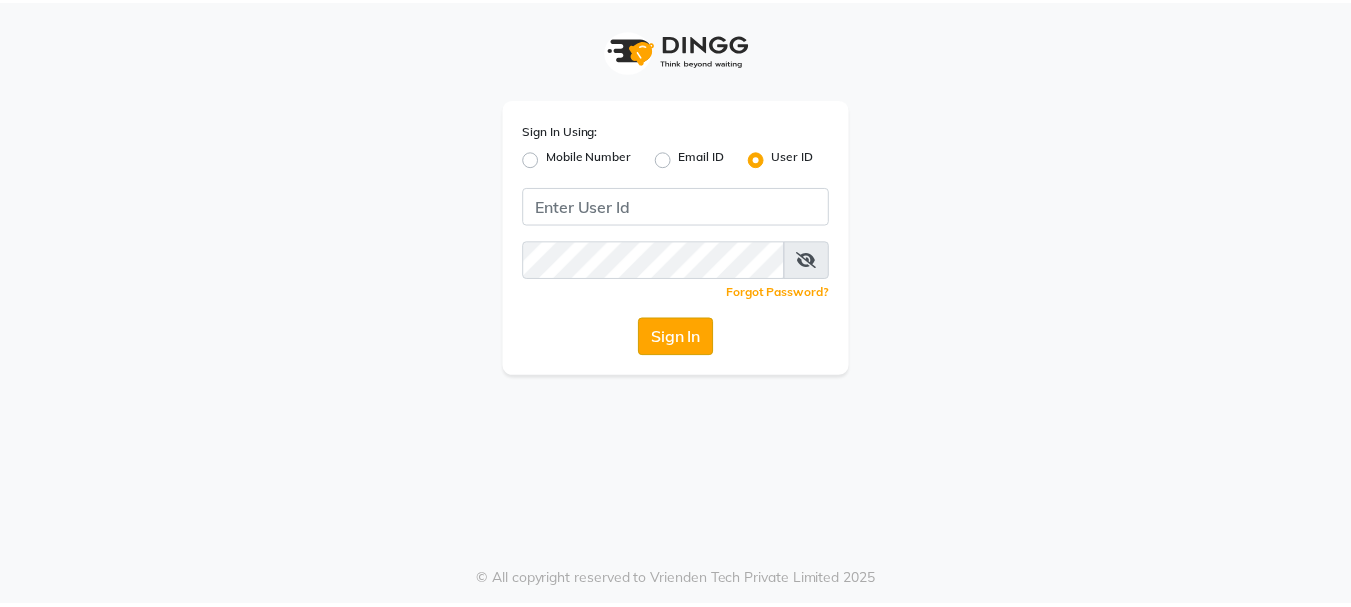 scroll, scrollTop: 0, scrollLeft: 0, axis: both 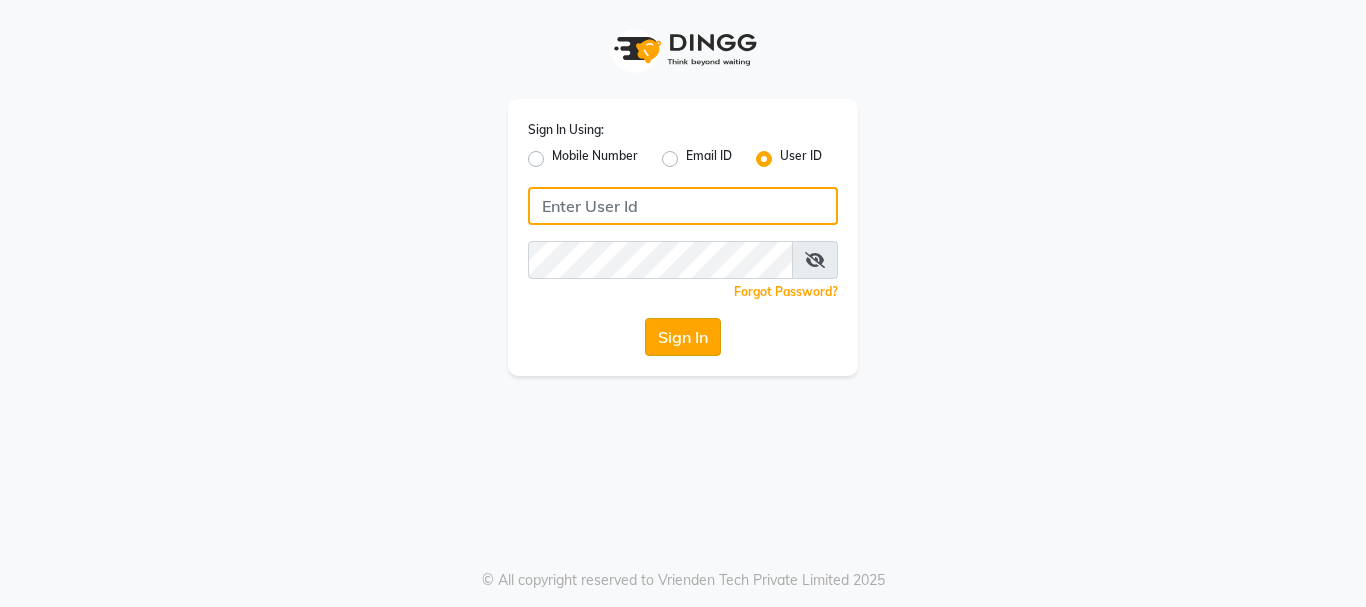 type on "pallavi_unisex" 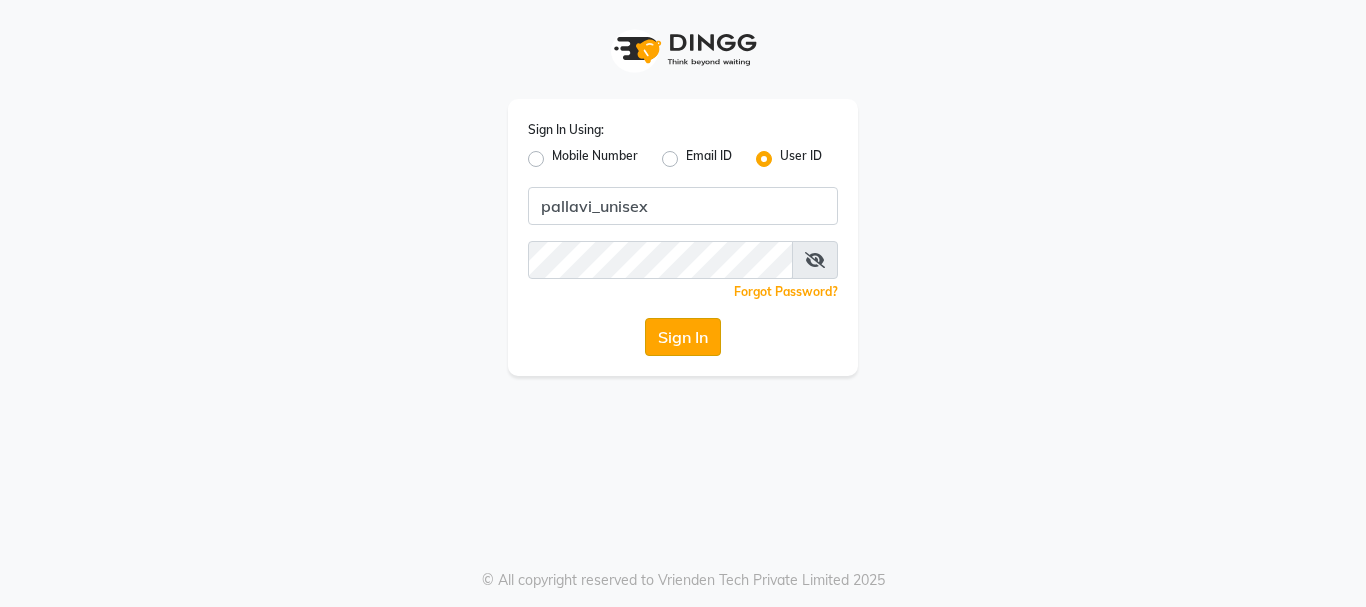 click on "Sign In" 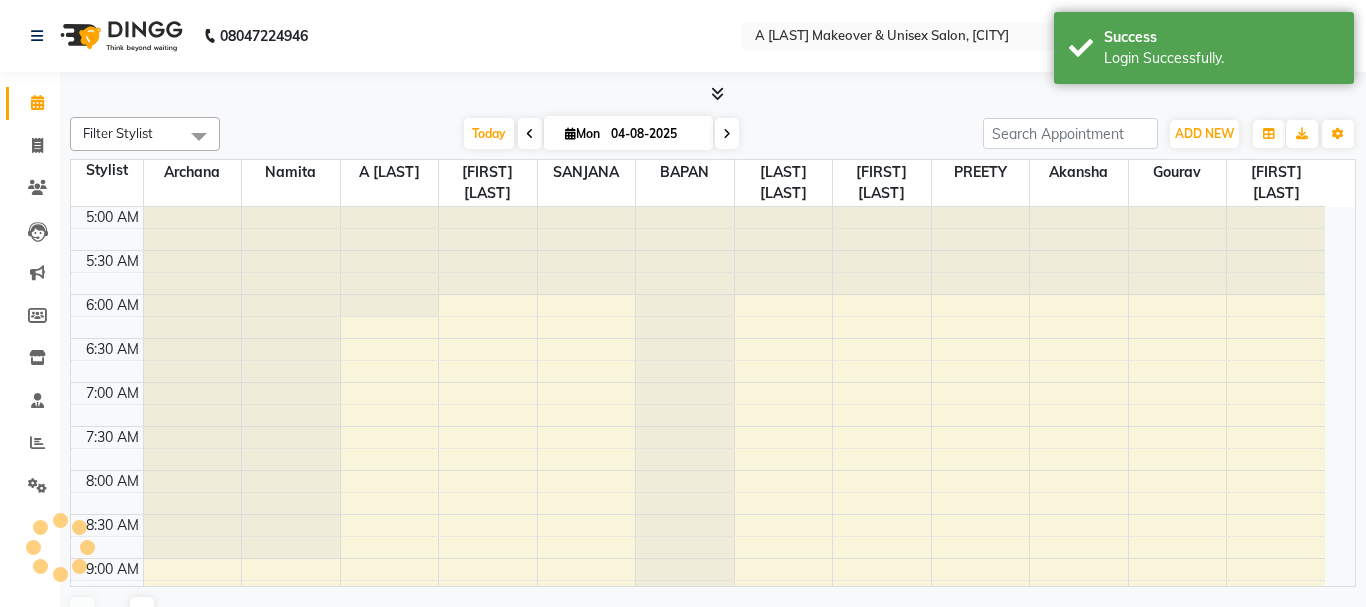 select on "en" 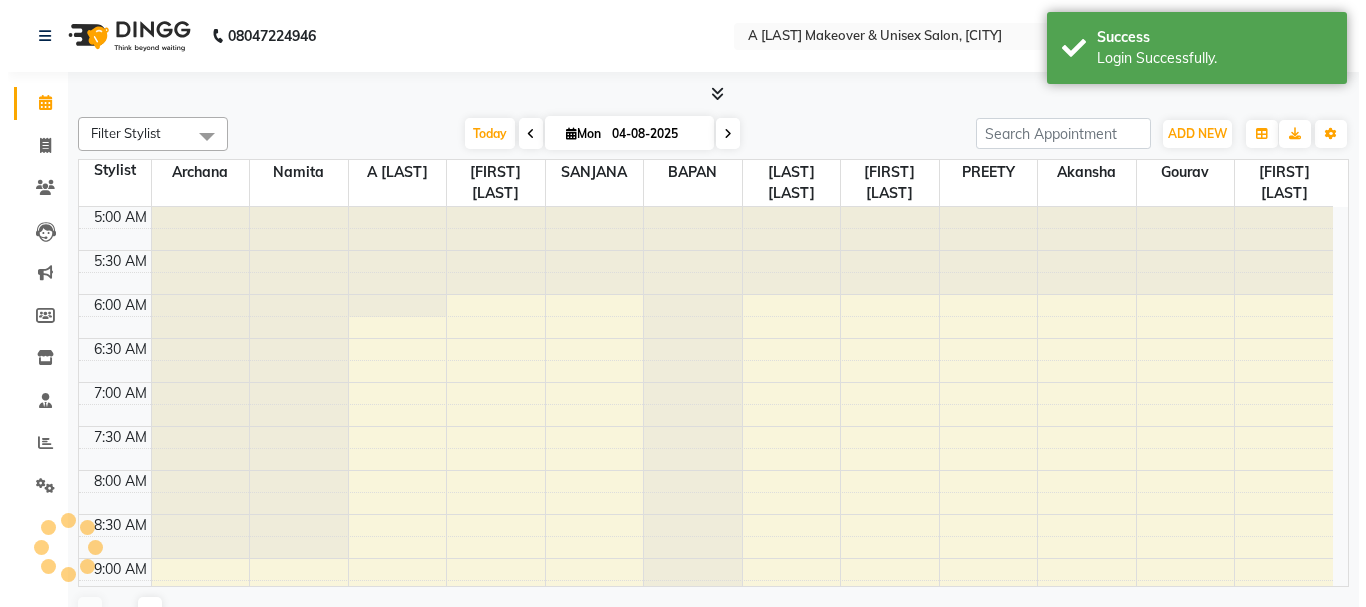 scroll, scrollTop: 529, scrollLeft: 0, axis: vertical 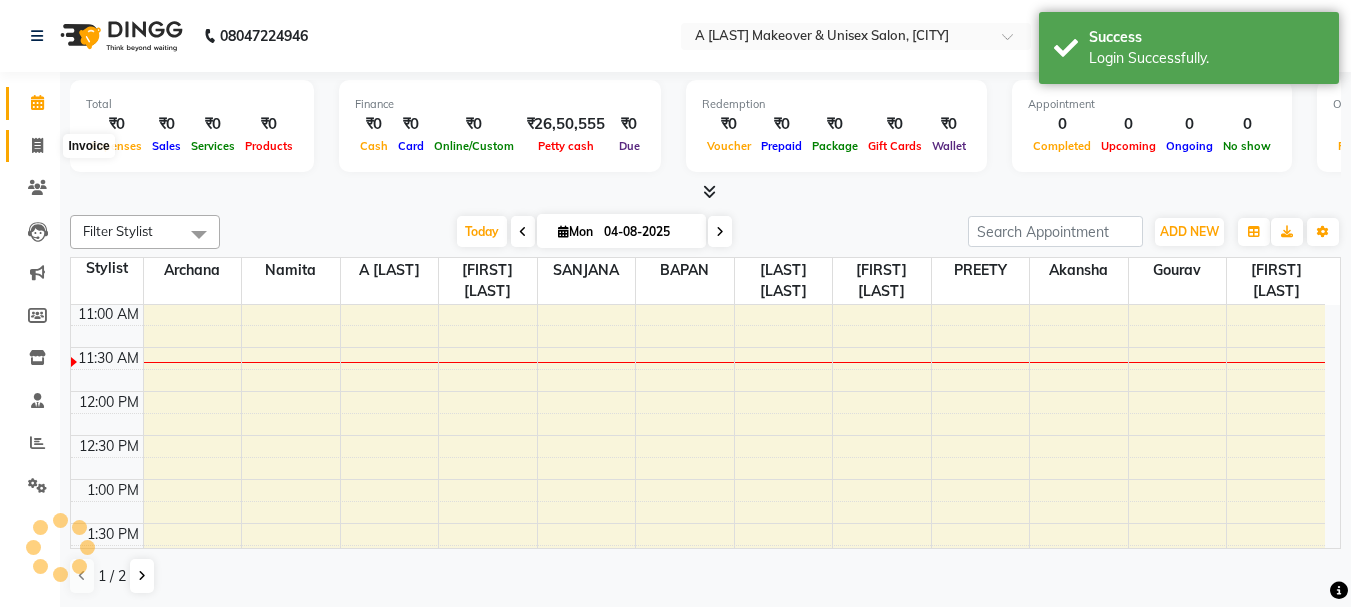 click 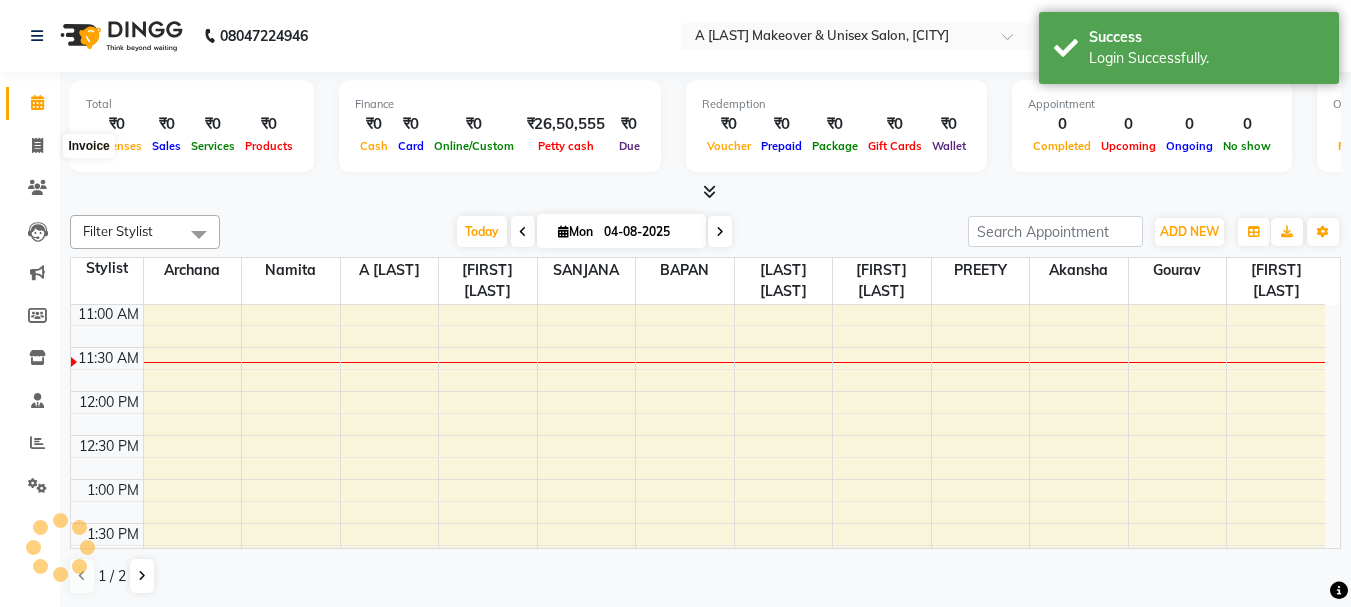 select on "service" 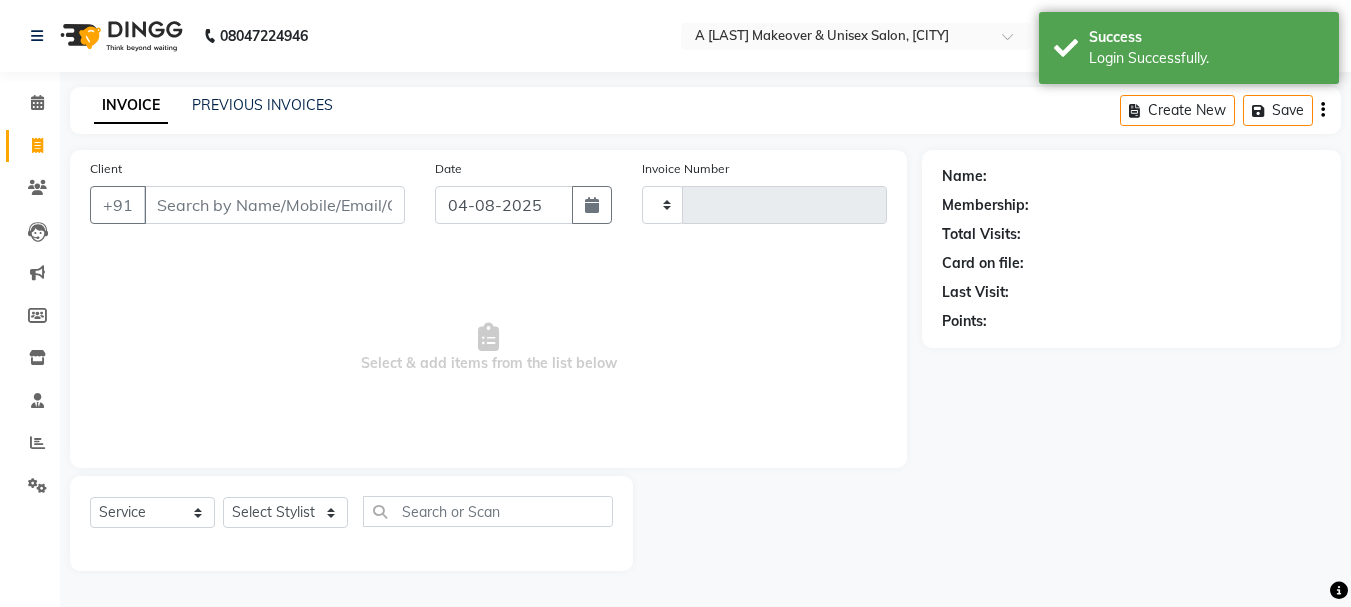type on "1222" 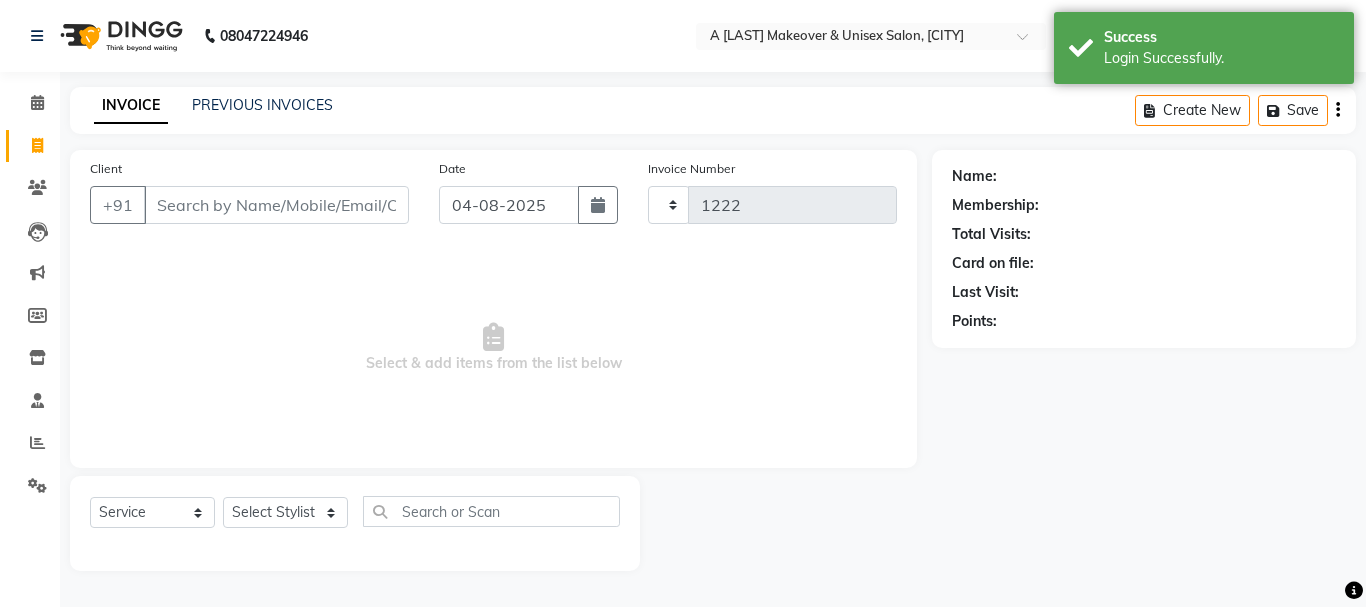 select on "3573" 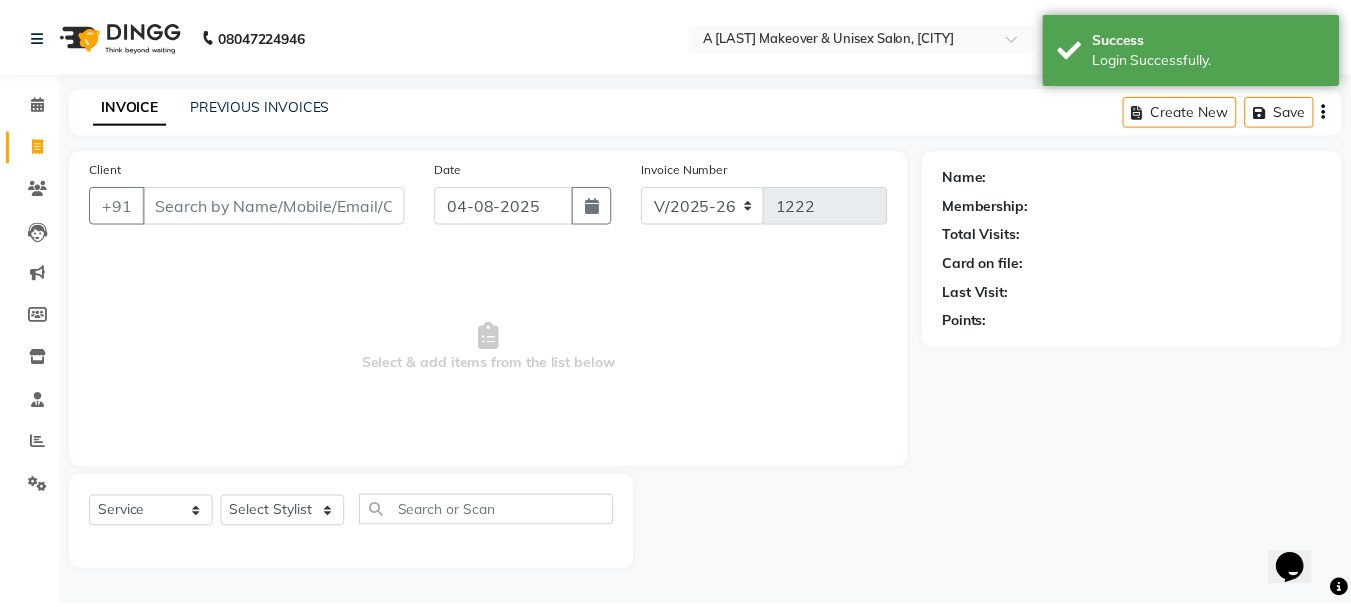 scroll, scrollTop: 0, scrollLeft: 0, axis: both 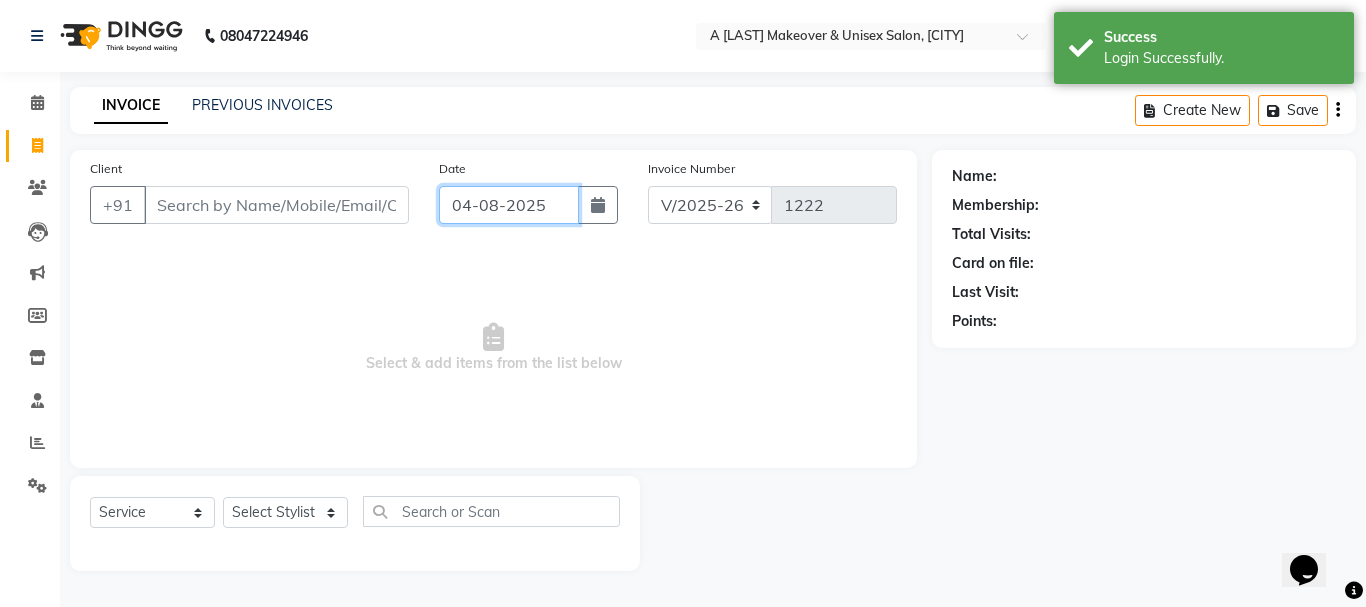 click on "04-08-2025" 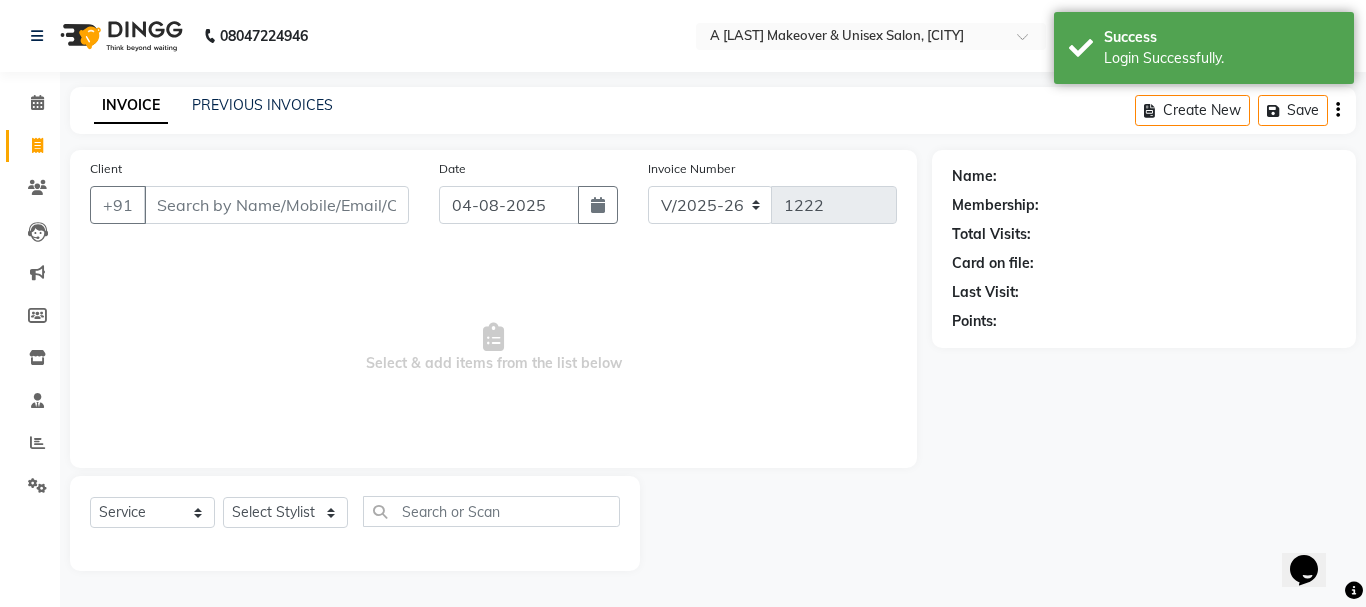 select on "8" 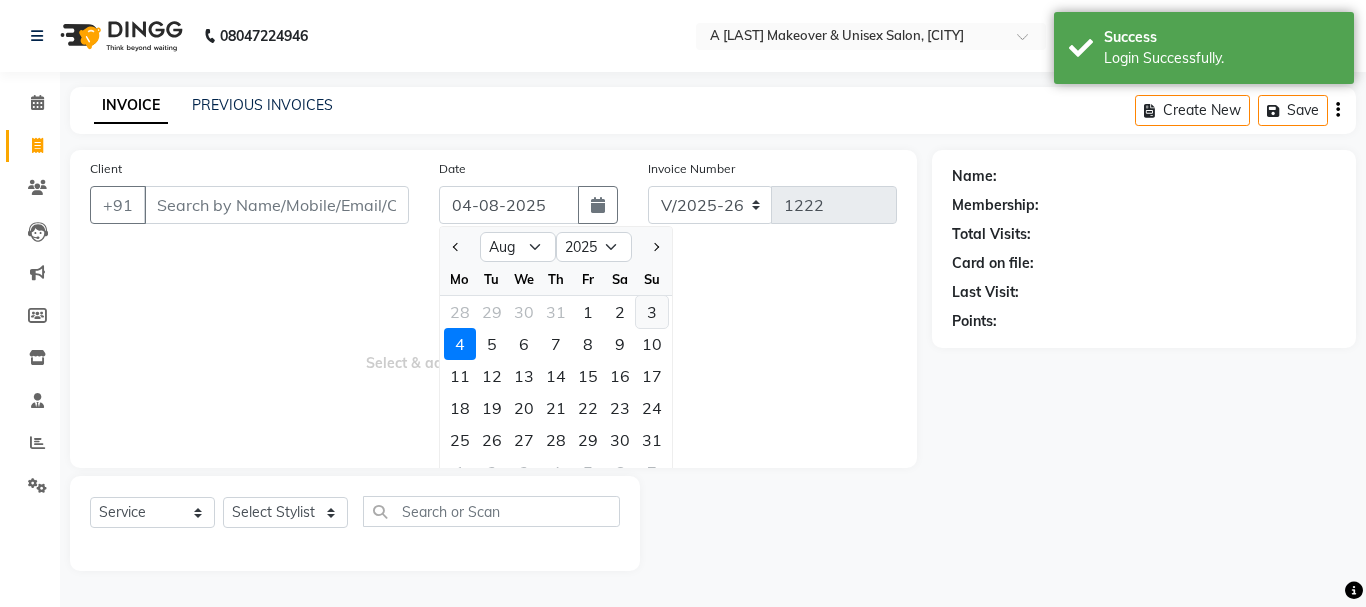 click on "3" 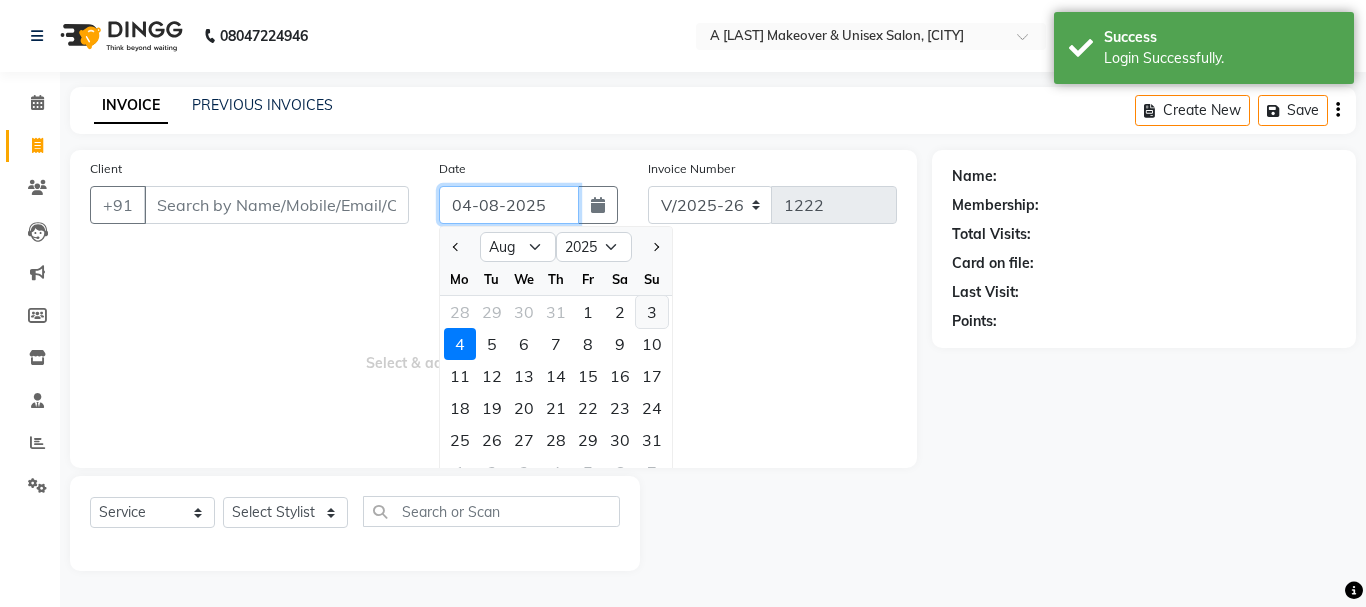 type on "03-08-2025" 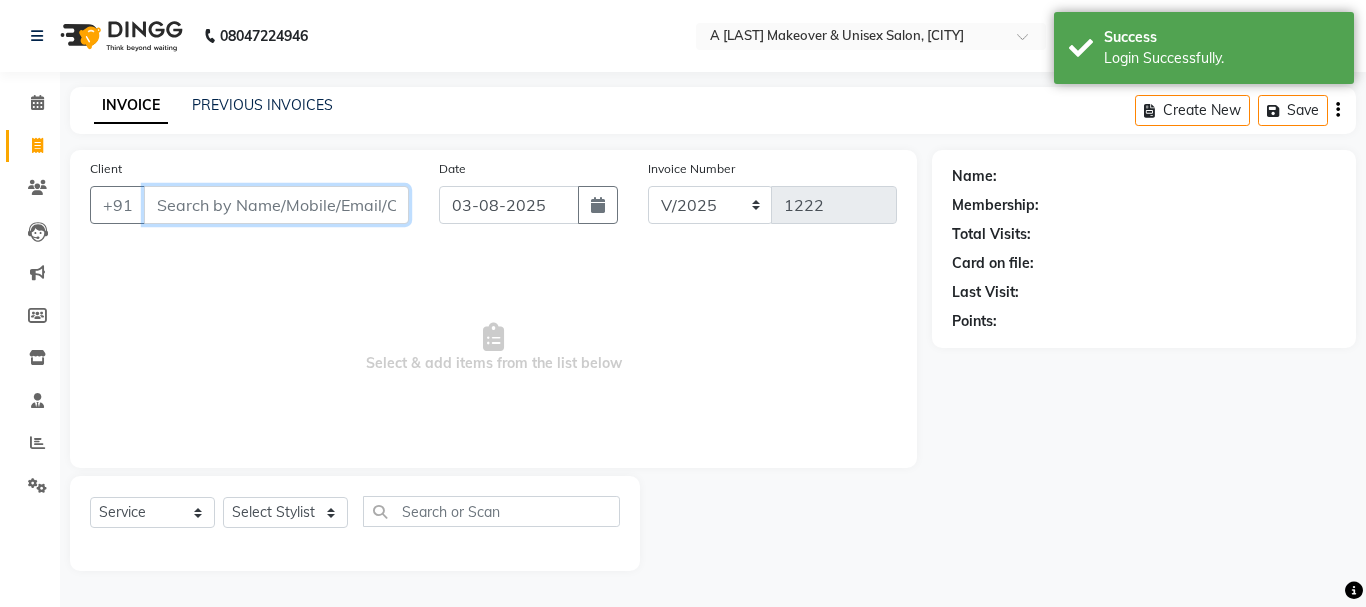 click on "Client" at bounding box center [276, 205] 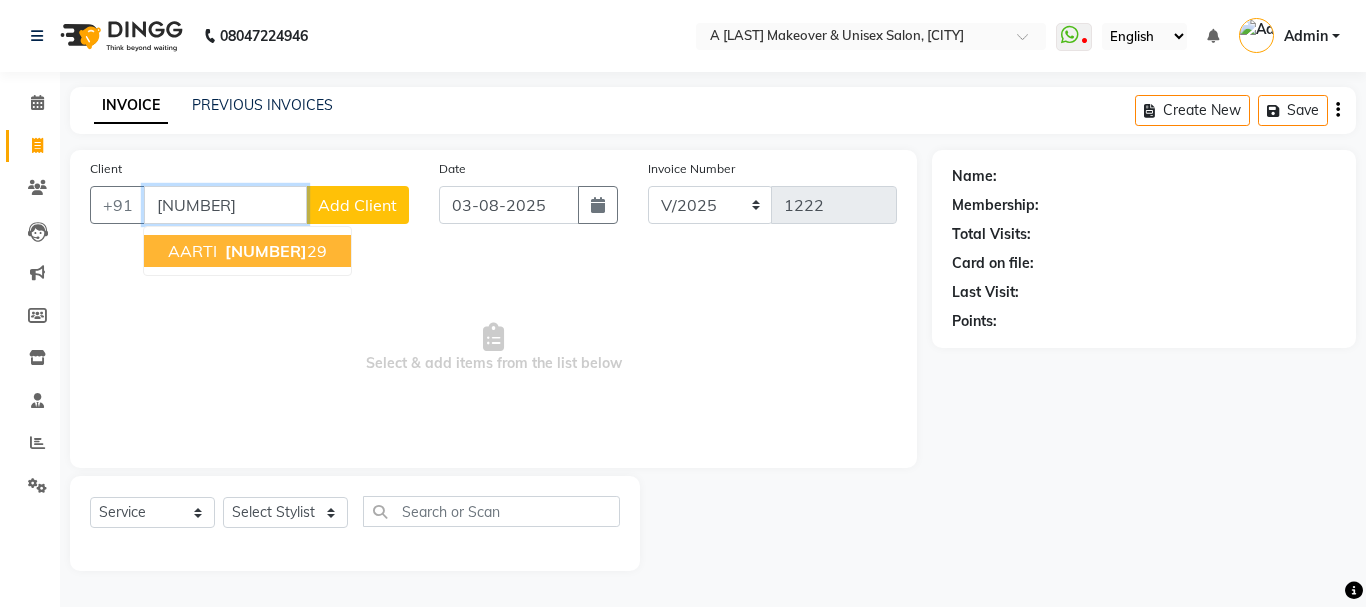 click on "[NUMBER]" at bounding box center [266, 251] 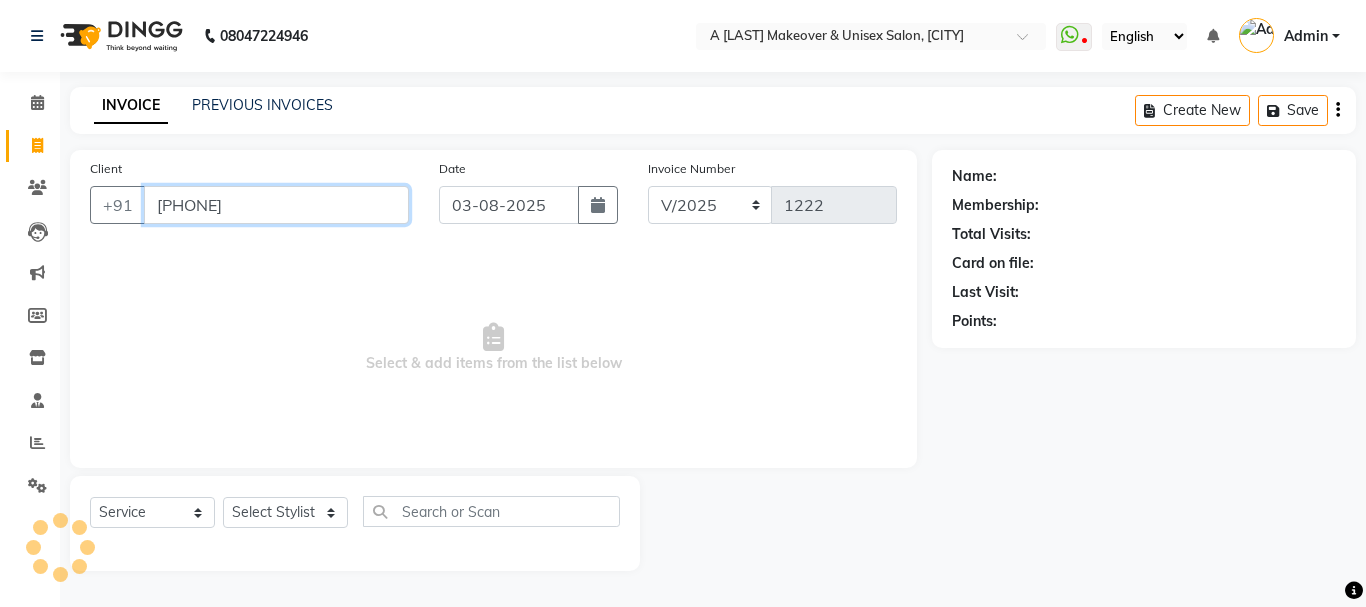 type on "[PHONE]" 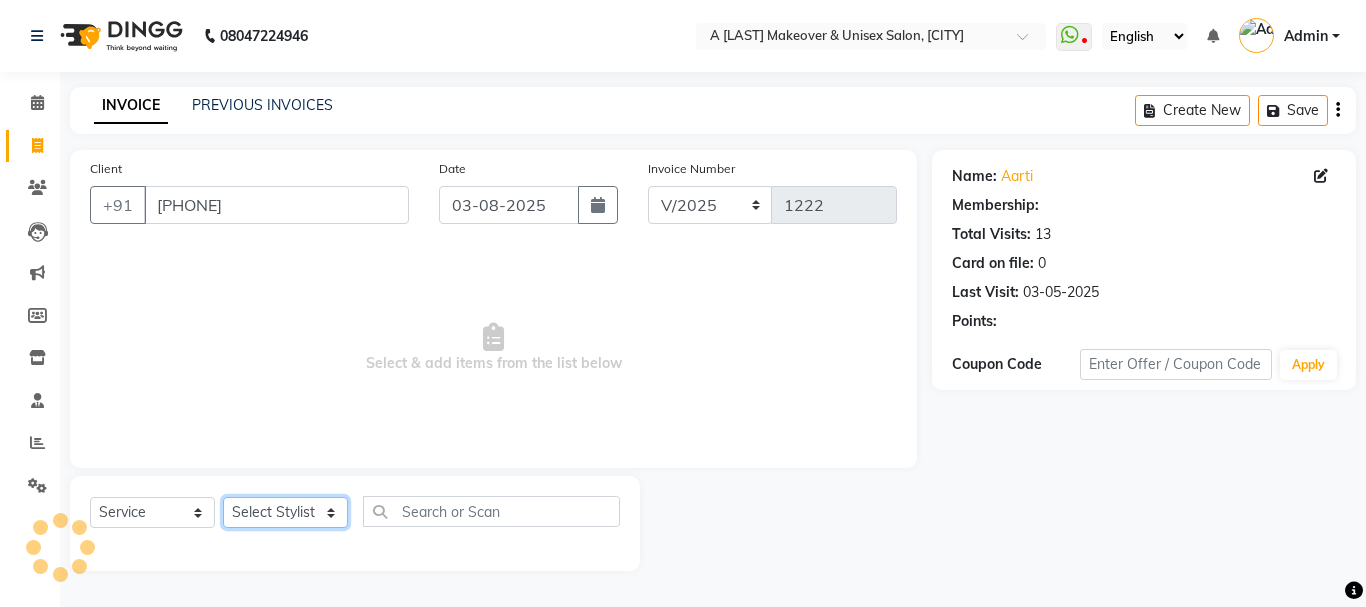 click on "Select Stylist Akansha A [LAST] Archana BAPAN Gourav  Namita [LAST] [LAST]  [FIRST] [LAST] PREETY  [FIRST] [LAST] SANJANA santosh kar [LAST] [LAST] zoya" 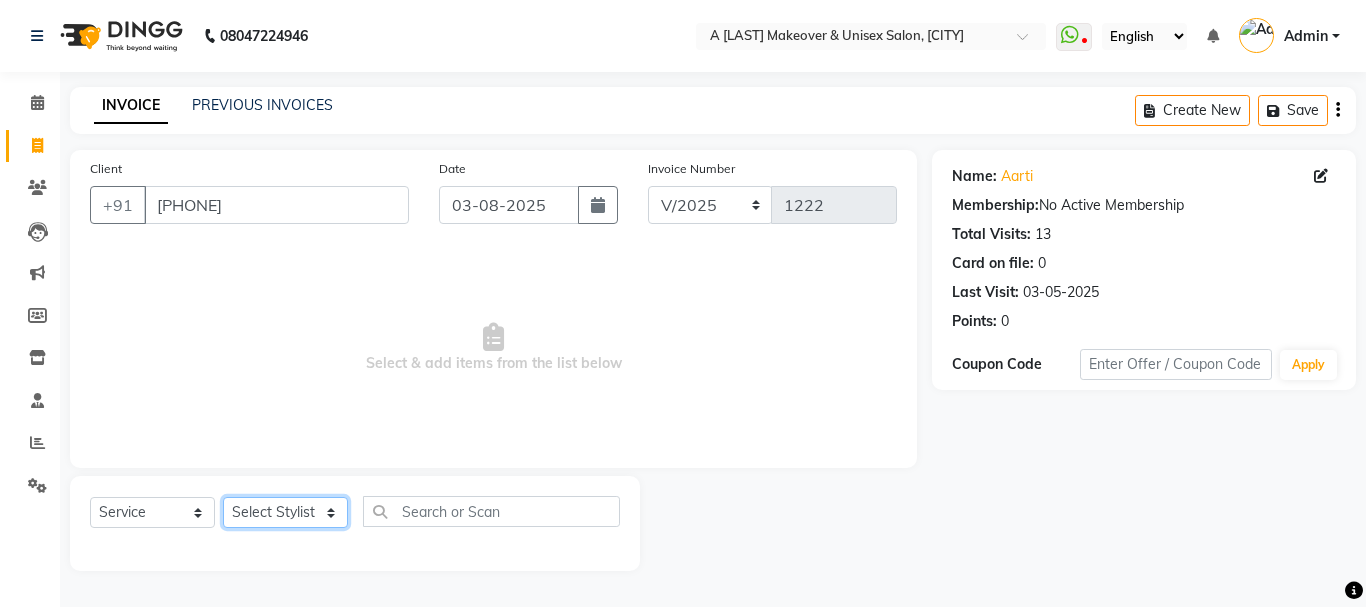 select on "19459" 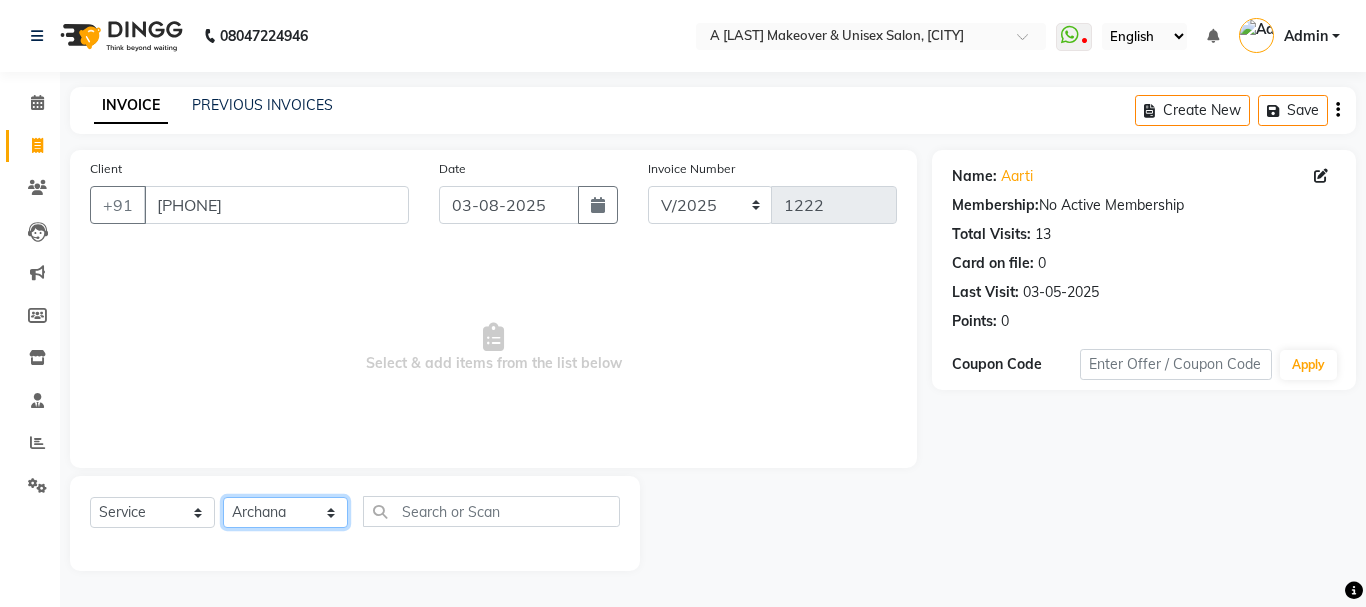 click on "Select Stylist Akansha A [LAST] Archana BAPAN Gourav  Namita [LAST] [LAST]  [FIRST] [LAST] PREETY  [FIRST] [LAST] SANJANA santosh kar [LAST] [LAST] zoya" 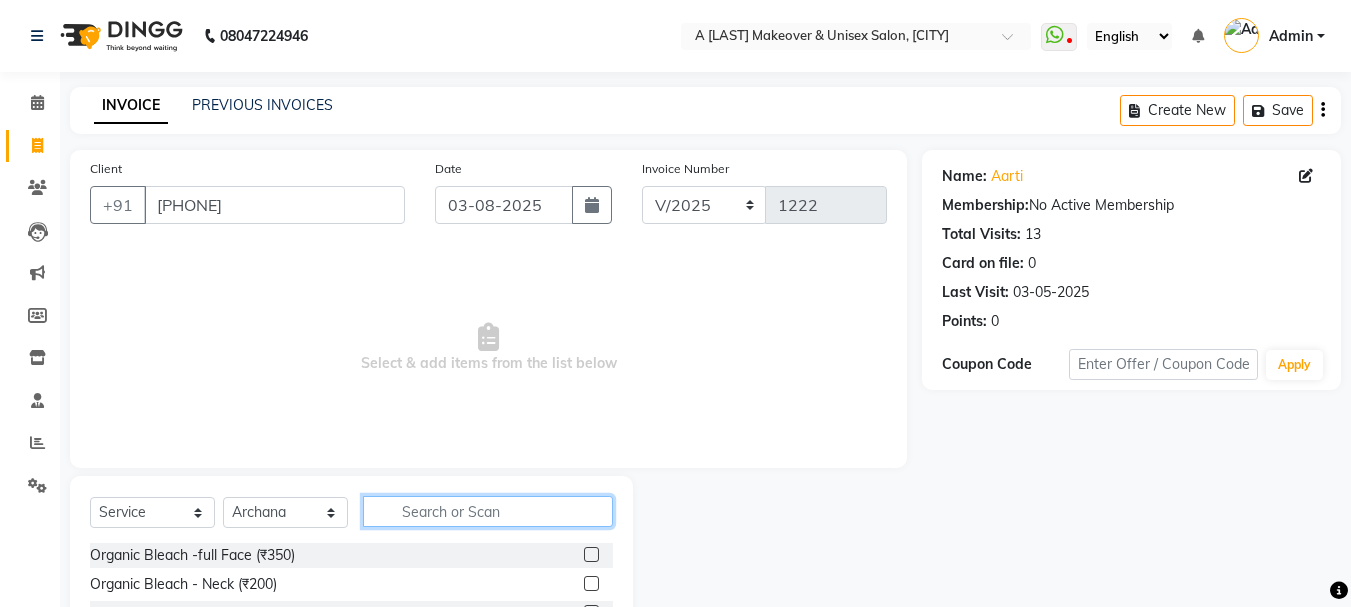 click 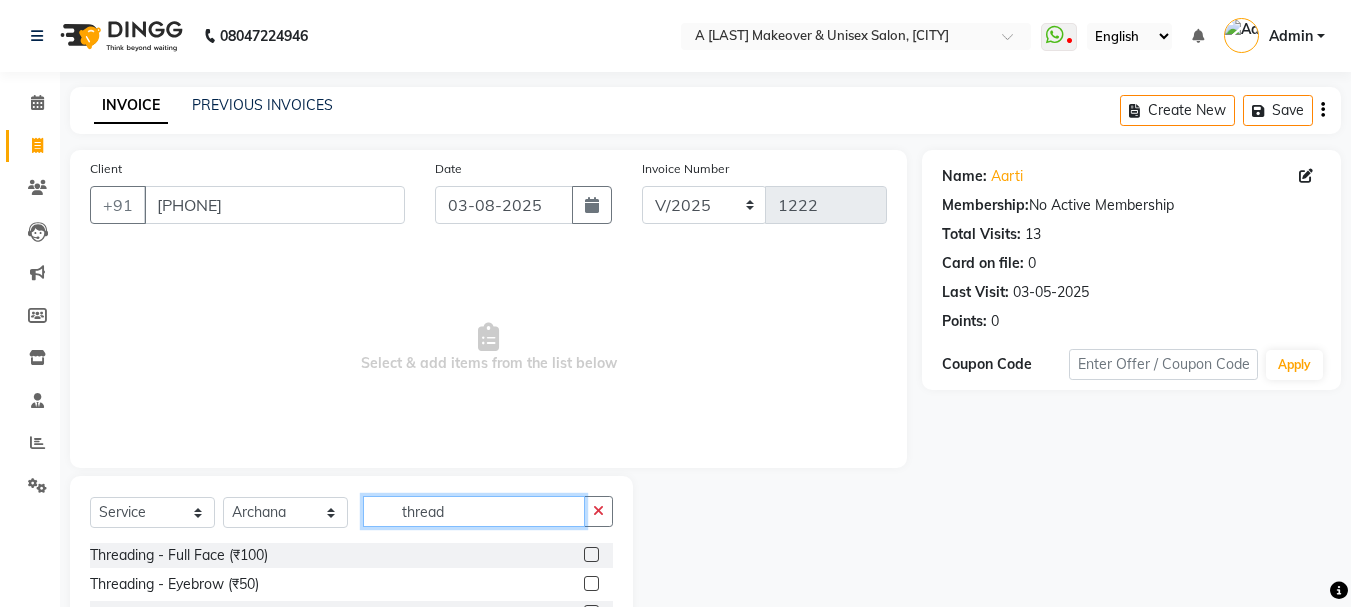 scroll, scrollTop: 194, scrollLeft: 0, axis: vertical 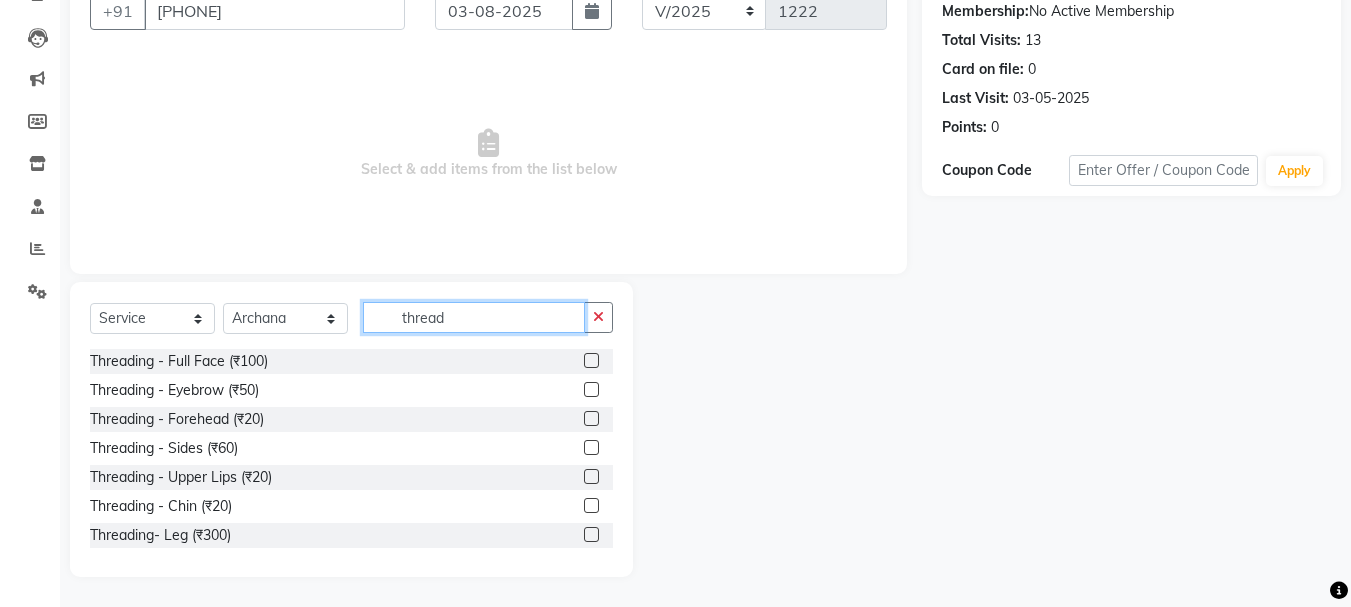 type on "thread" 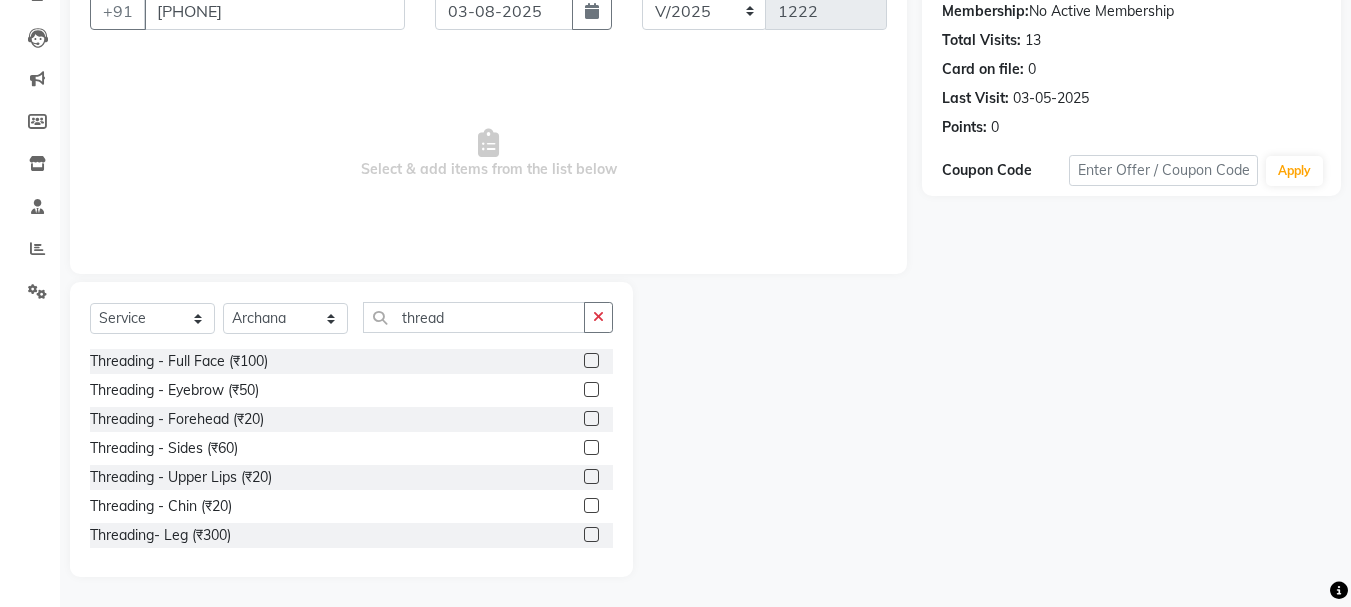 click 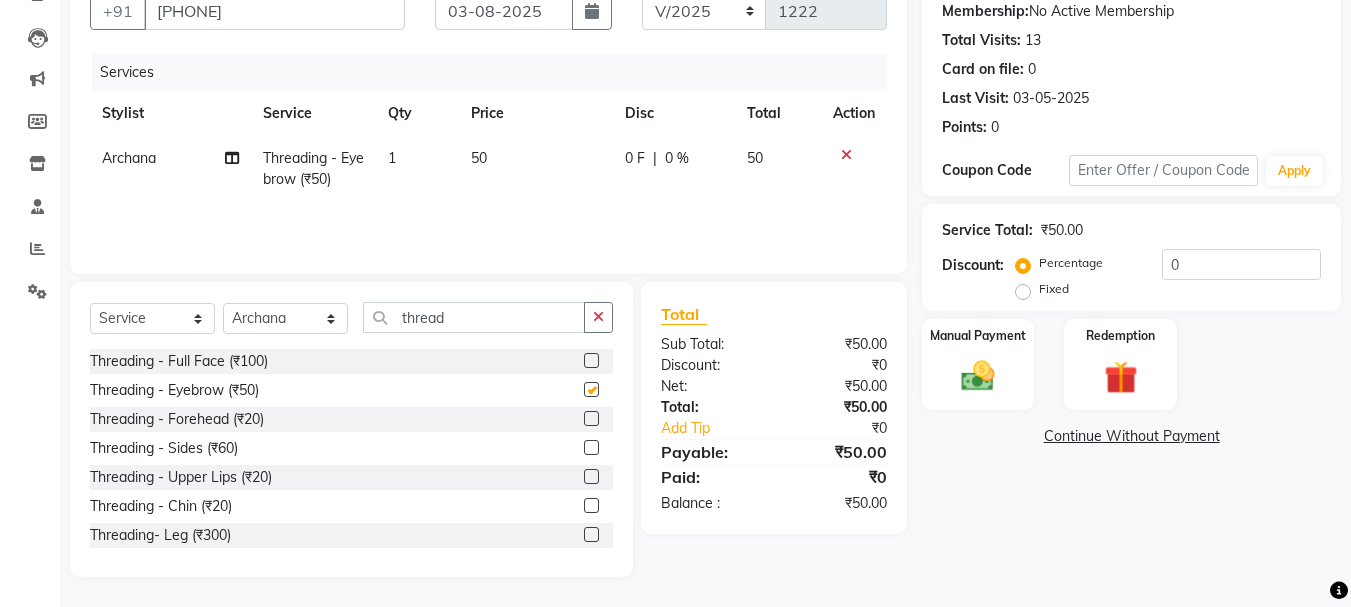 checkbox on "false" 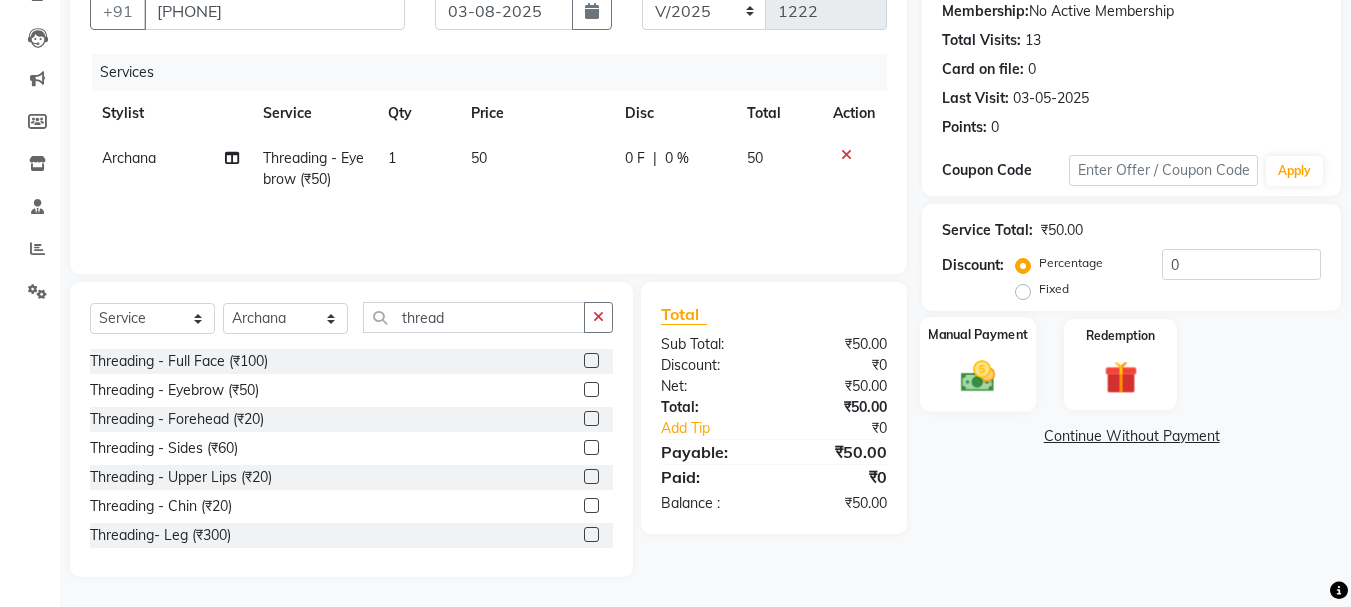 click 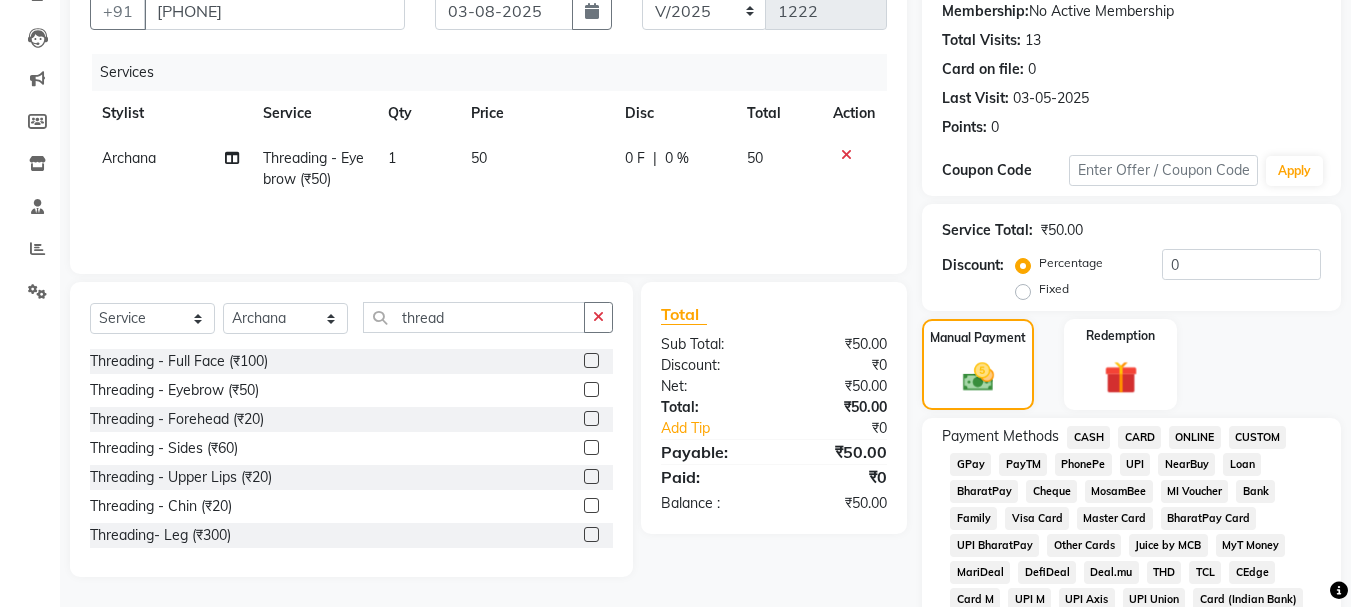 click on "ONLINE" 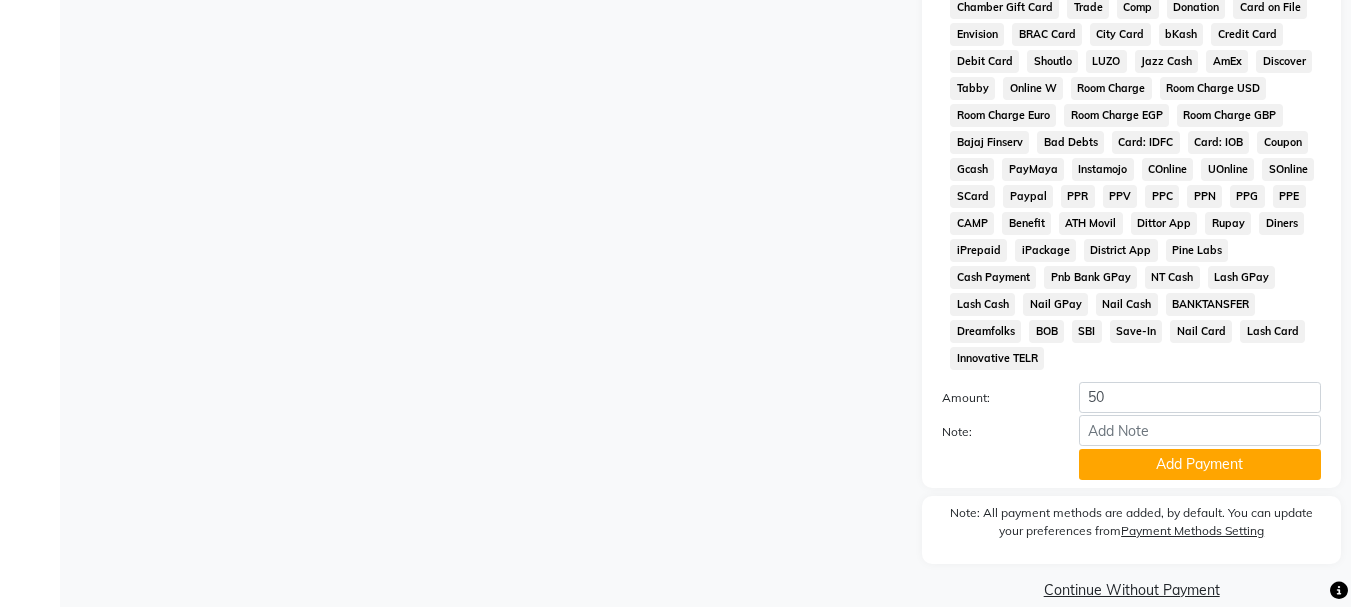scroll, scrollTop: 895, scrollLeft: 0, axis: vertical 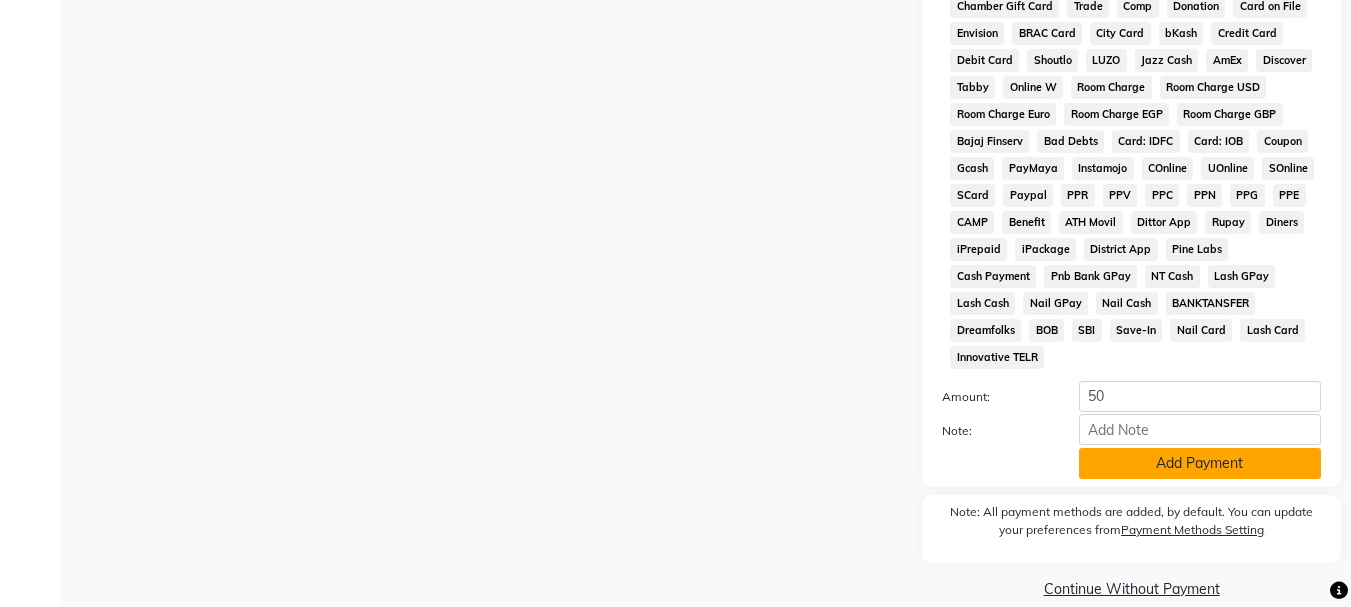 click on "Add Payment" 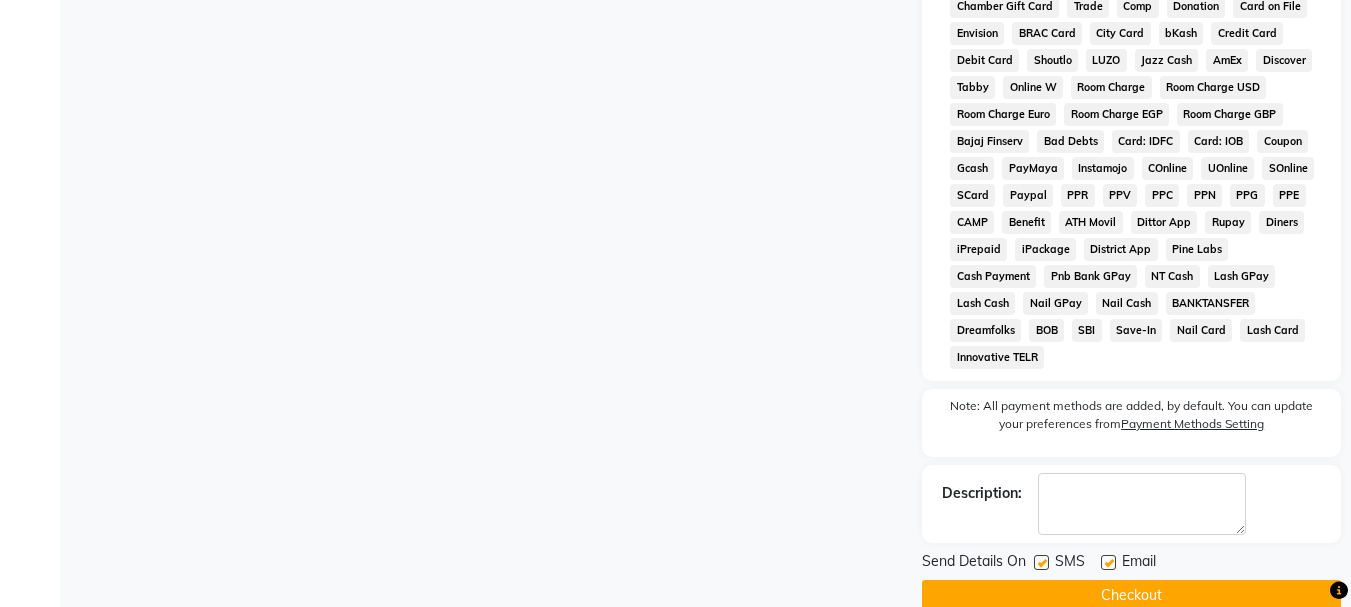 click 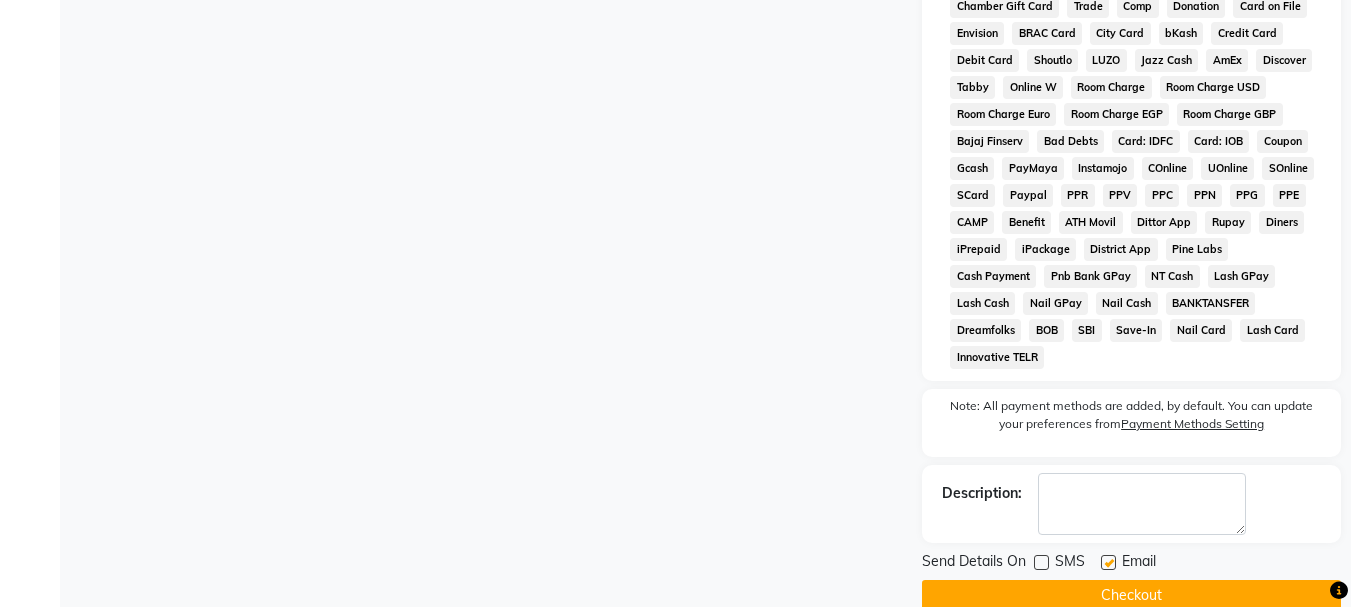 click 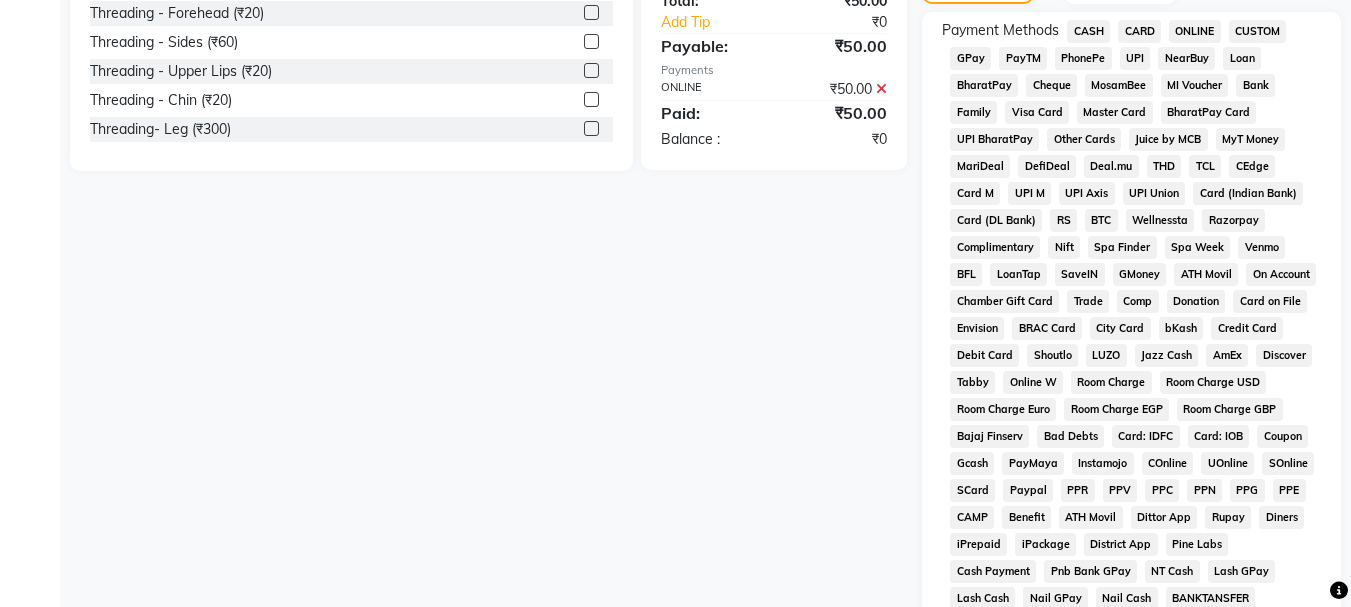scroll, scrollTop: 902, scrollLeft: 0, axis: vertical 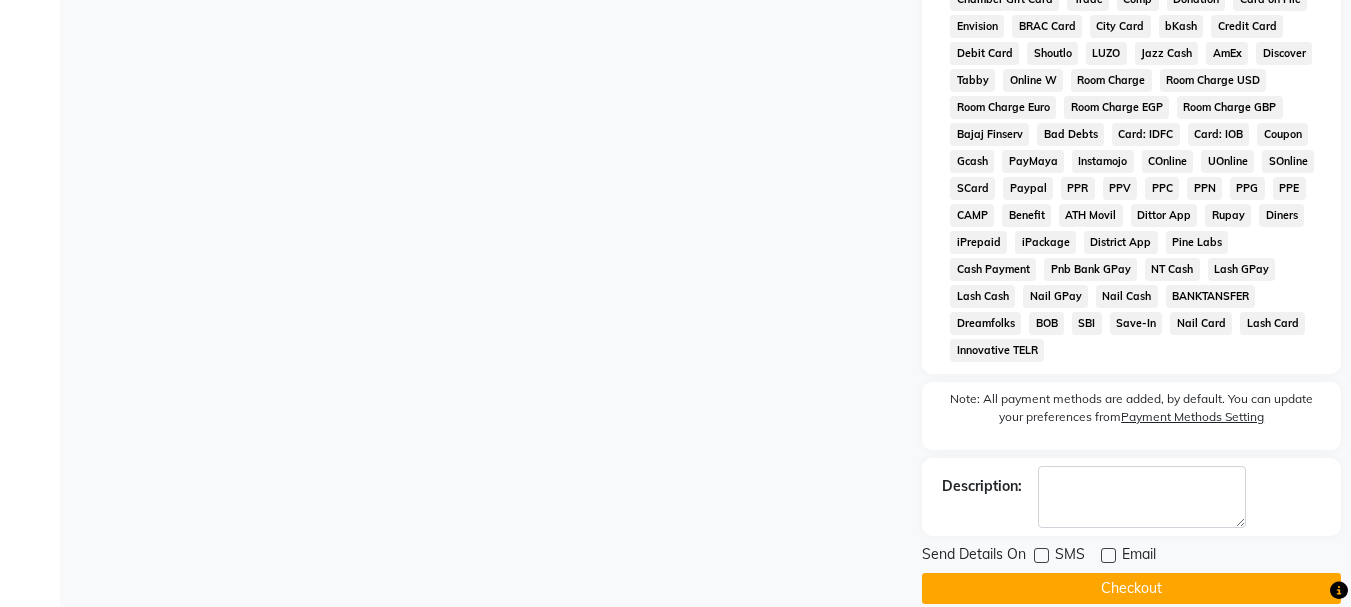 click on "Checkout" 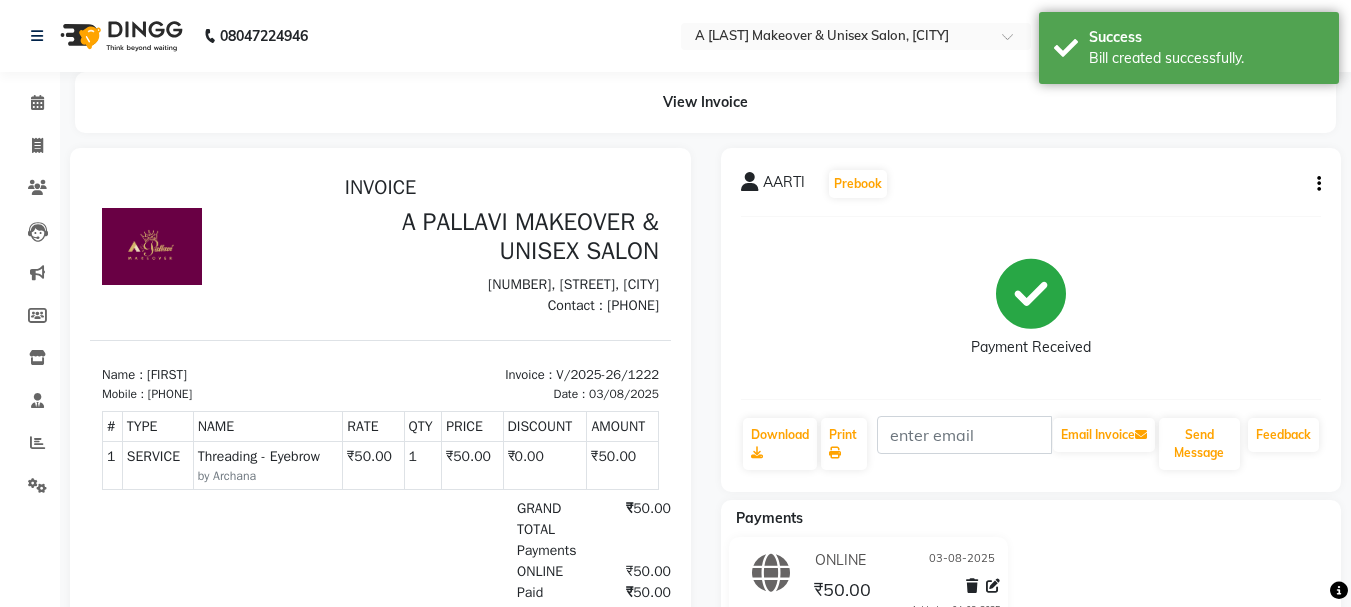 scroll, scrollTop: 0, scrollLeft: 0, axis: both 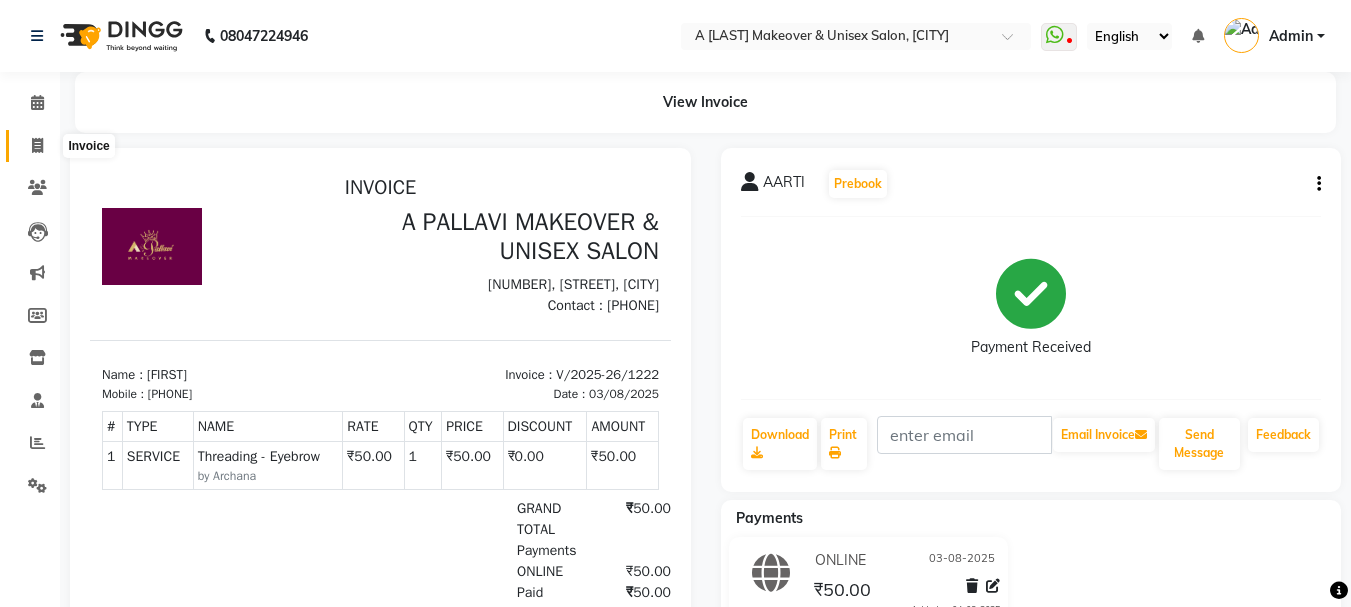 click 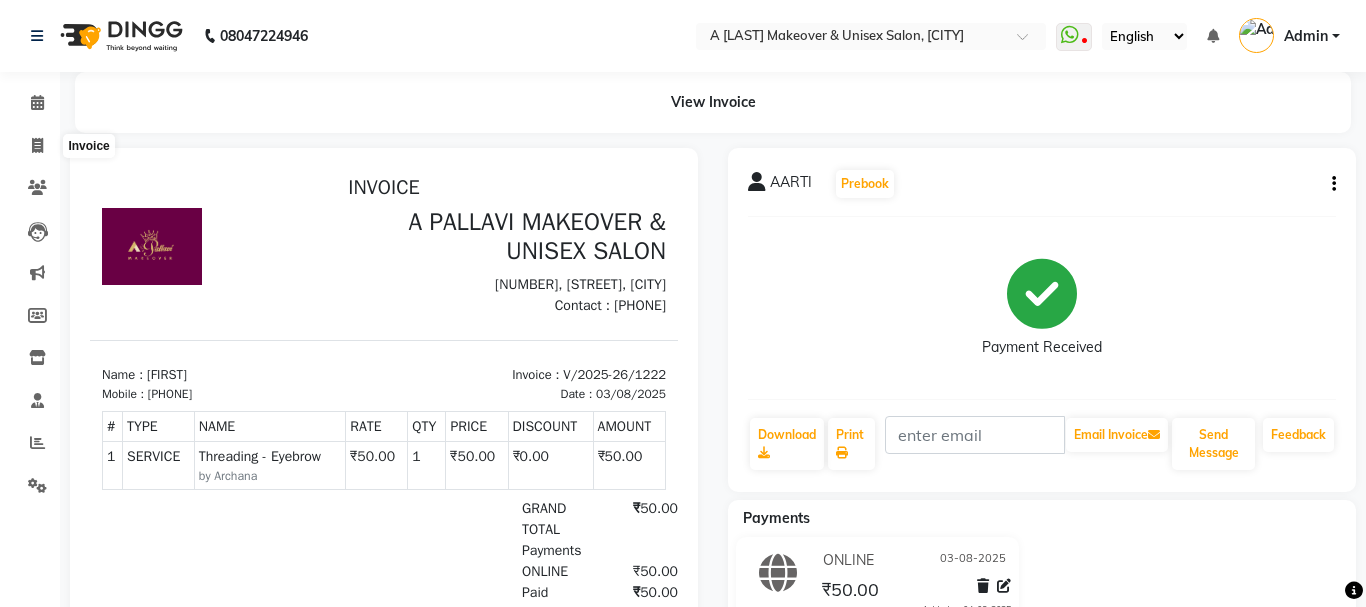 select on "service" 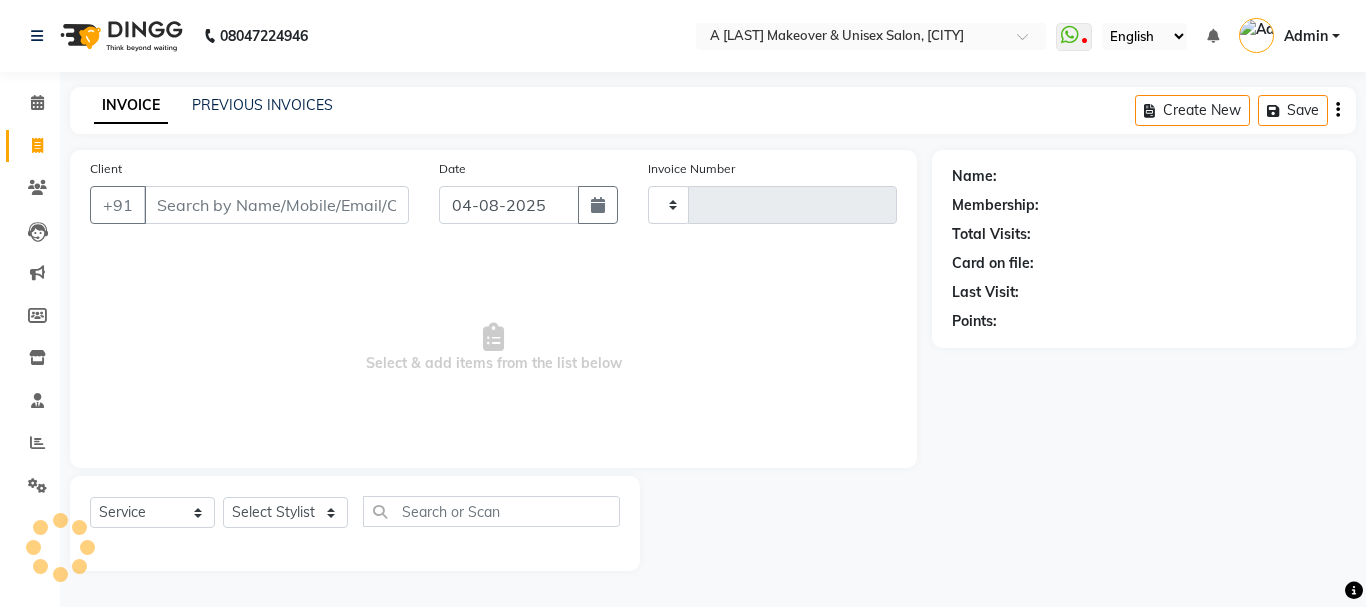 type on "1223" 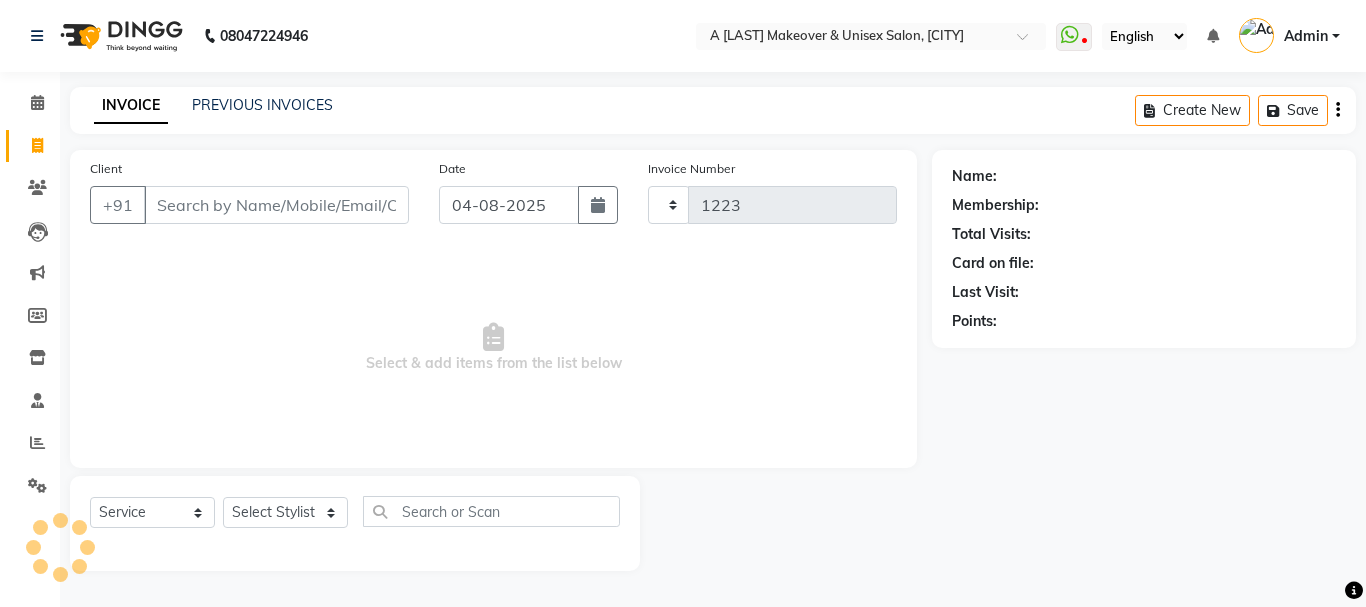 select on "3573" 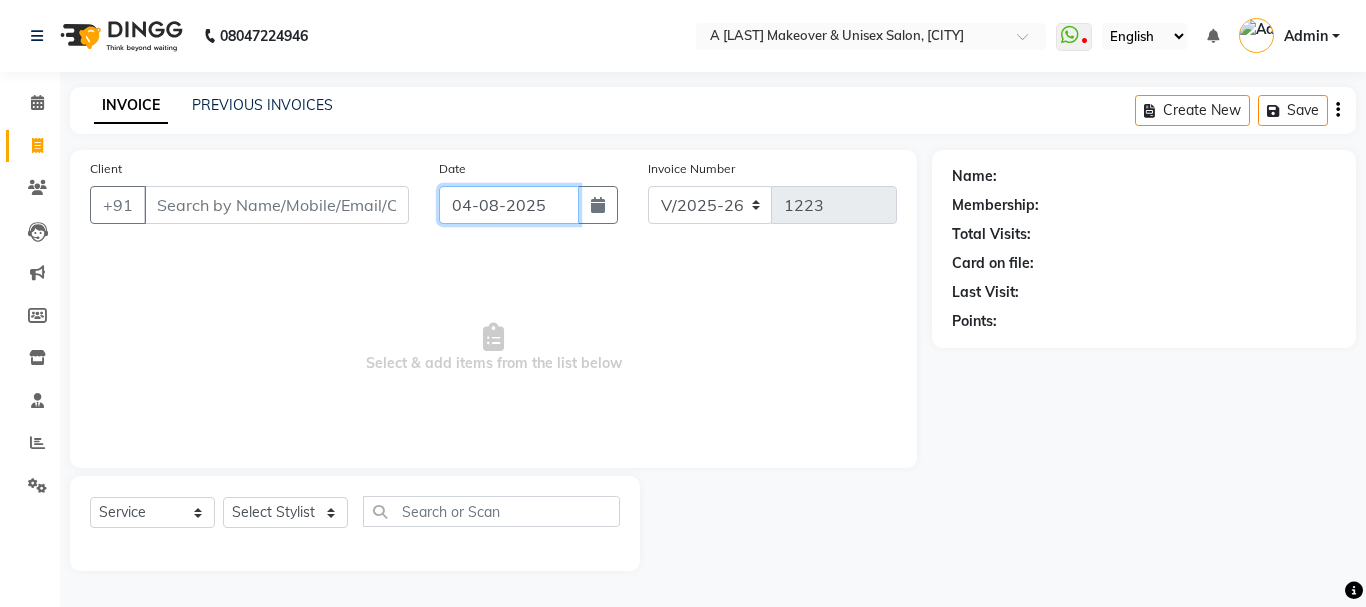 click on "04-08-2025" 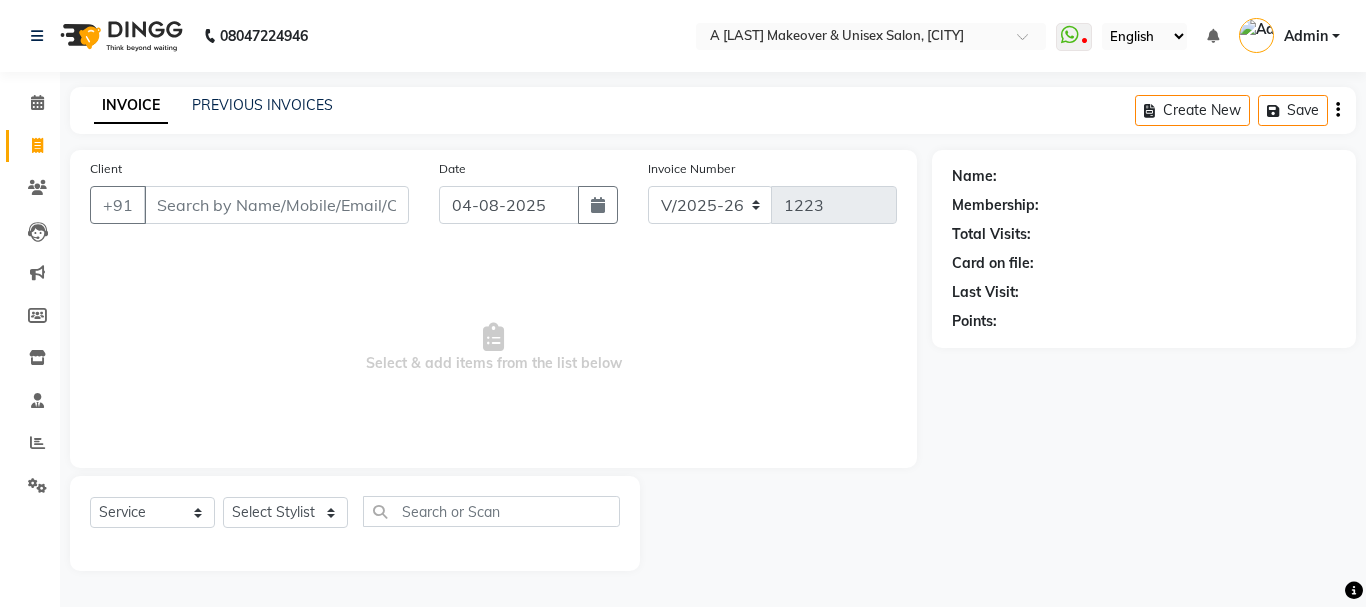 select on "8" 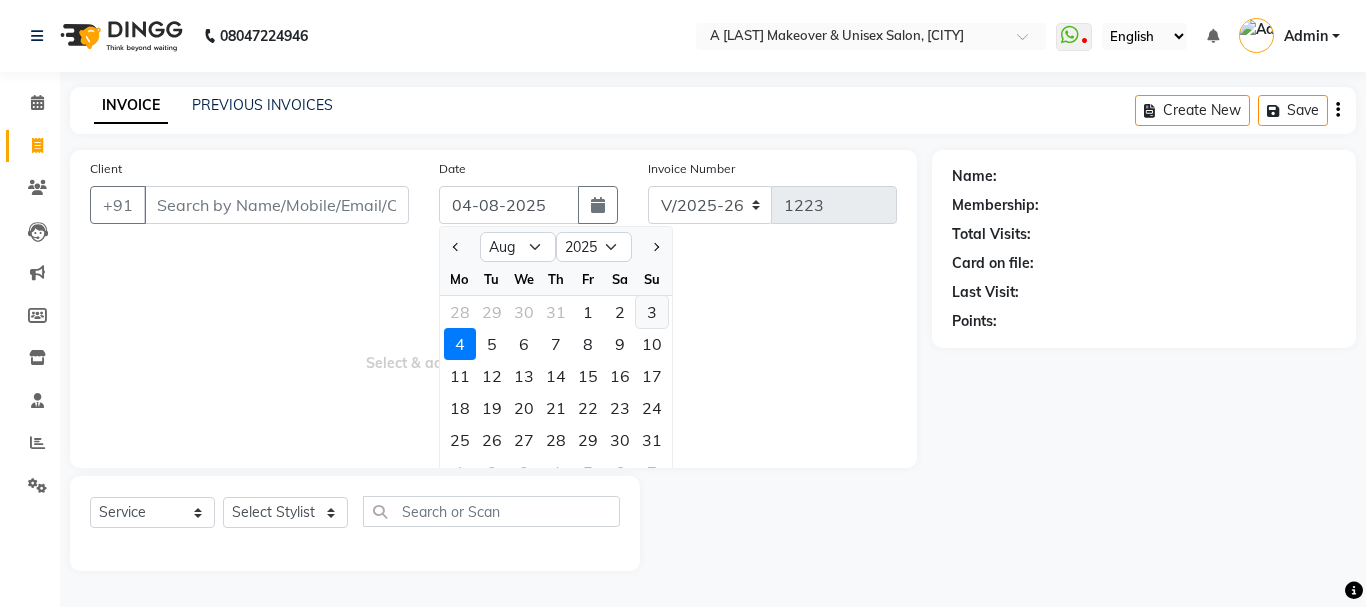click on "3" 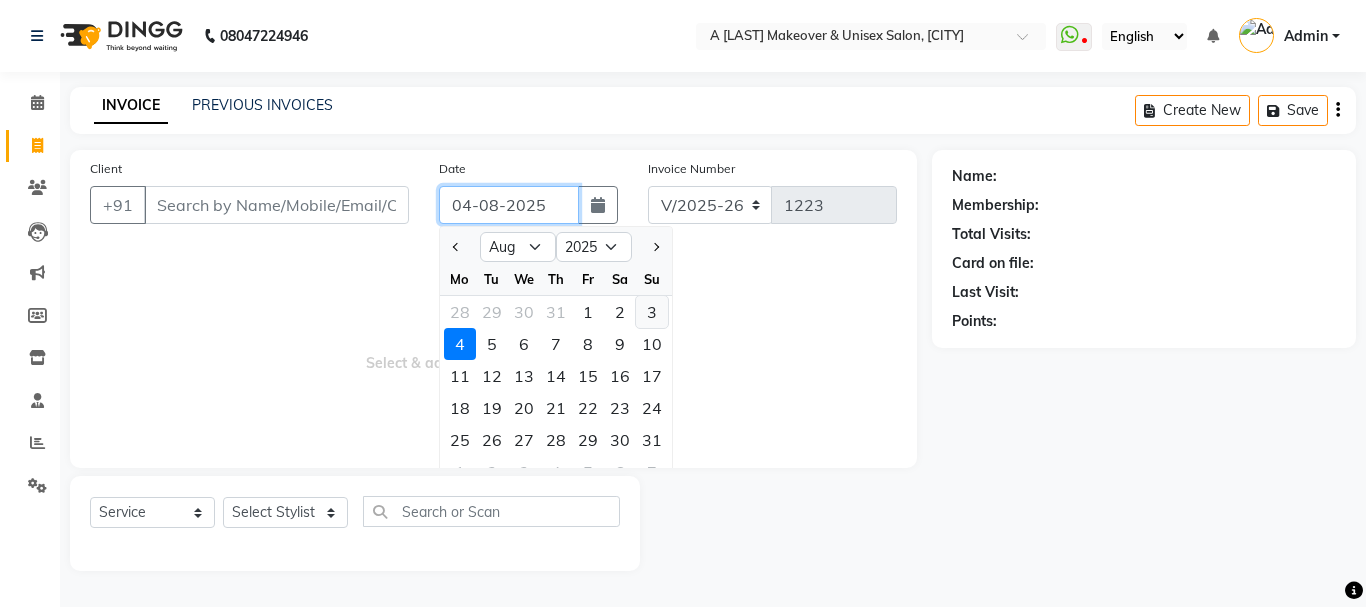 type on "03-08-2025" 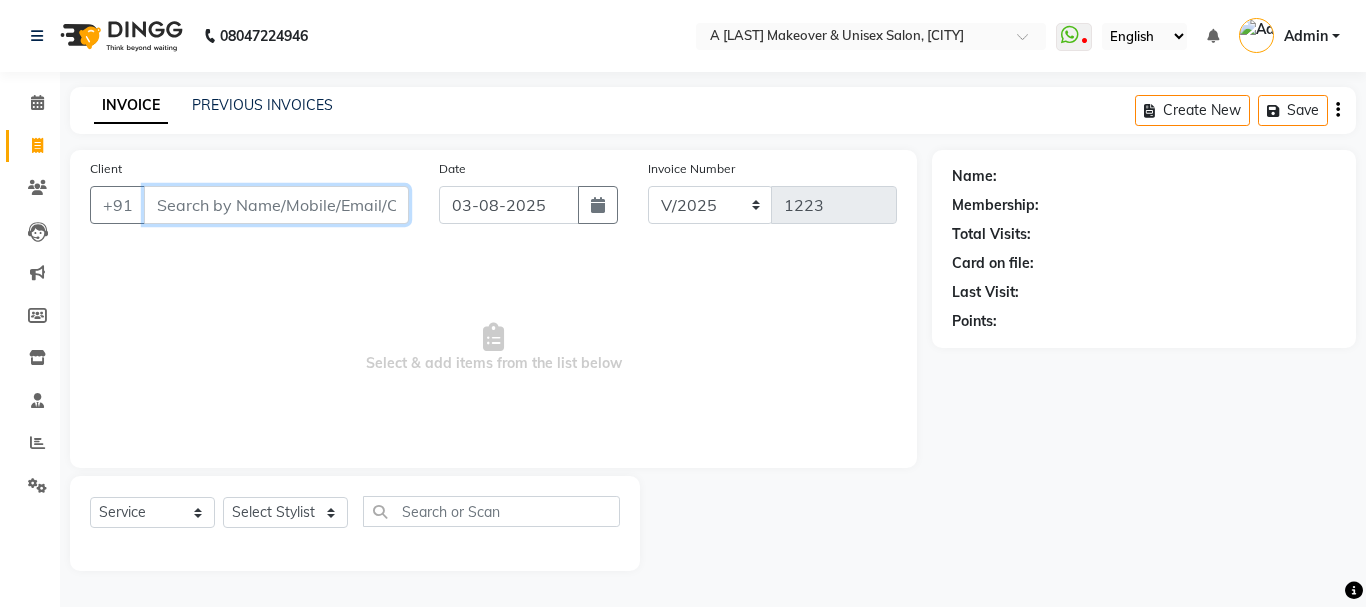 click on "Client" at bounding box center (276, 205) 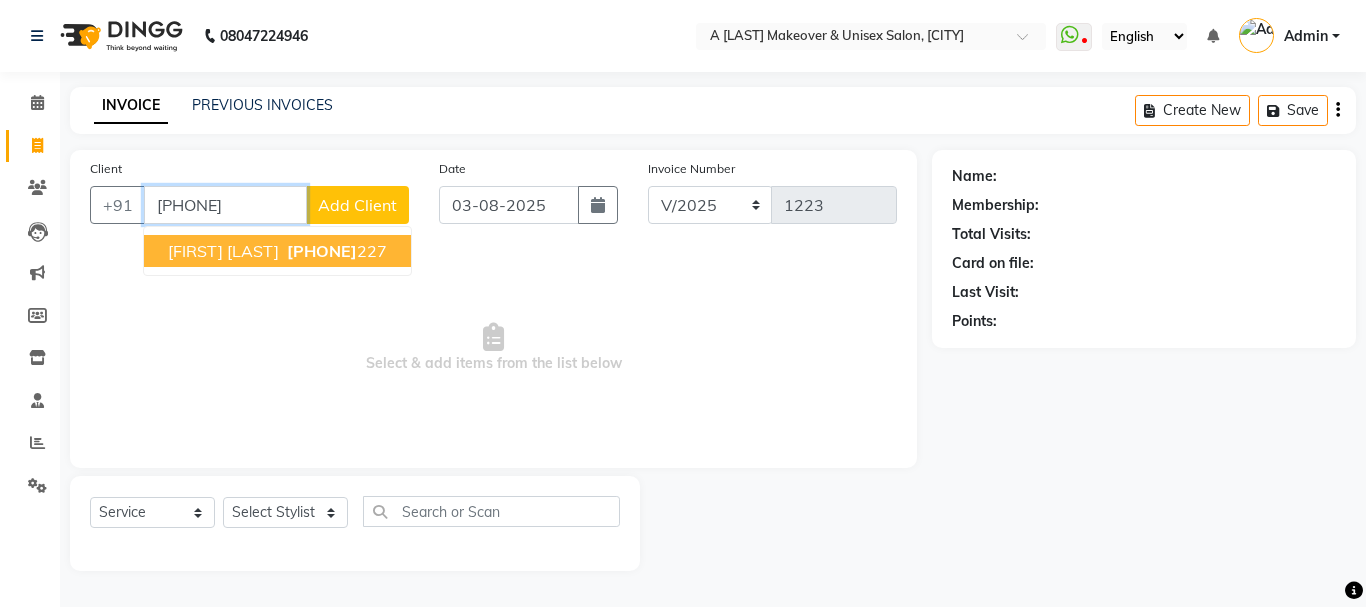 click on "[PHONE]" at bounding box center [322, 251] 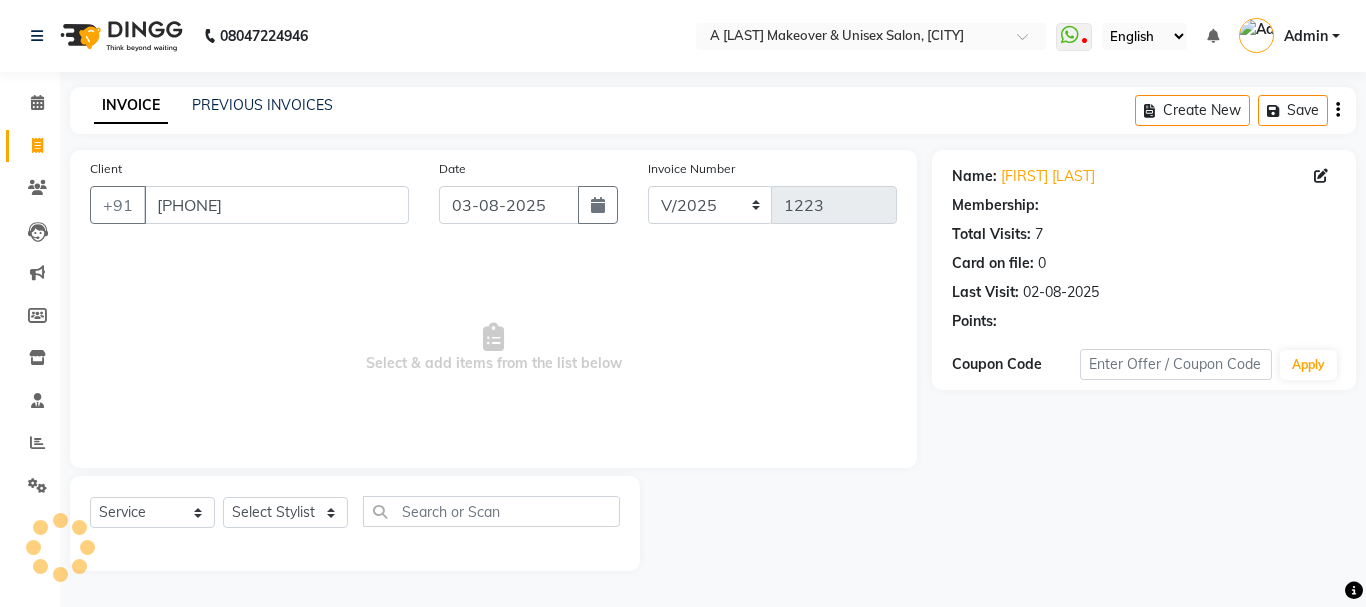 select on "1: Object" 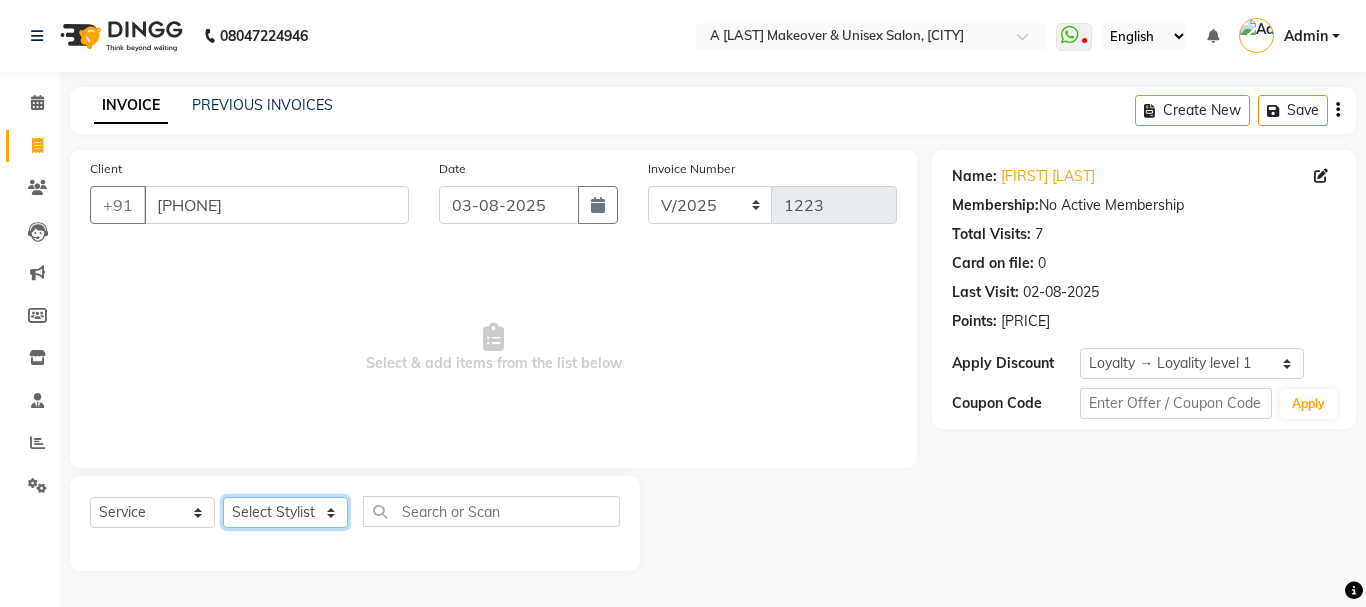 click on "Select Stylist Akansha A [LAST] Archana BAPAN Gourav  Namita [LAST] [LAST]  [FIRST] [LAST] PREETY  [FIRST] [LAST] SANJANA santosh kar [LAST] [LAST] zoya" 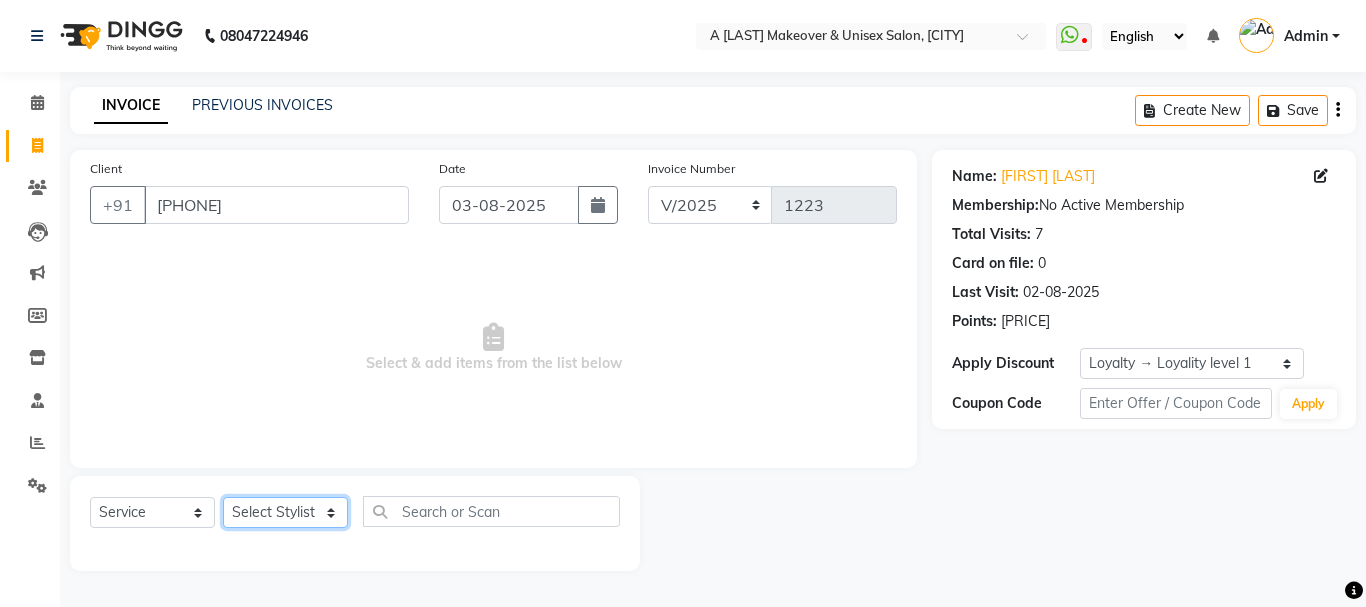 select on "[PHONE]" 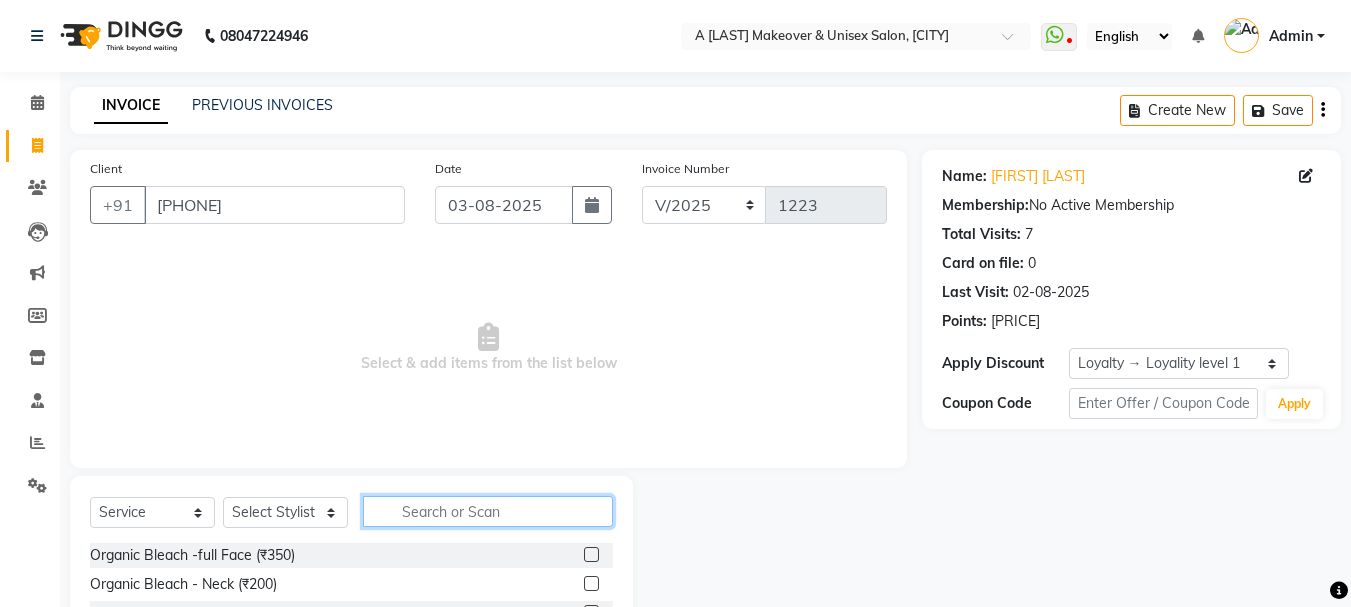 click 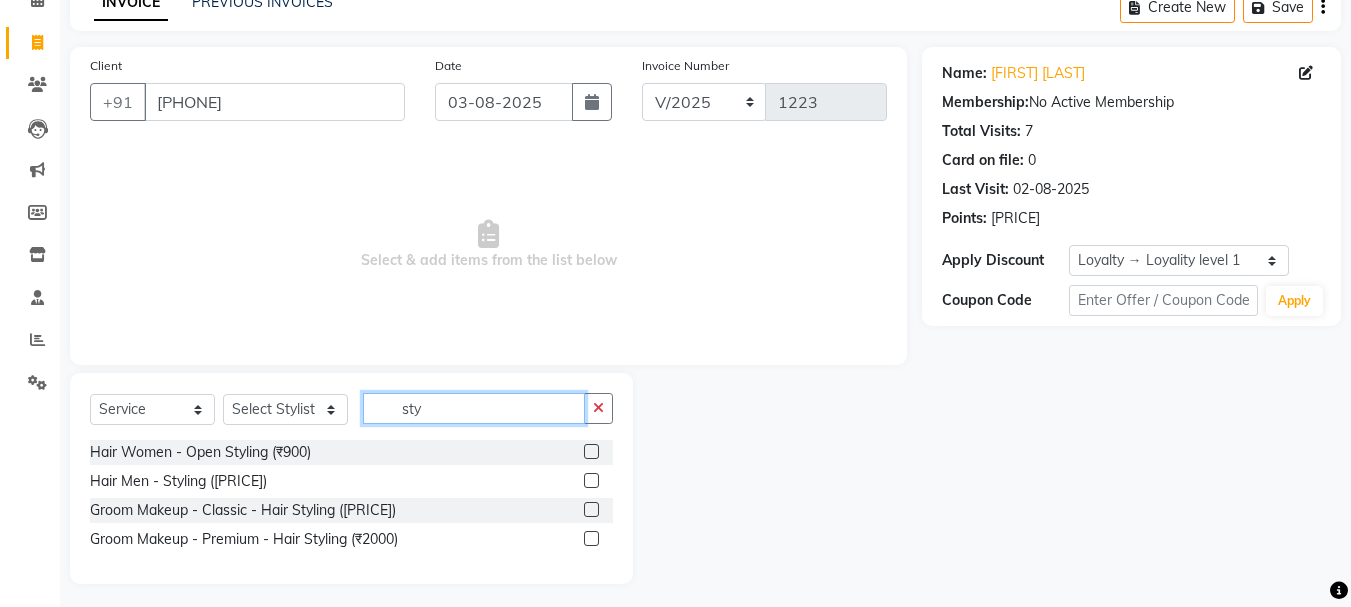 scroll, scrollTop: 110, scrollLeft: 0, axis: vertical 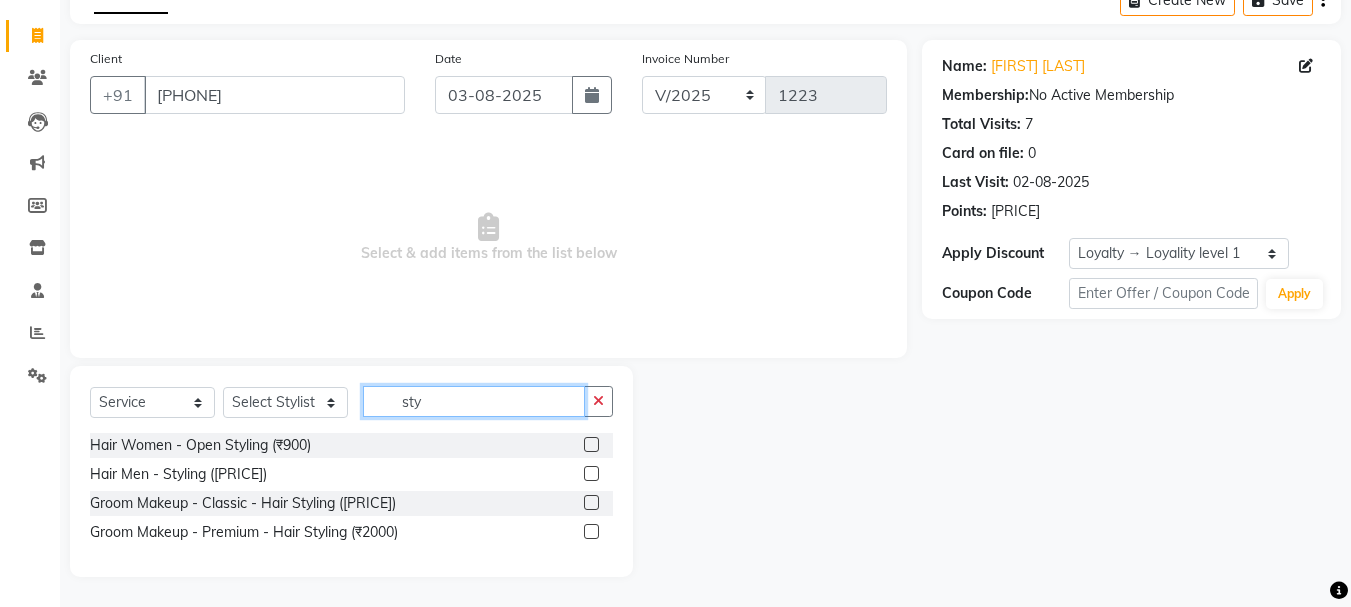 type on "sty" 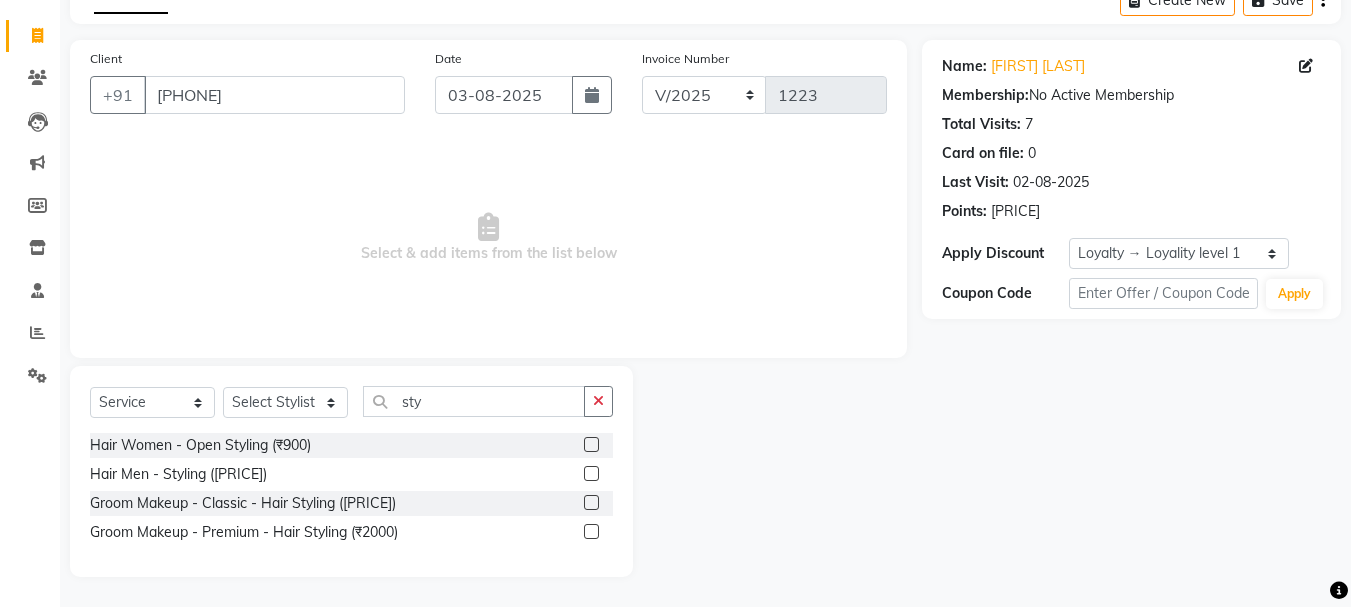click 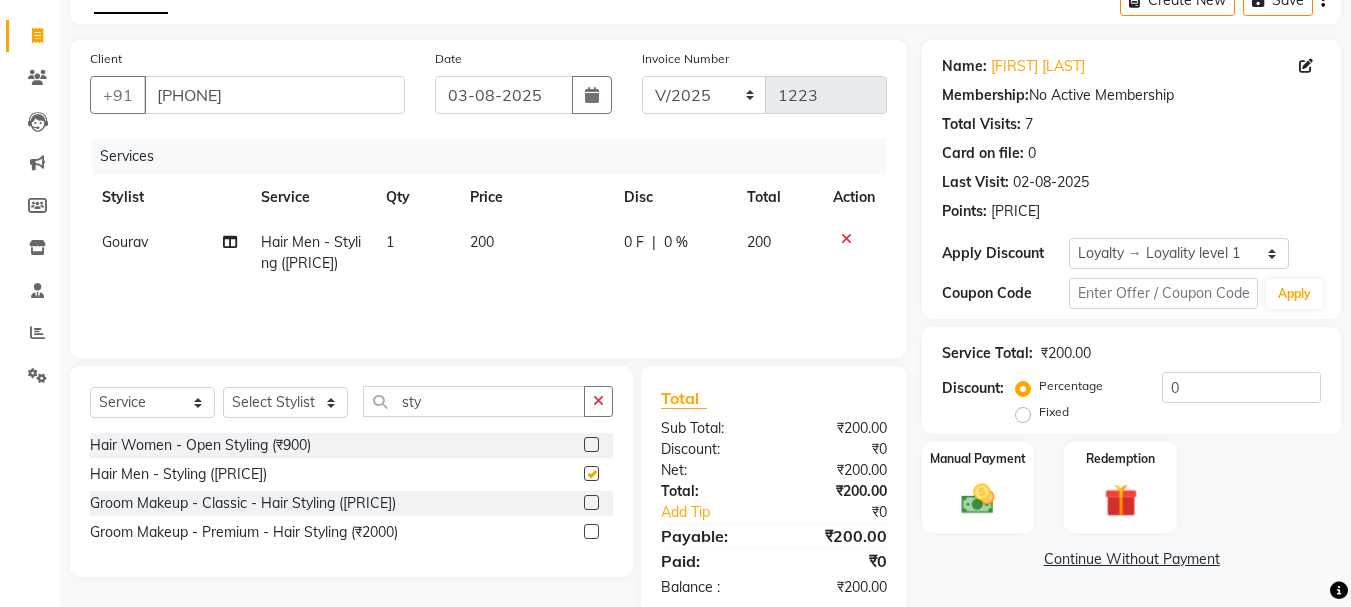 checkbox on "false" 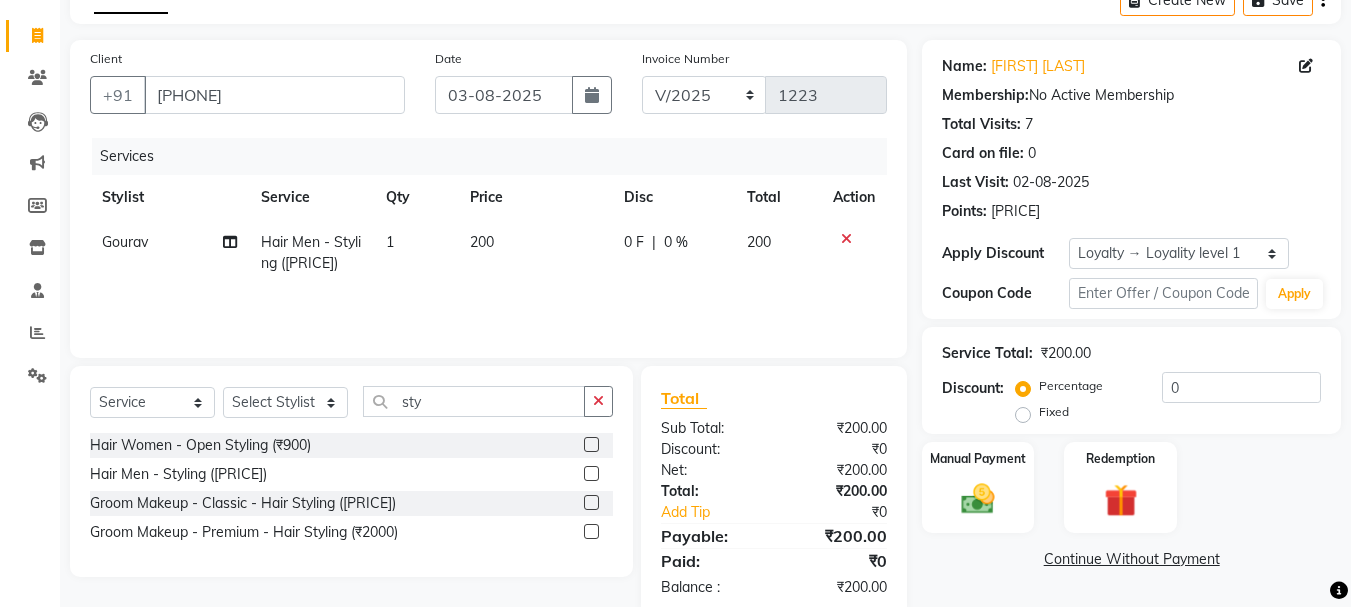 click on "200" 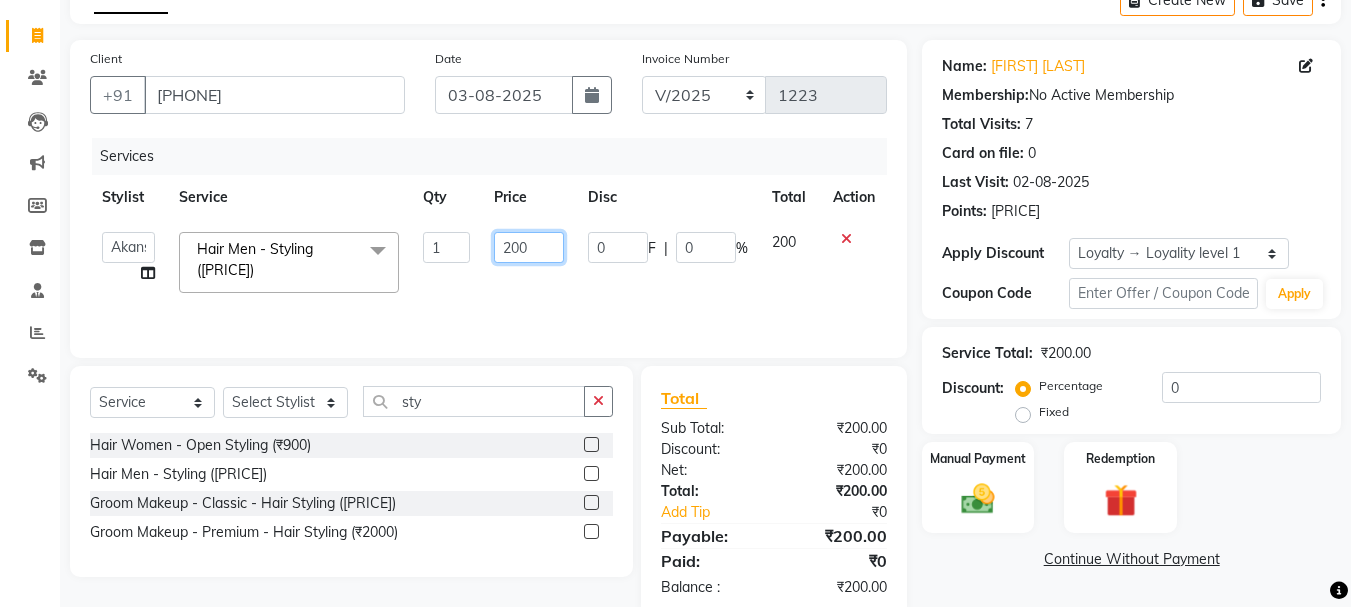click on "200" 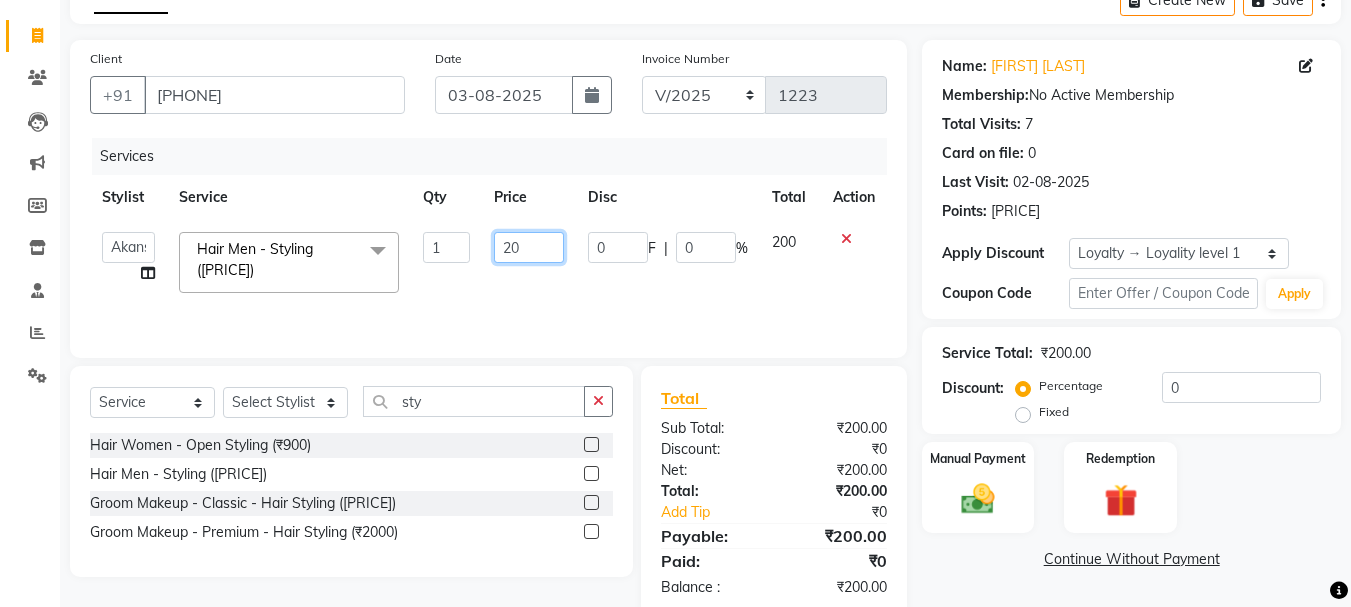 type on "2" 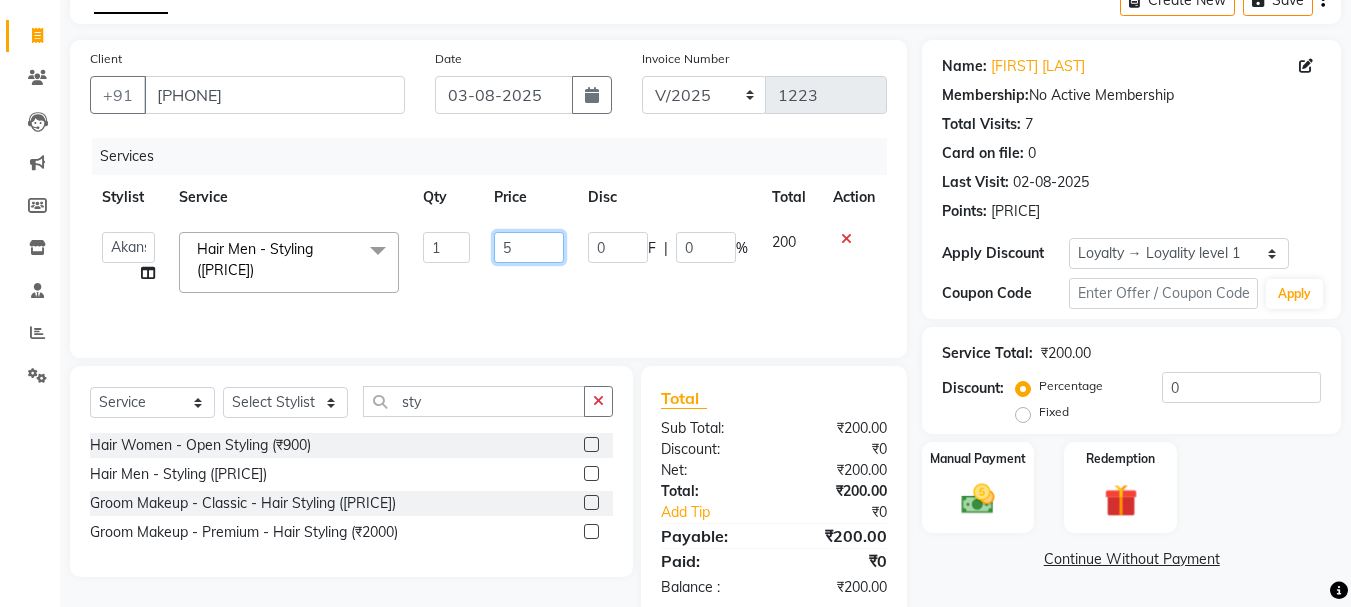 type on "50" 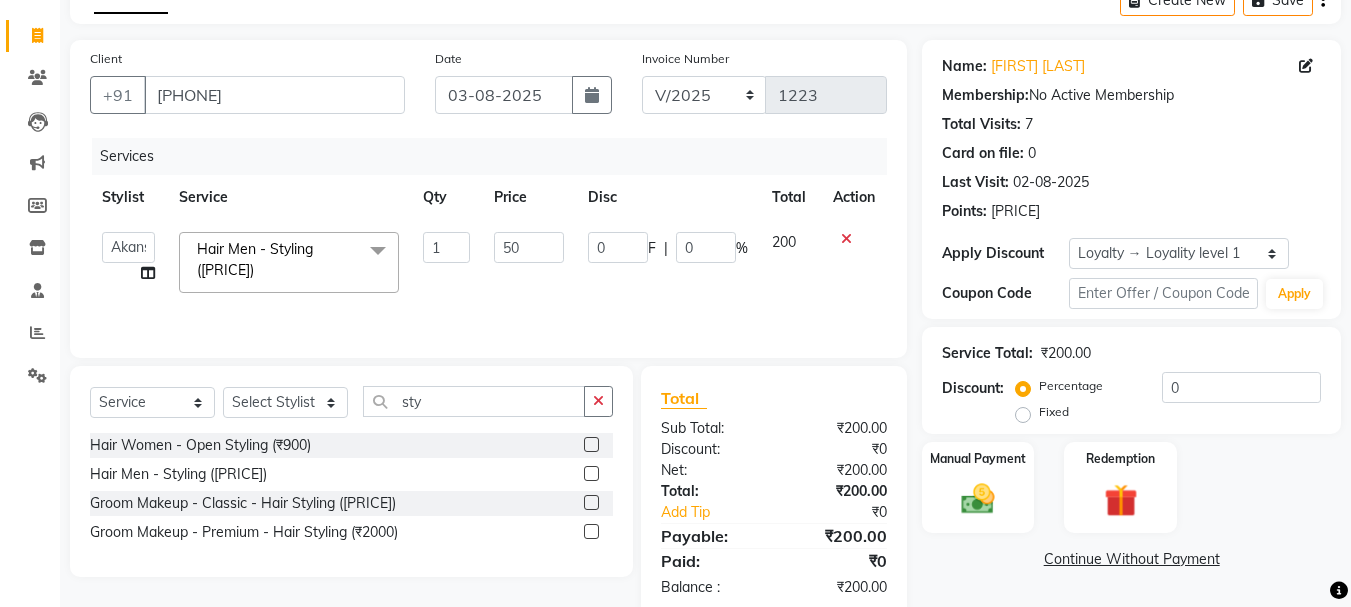 click on "Services Stylist Service Qty Price Disc Total Action  [FIRST]   [FIRST]   [FIRST]   [FIRST]    [FIRST]    [FIRST]  [LAST]    [FIRST] [LAST]   [FIRST]    [FIRST] Kumar   [FIRST]   [FIRST] [LAST]   [FIRST] [LAST]  Hair Men - Styling ([PRICE])  x Organic Bleach  -full Face  ([PRICE]) Organic Bleach  - Neck  ([PRICE]) Organic Bleach  - Stomach  ([PRICE]) Organic Bleach  - Back  ([PRICE]) Organic Bleach  - Arms  ([PRICE]) Organic Bleach  - full Legs  ([PRICE]) Organic Bleach  - Half Legs  ([PRICE]) Organic Bleach  - Hands/Feet [PRICE] ([PRICE]) Organic Bleach  - Full Body Bleach  ([PRICE])  face de tan ([PRICE]) neck detan ([PRICE]) [PRICE] BEAUTY PACKAGE ([PRICE]) [PRICE] PACKAGE ([PRICE]) SMOOTHNING STARTING LENGTH ([PRICE]) HAIR TREATMENT PER SITING ([PRICE]) [PRICE] MEMBERSHIP ([PRICE]) GROOM MAKE UP ([PRICE]) RAAGA GLOW FACIAL ([PRICE]) CRIMPER ([PRICE]) NAIL PAINT FOOT POLISH ([PRICE]) ENGAGEMENT MAKEUP ([PRICE]) BEAUTY PACKAGE ([PRICE]) [PRICE] BEAUTY PACKAGE ([PRICE]) [PRICE] package ([PRICE]) head massage with oil ([PRICE]) [PRICE] F" 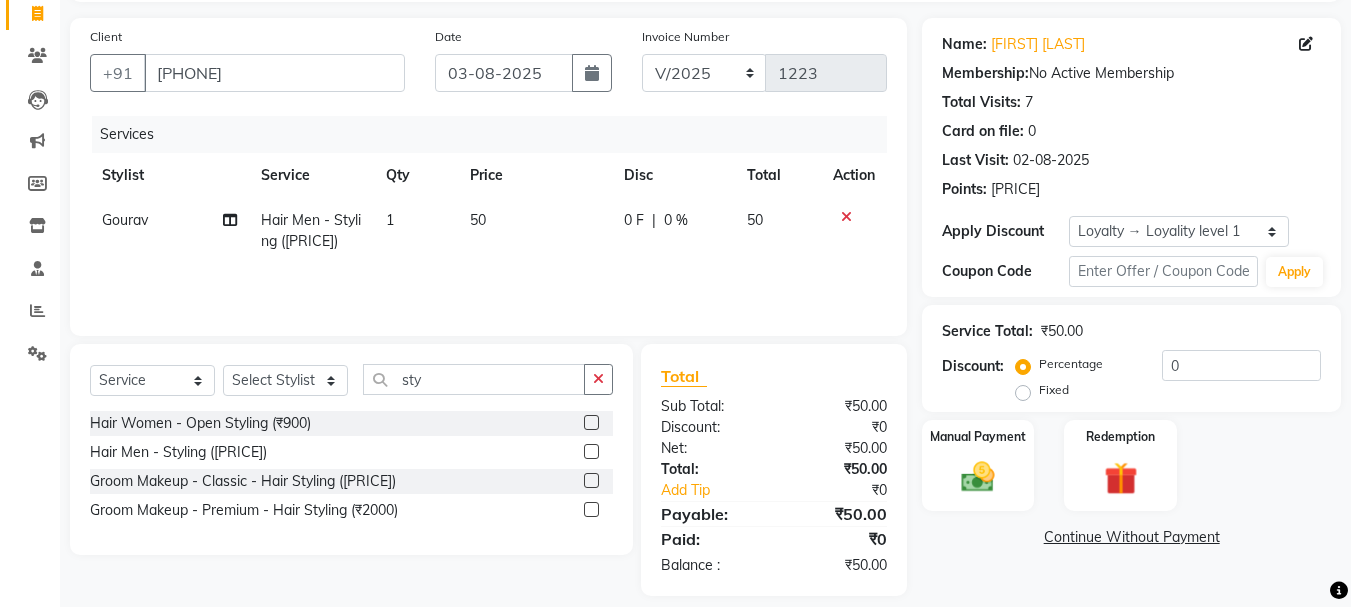 scroll, scrollTop: 151, scrollLeft: 0, axis: vertical 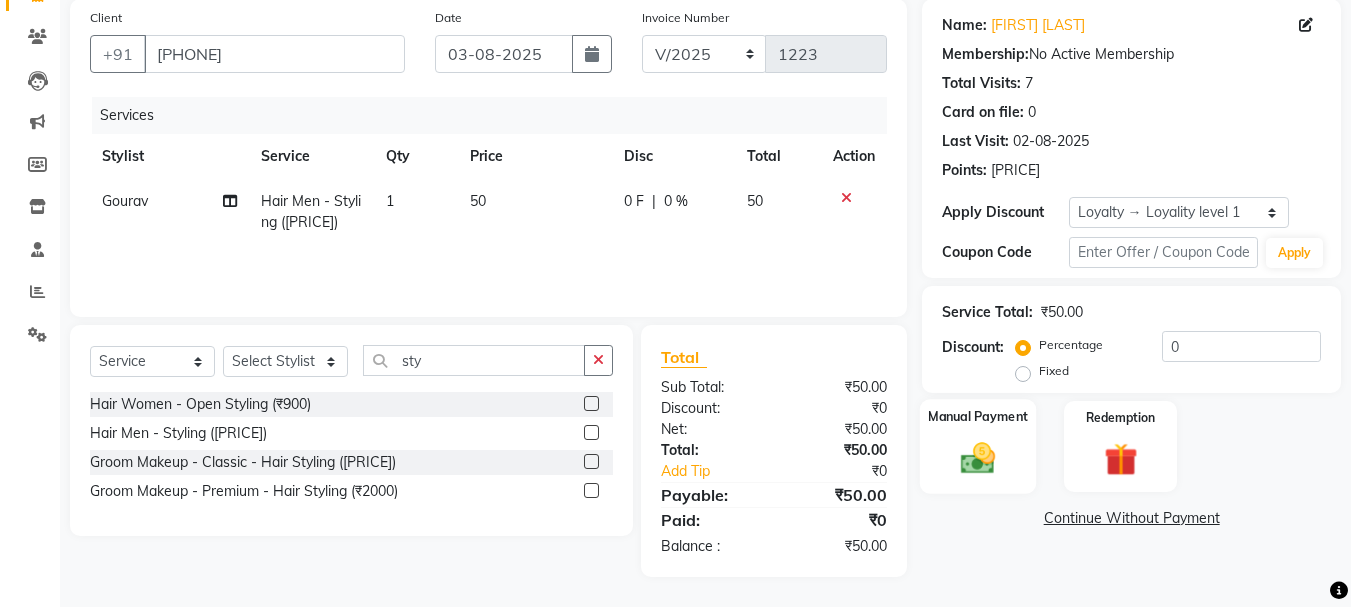 click 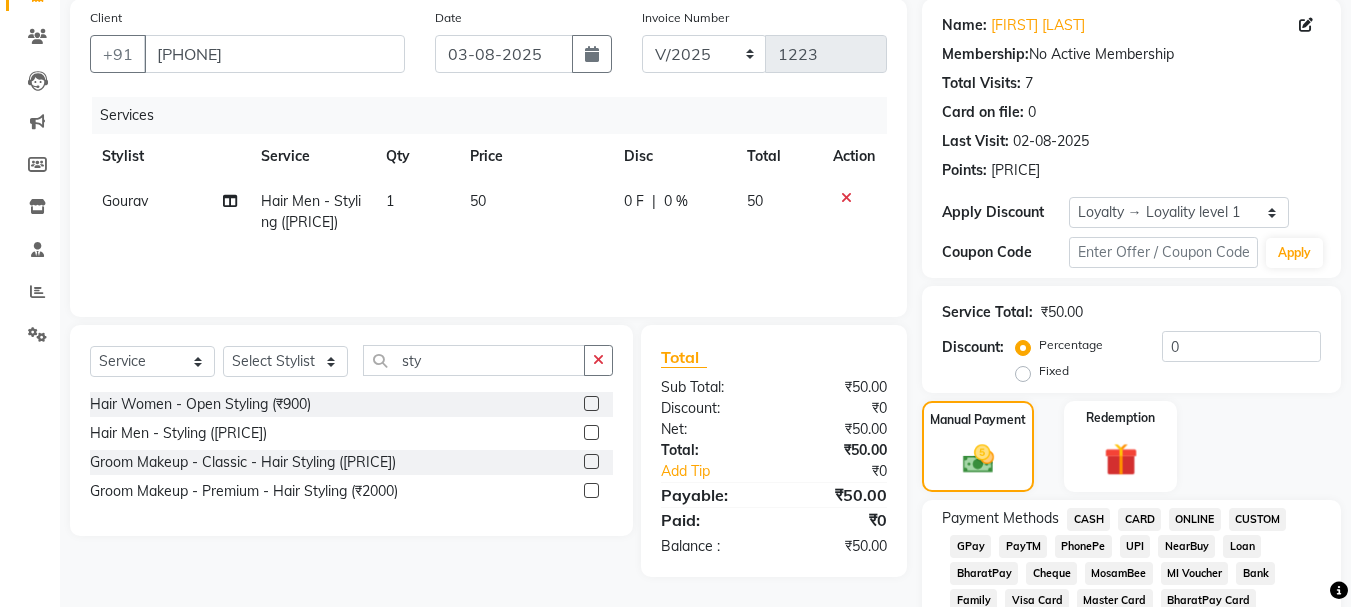 click on "ONLINE" 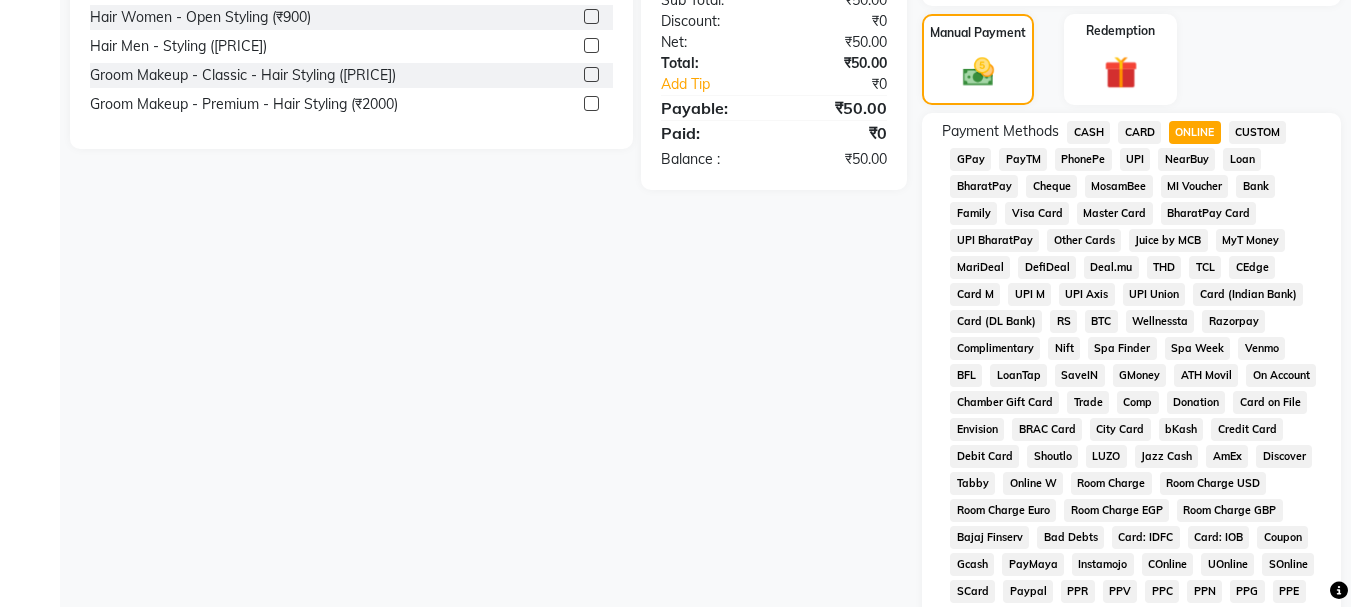 scroll, scrollTop: 934, scrollLeft: 0, axis: vertical 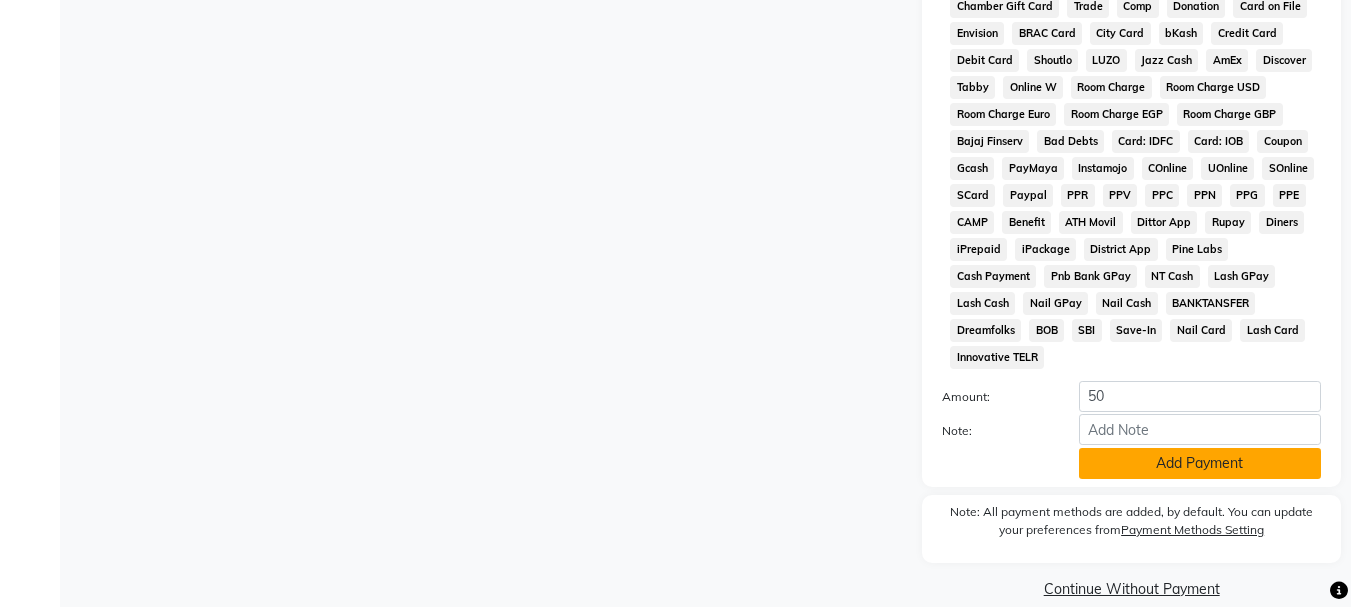 click on "Add Payment" 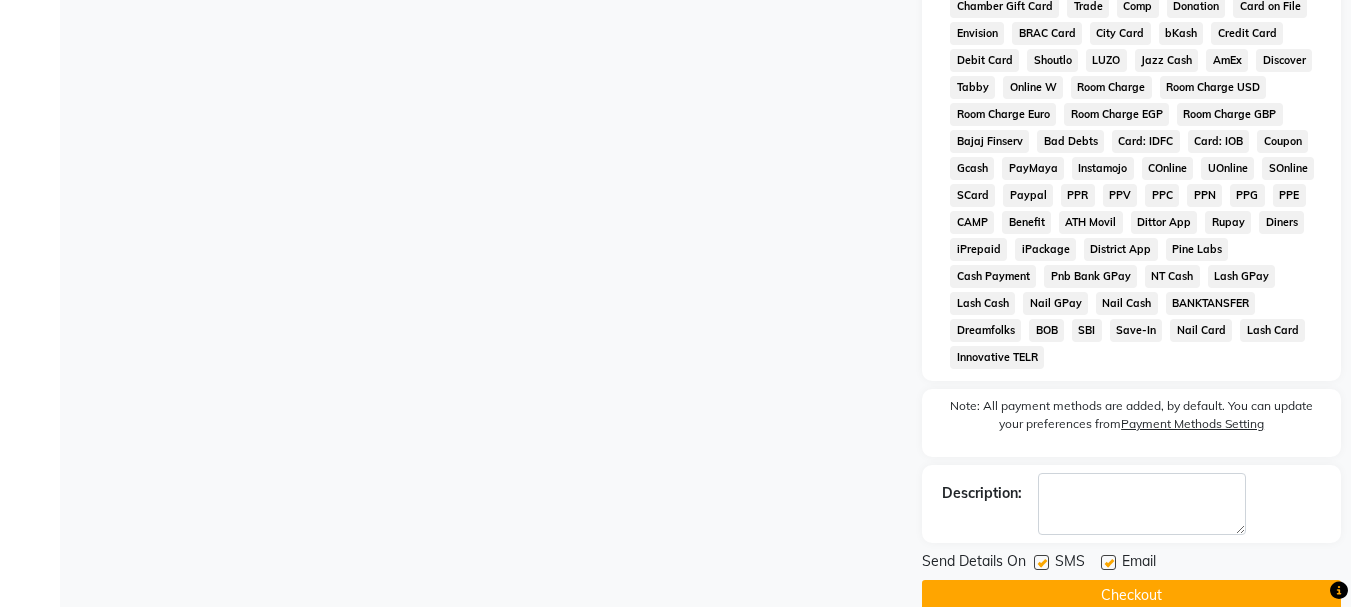 click 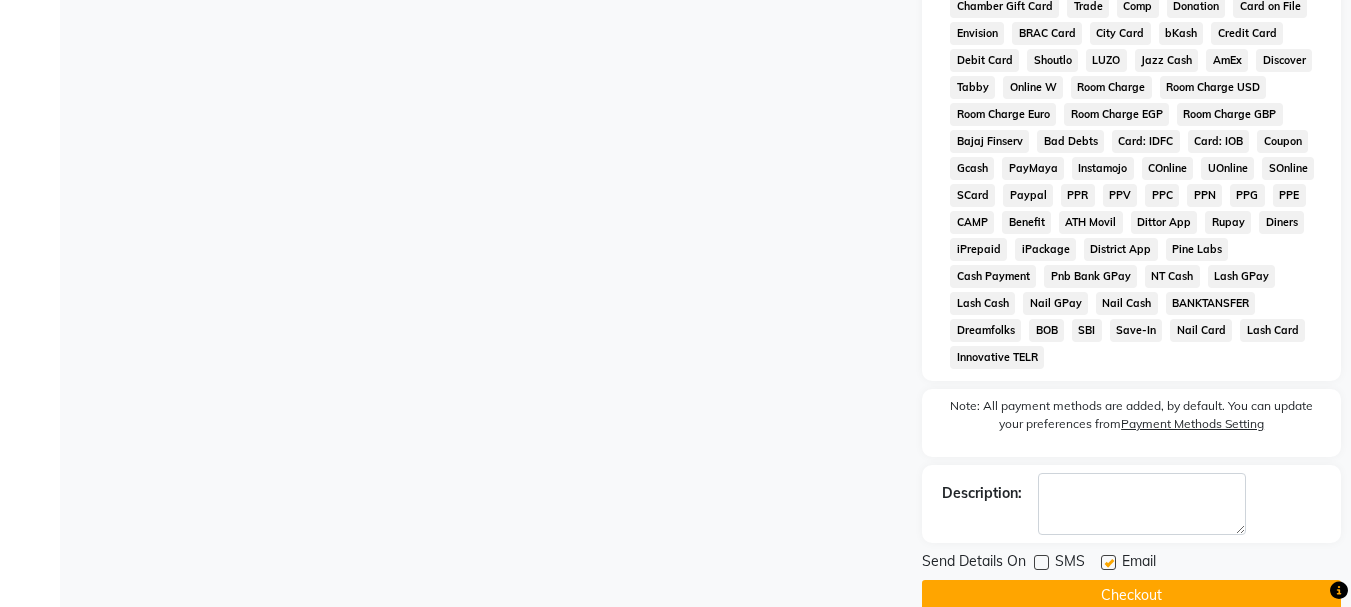 click 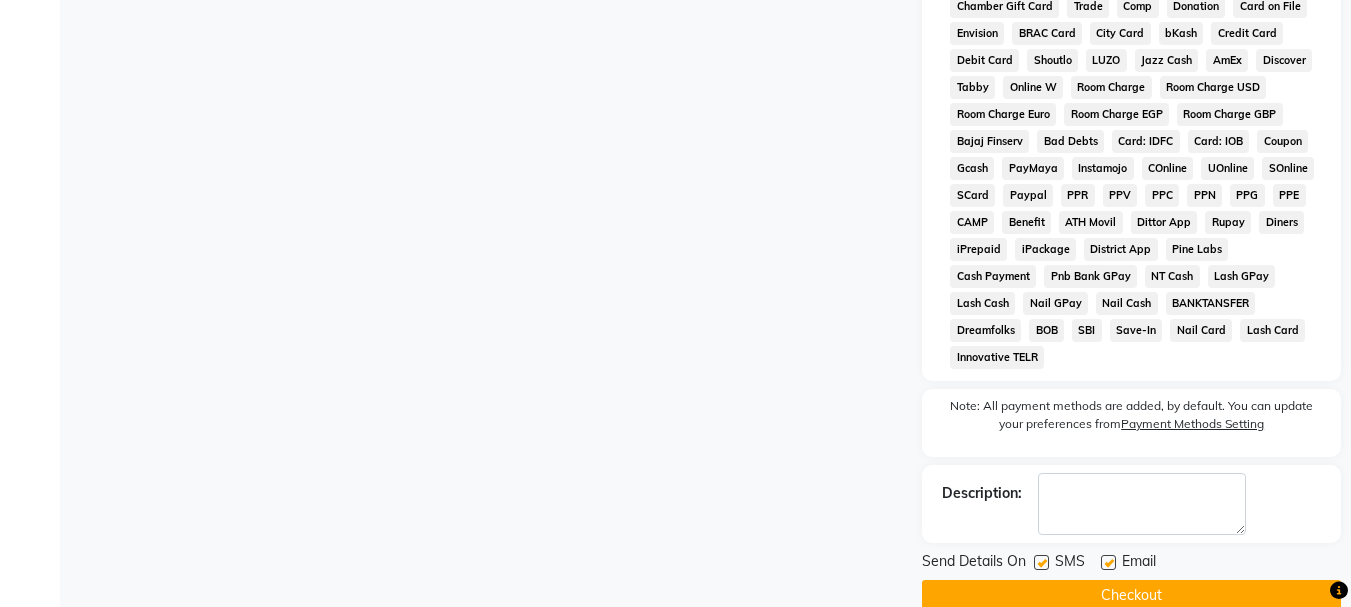 click 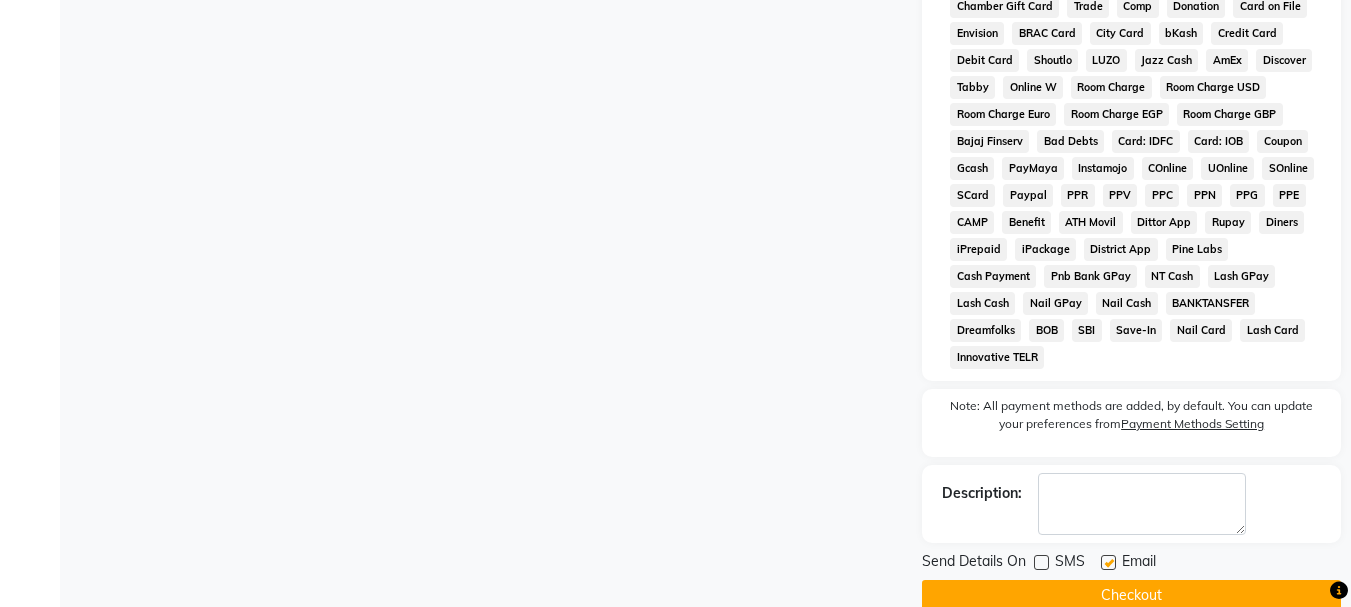 click 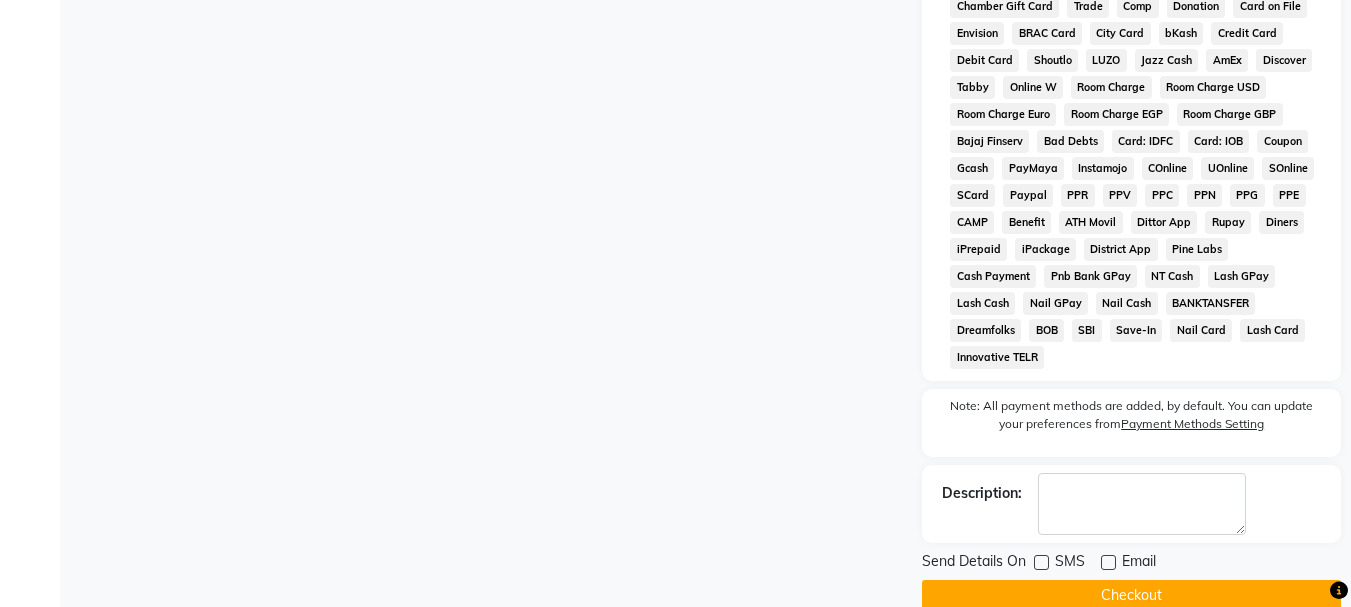 click on "Checkout" 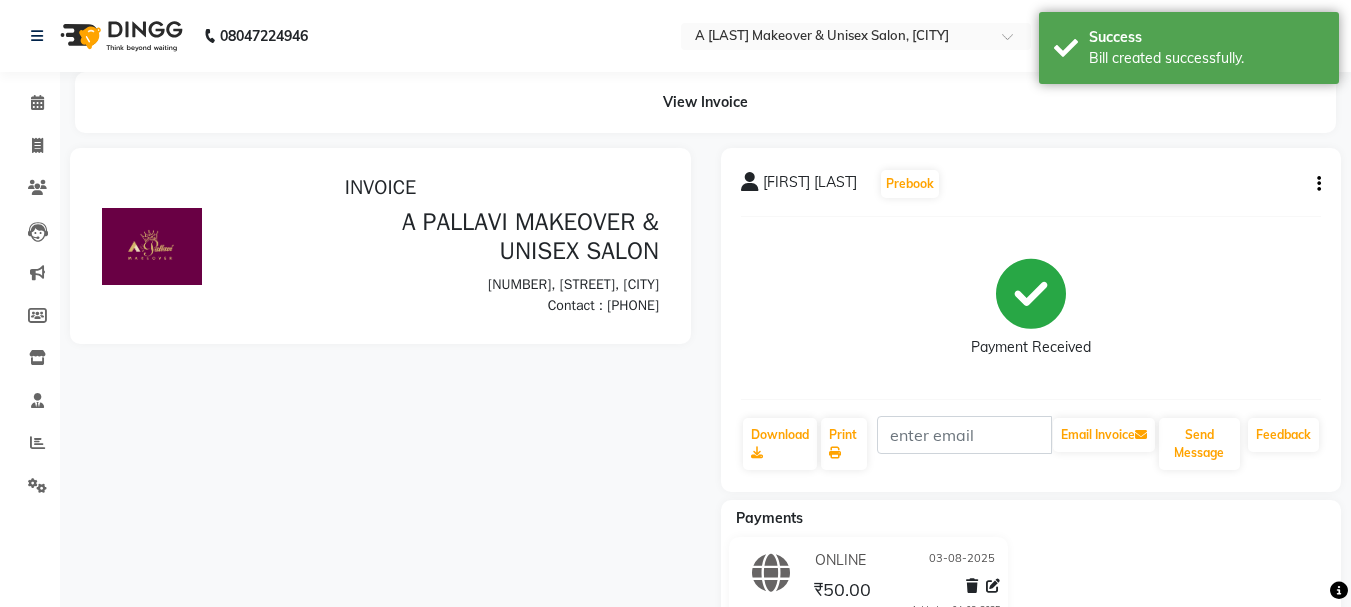 scroll, scrollTop: 0, scrollLeft: 0, axis: both 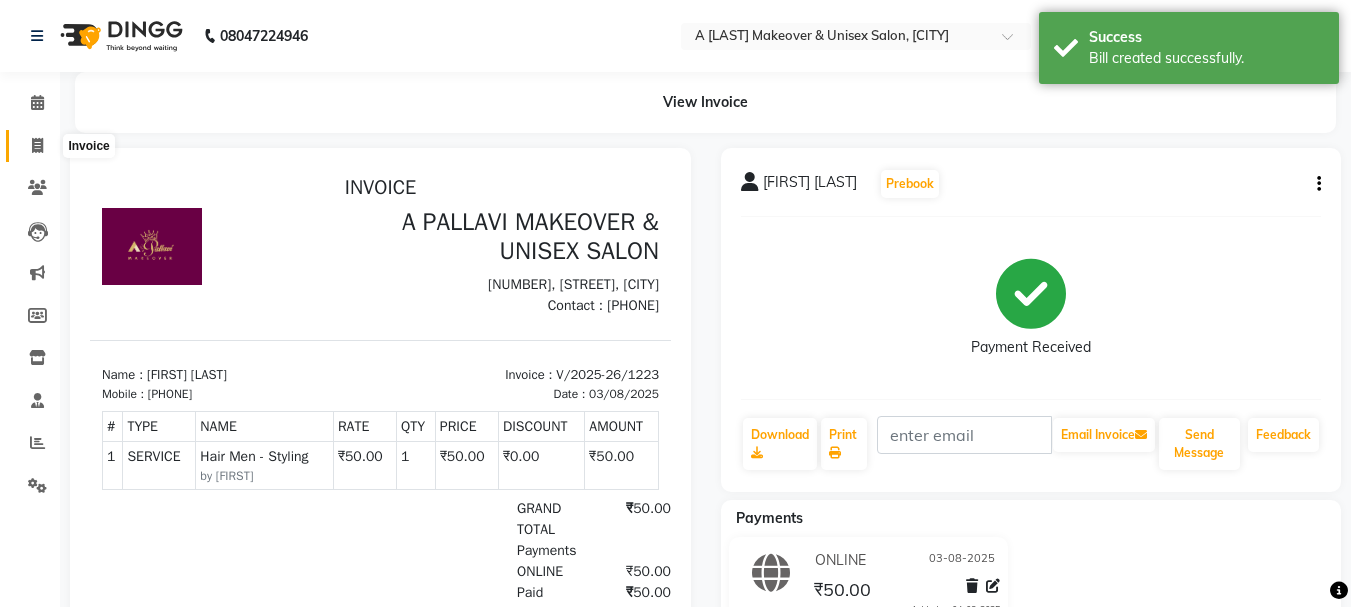 click 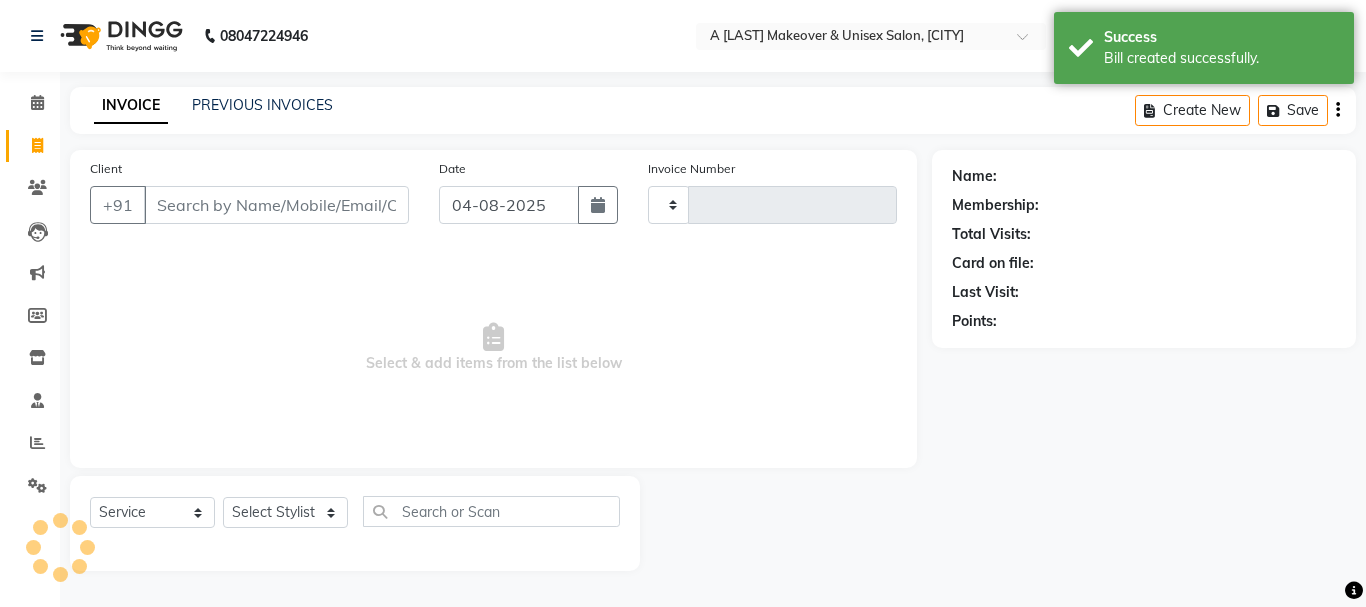 type on "1224" 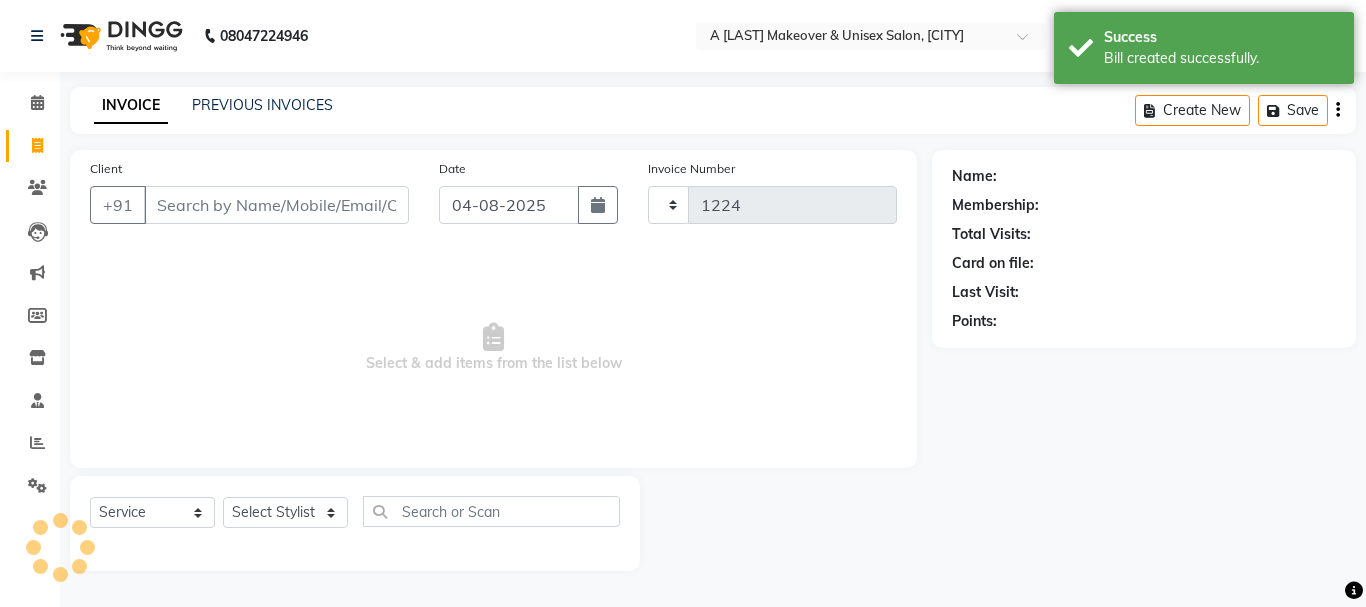 select on "3573" 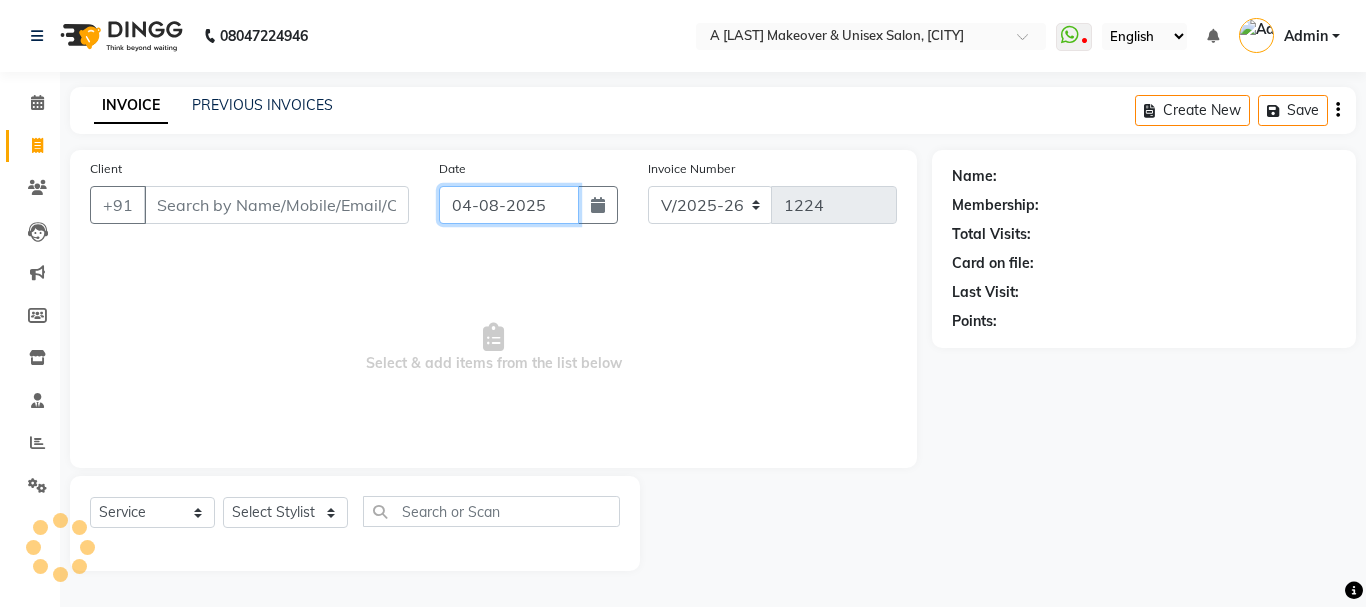 click on "04-08-2025" 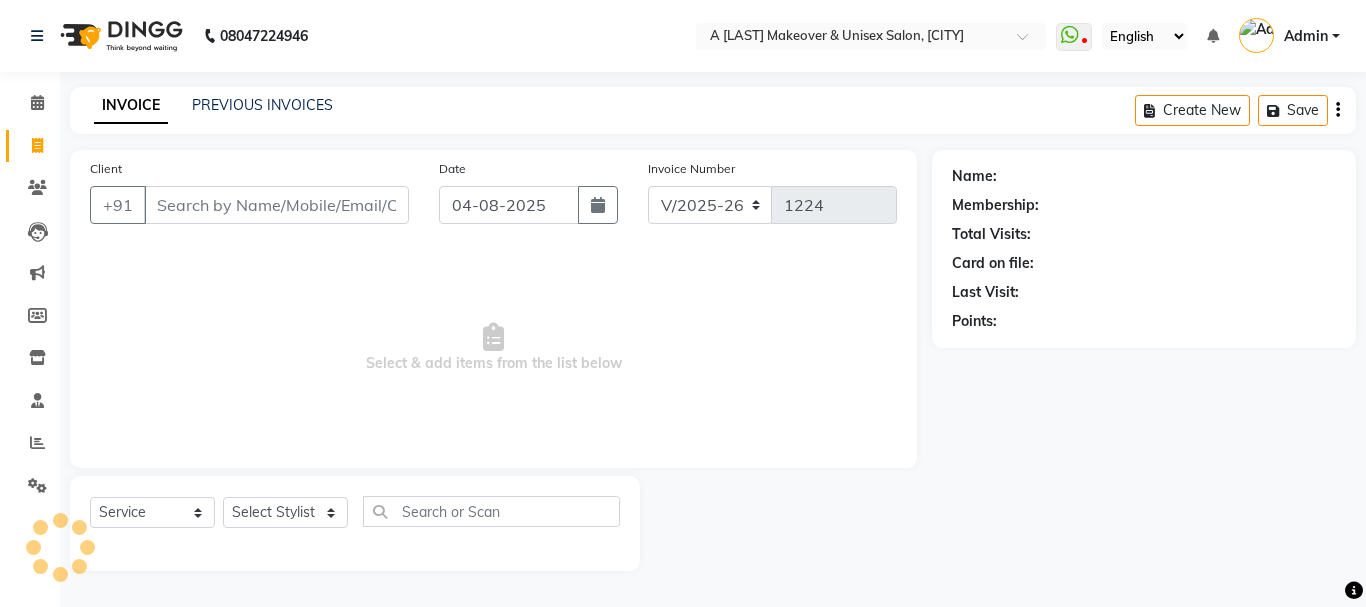 select on "8" 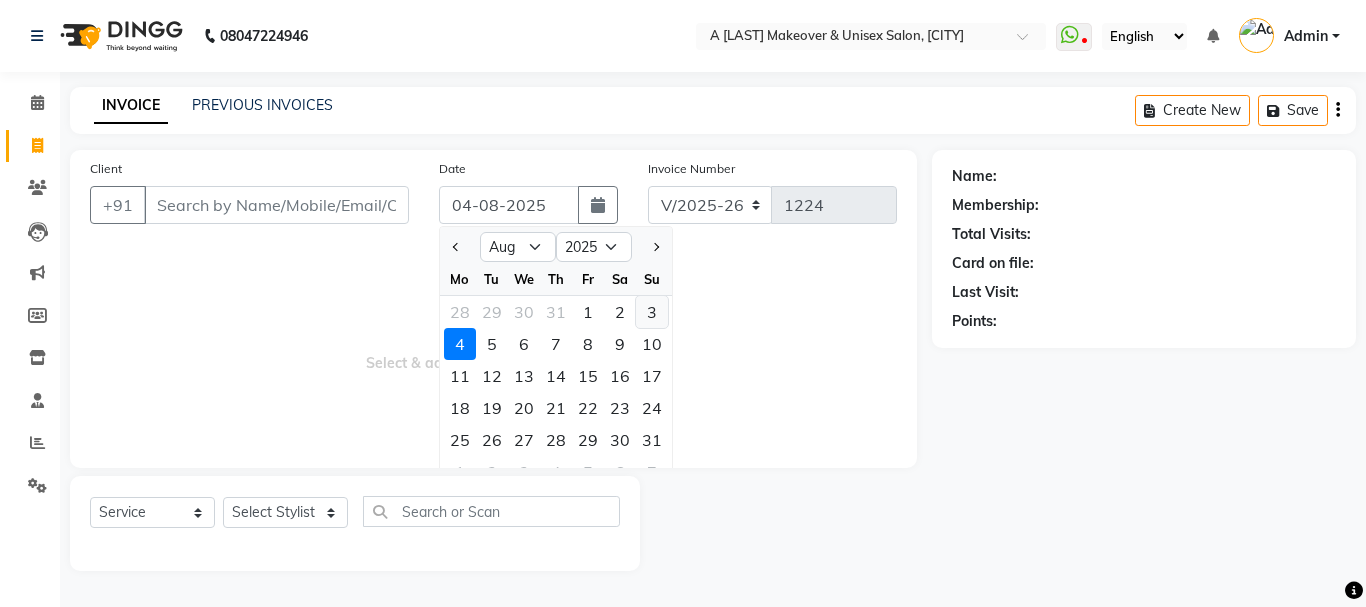 click on "3" 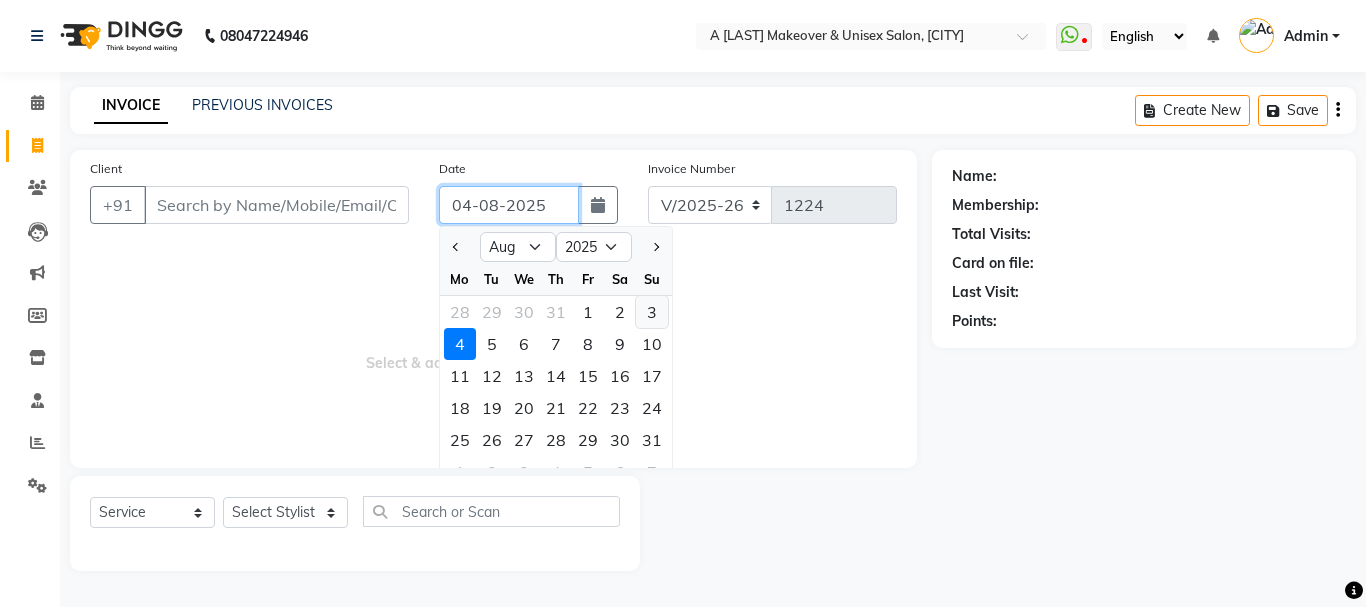 type on "03-08-2025" 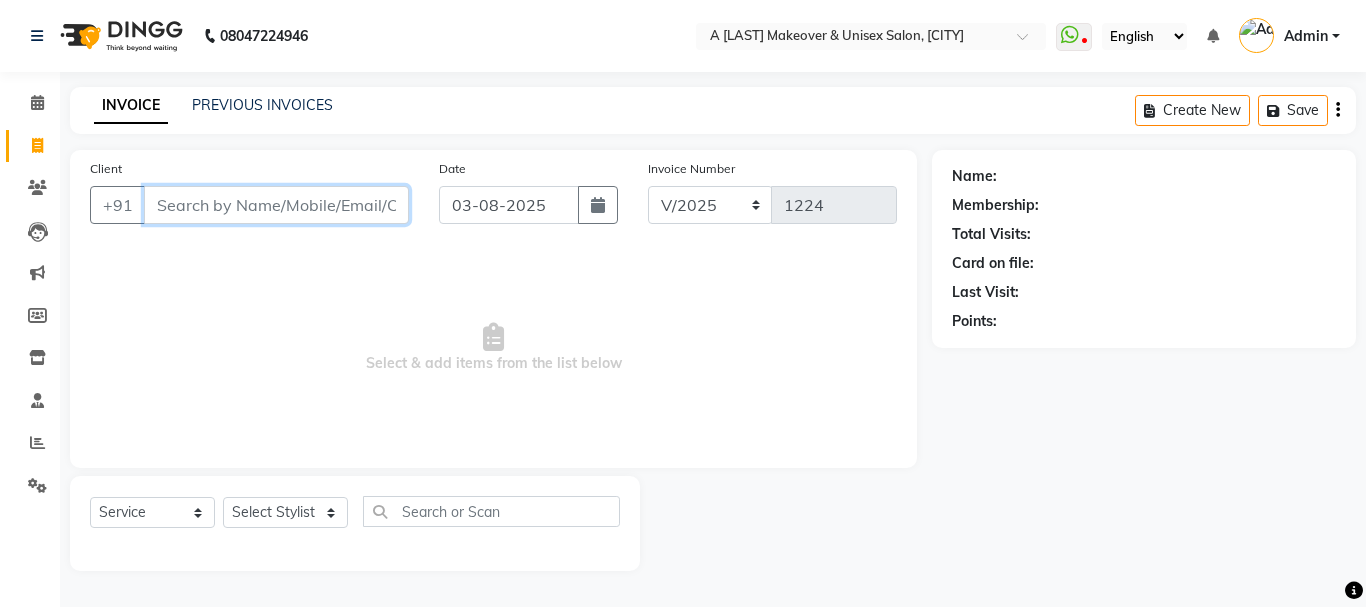 click on "Client" at bounding box center [276, 205] 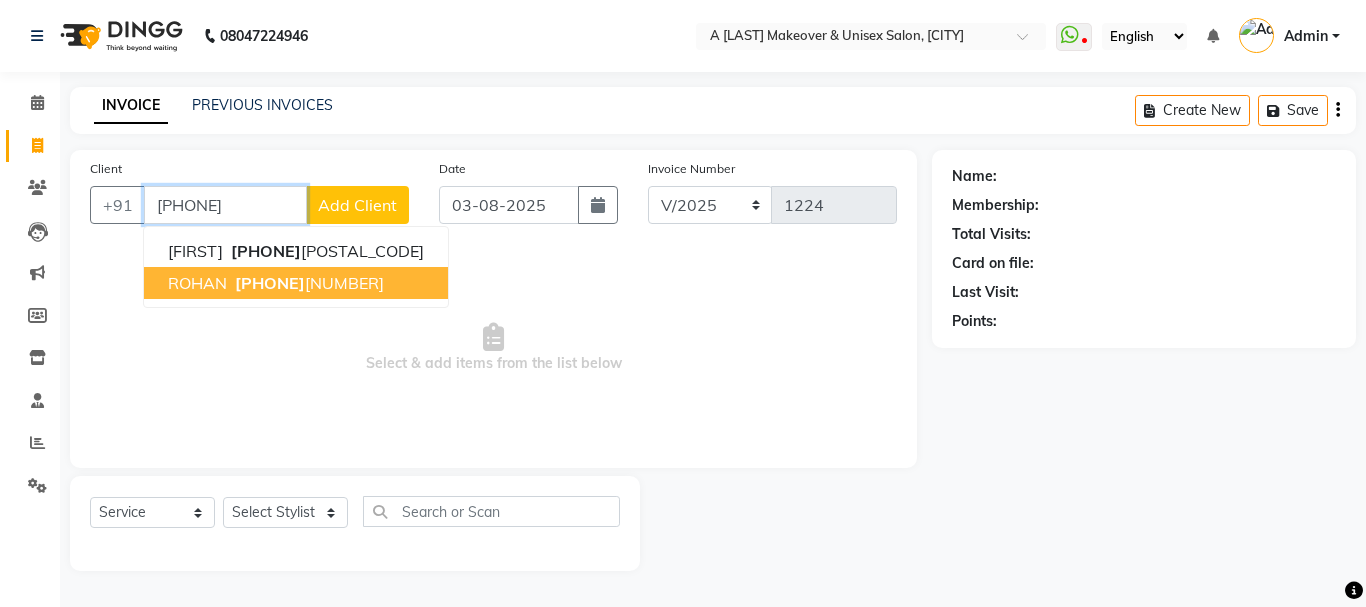 click on "[PHONE]" at bounding box center [307, 283] 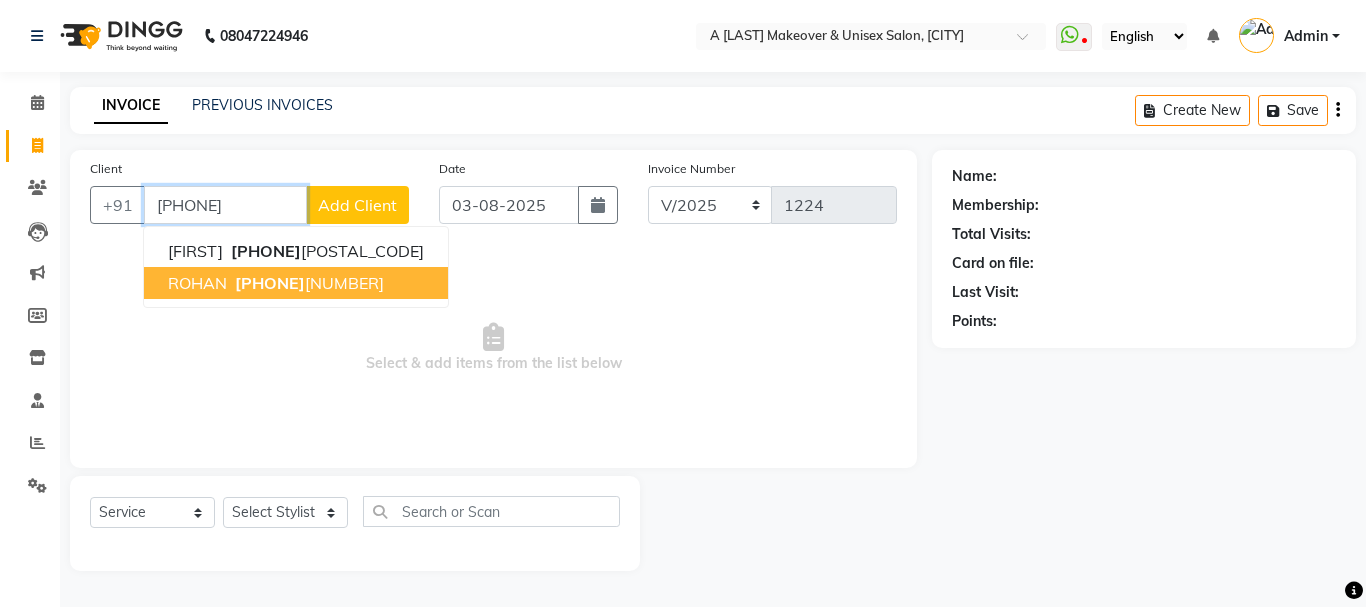 type on "[PHONE]" 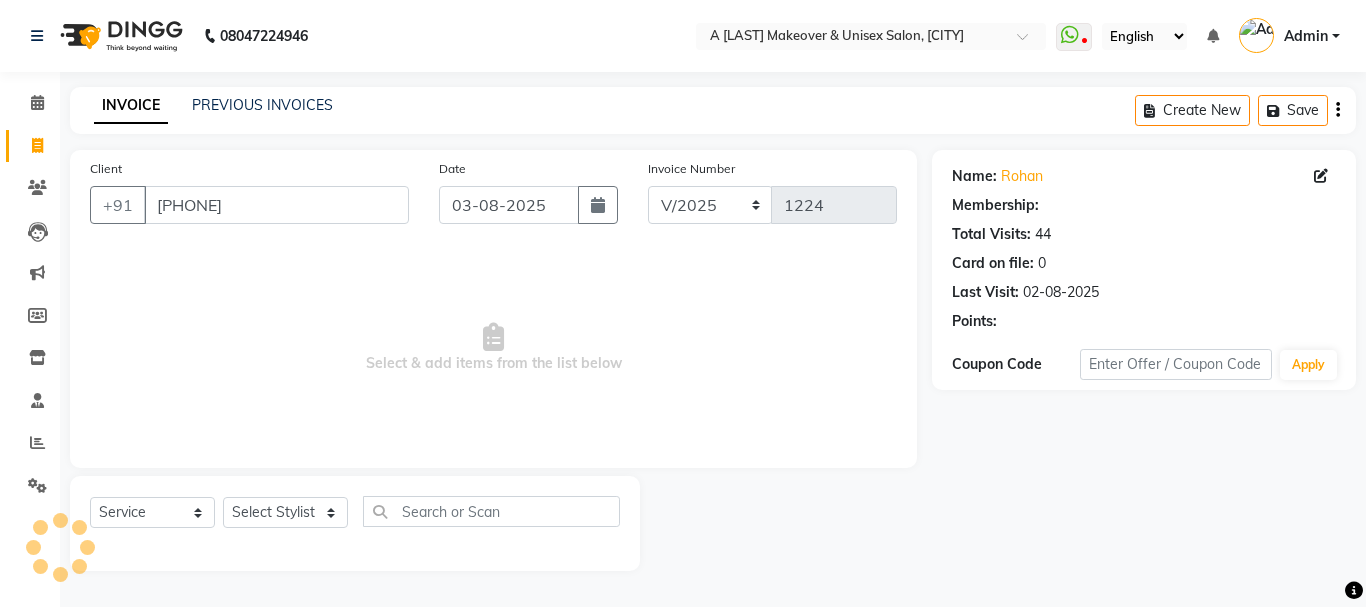 select on "1: Object" 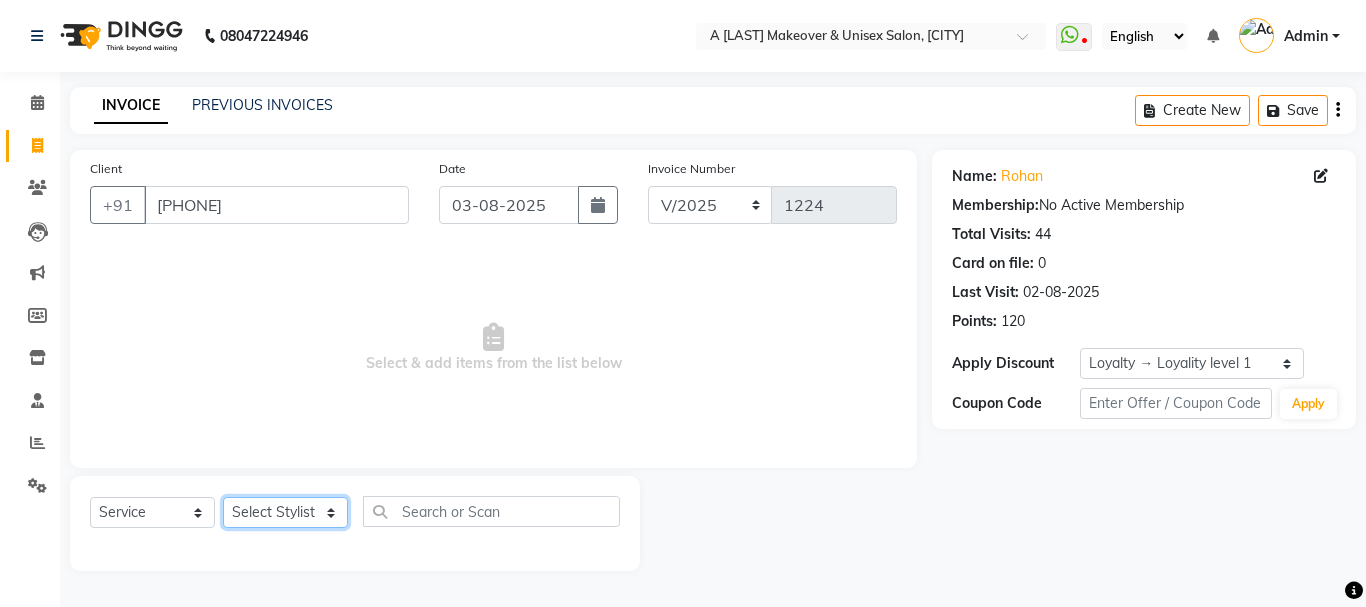 click on "Select Stylist Akansha A [LAST] Archana BAPAN Gourav  Namita [LAST] [LAST]  [FIRST] [LAST] PREETY  [FIRST] [LAST] SANJANA santosh kar [LAST] [LAST] zoya" 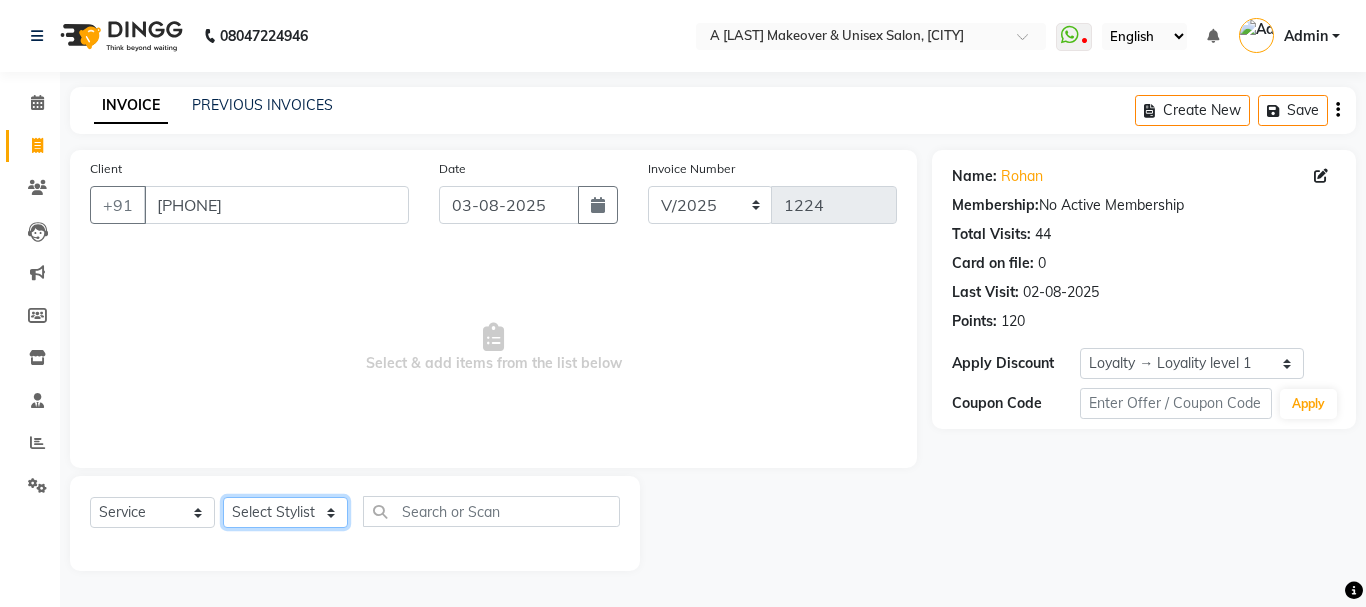 select on "64441" 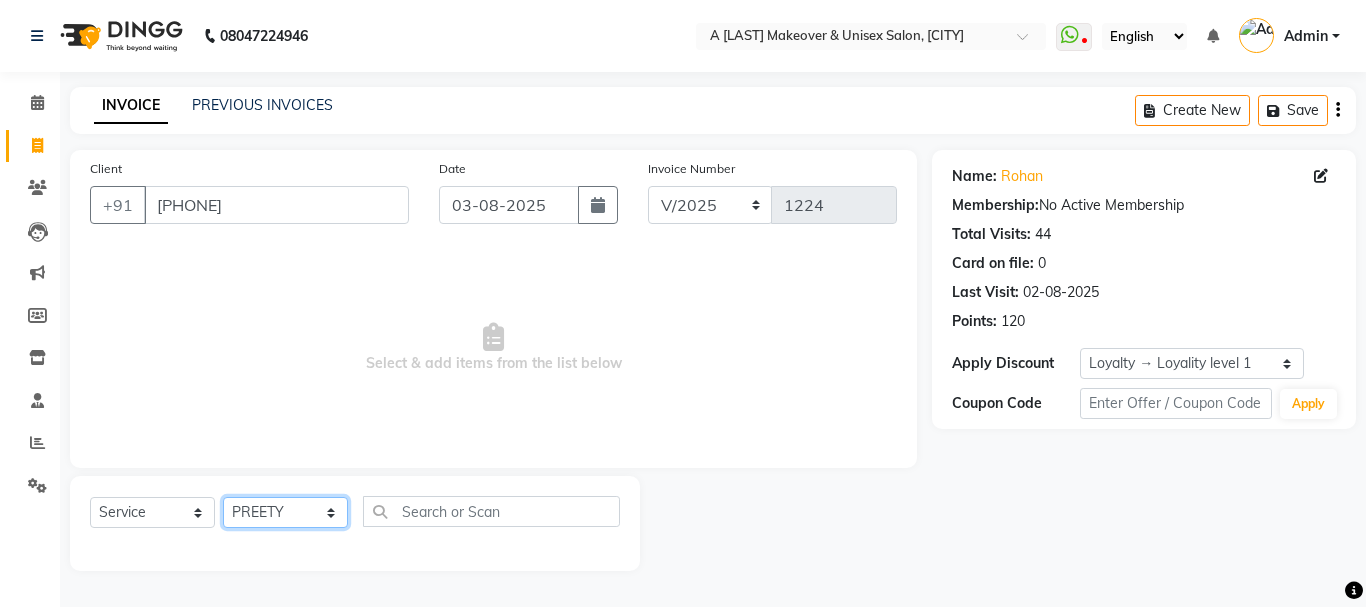 click on "Select Stylist Akansha A [LAST] Archana BAPAN Gourav  Namita [LAST] [LAST]  [FIRST] [LAST] PREETY  [FIRST] [LAST] SANJANA santosh kar [LAST] [LAST] zoya" 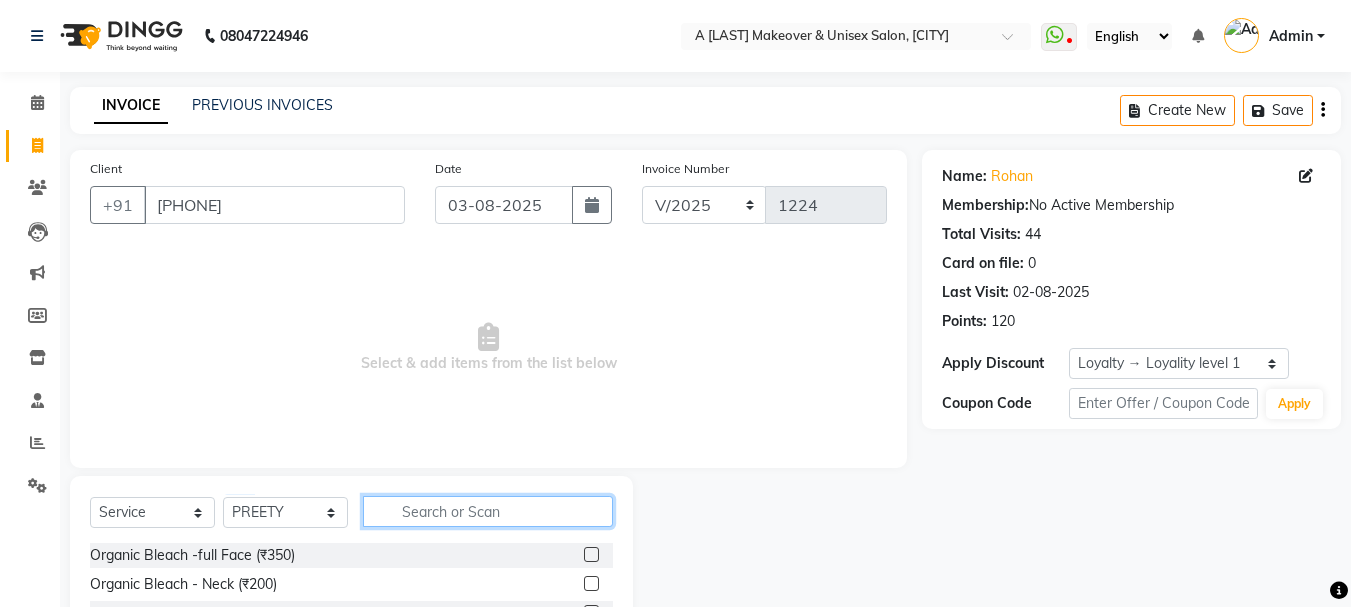 click 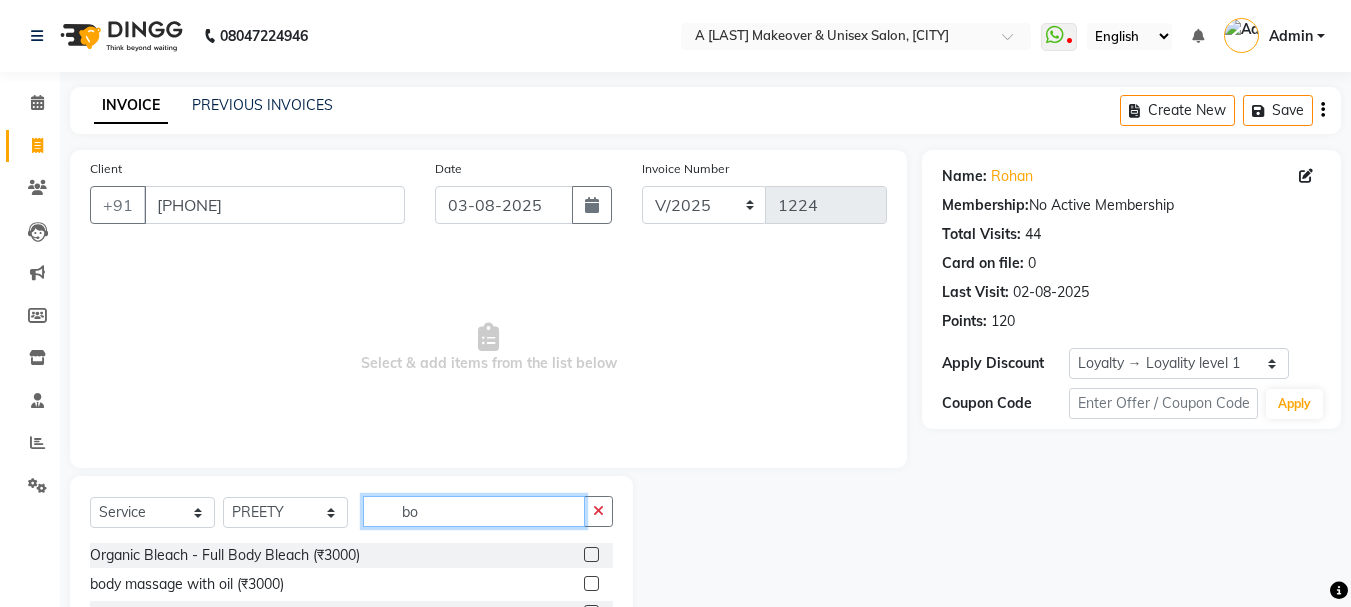 type on "b" 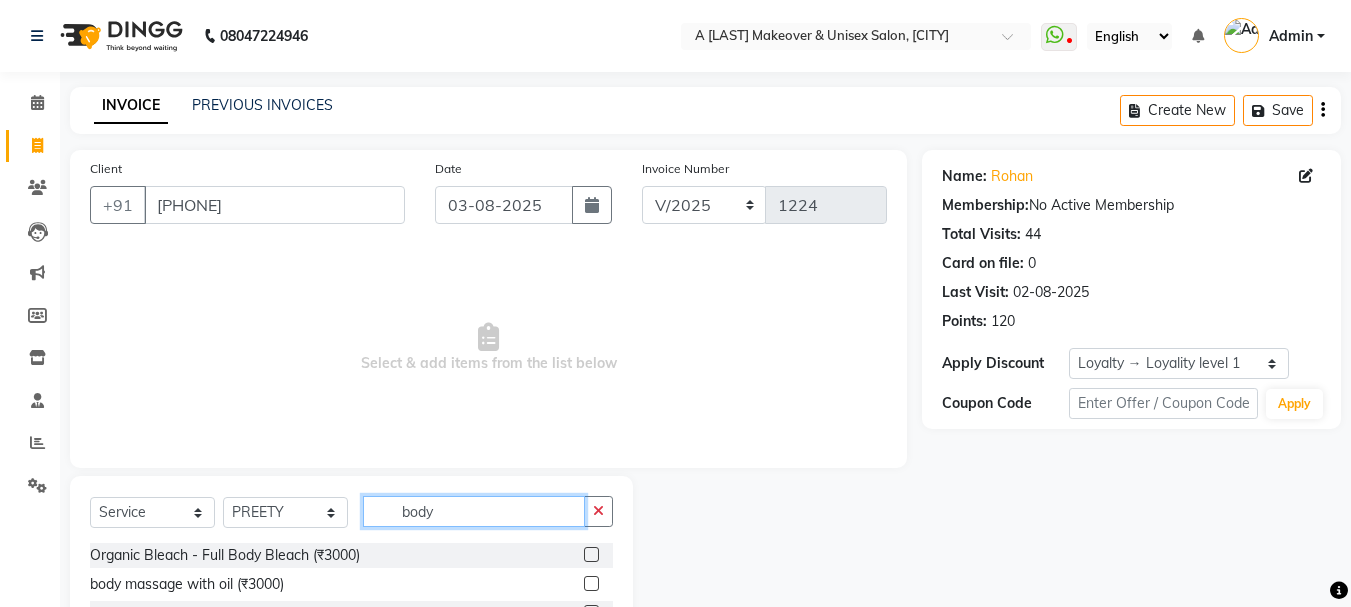 scroll, scrollTop: 194, scrollLeft: 0, axis: vertical 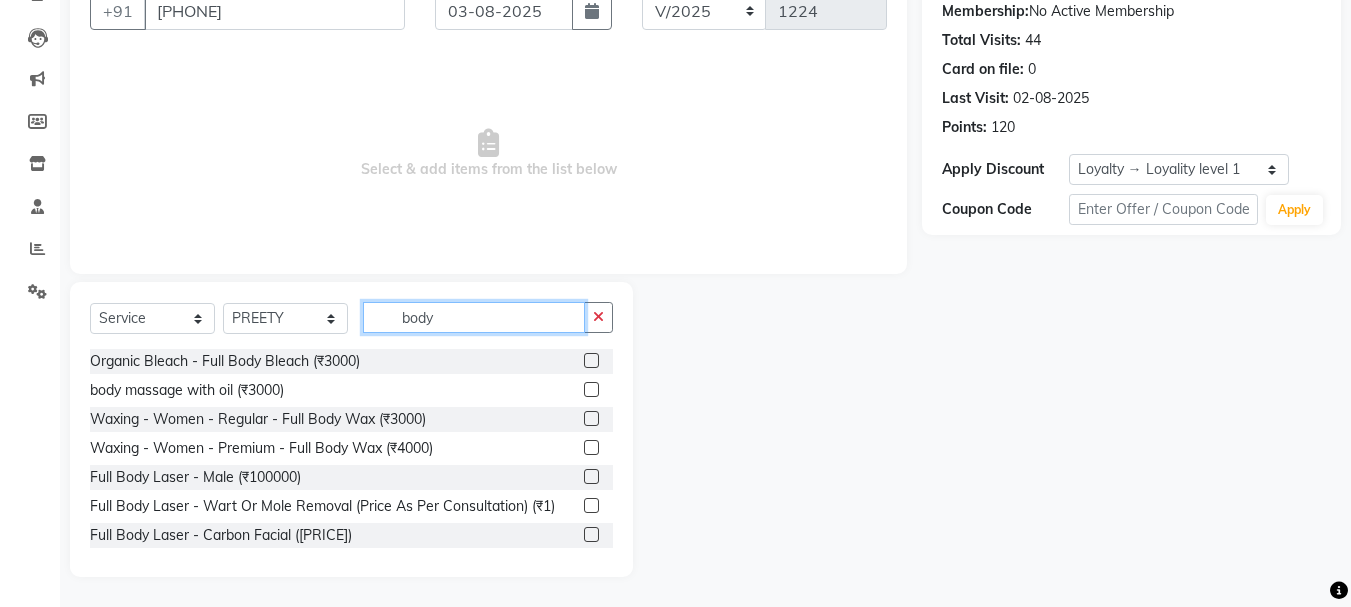 type on "body" 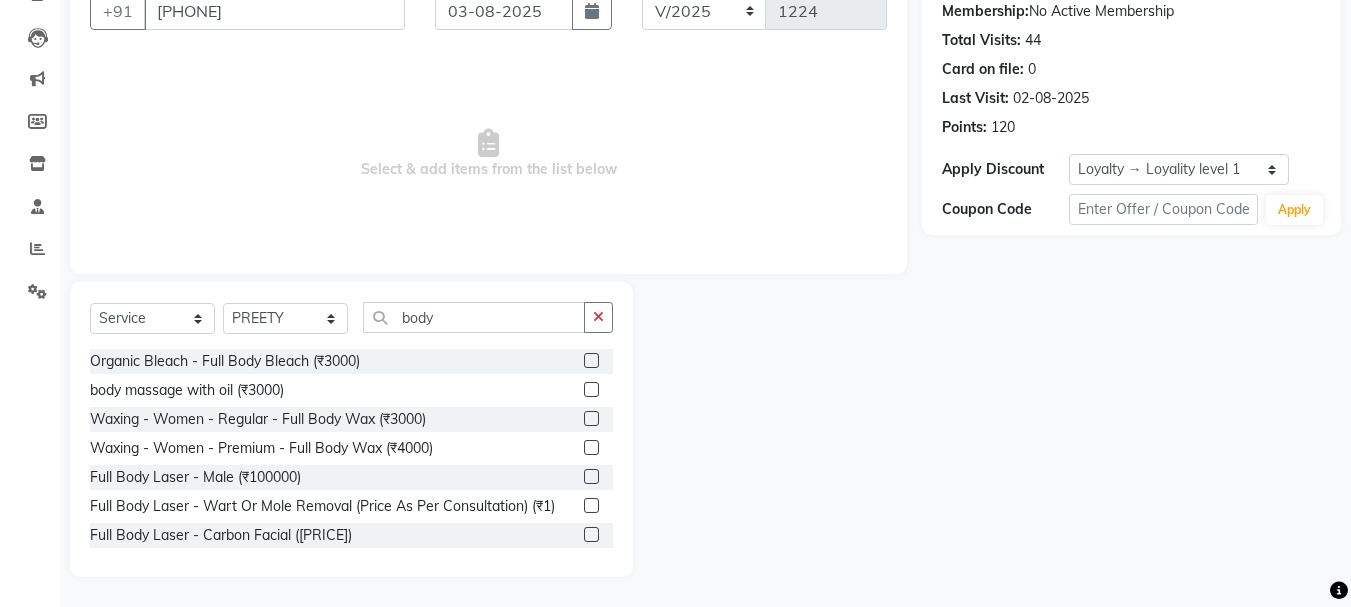 click 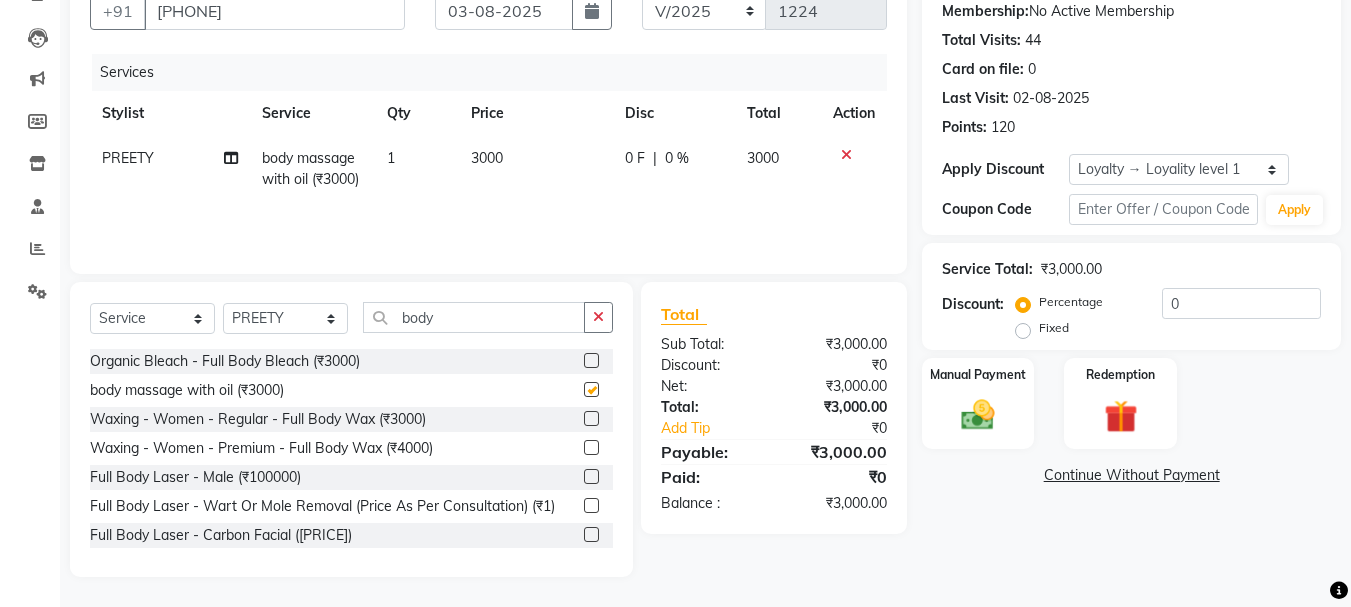 checkbox on "false" 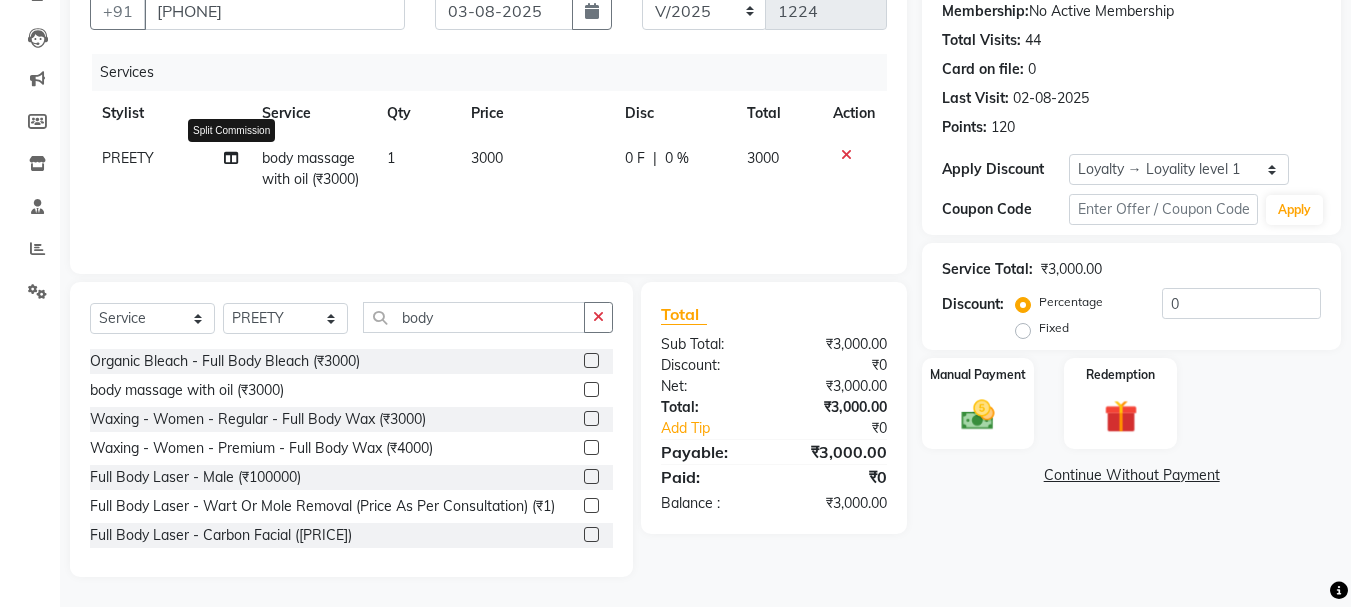 click 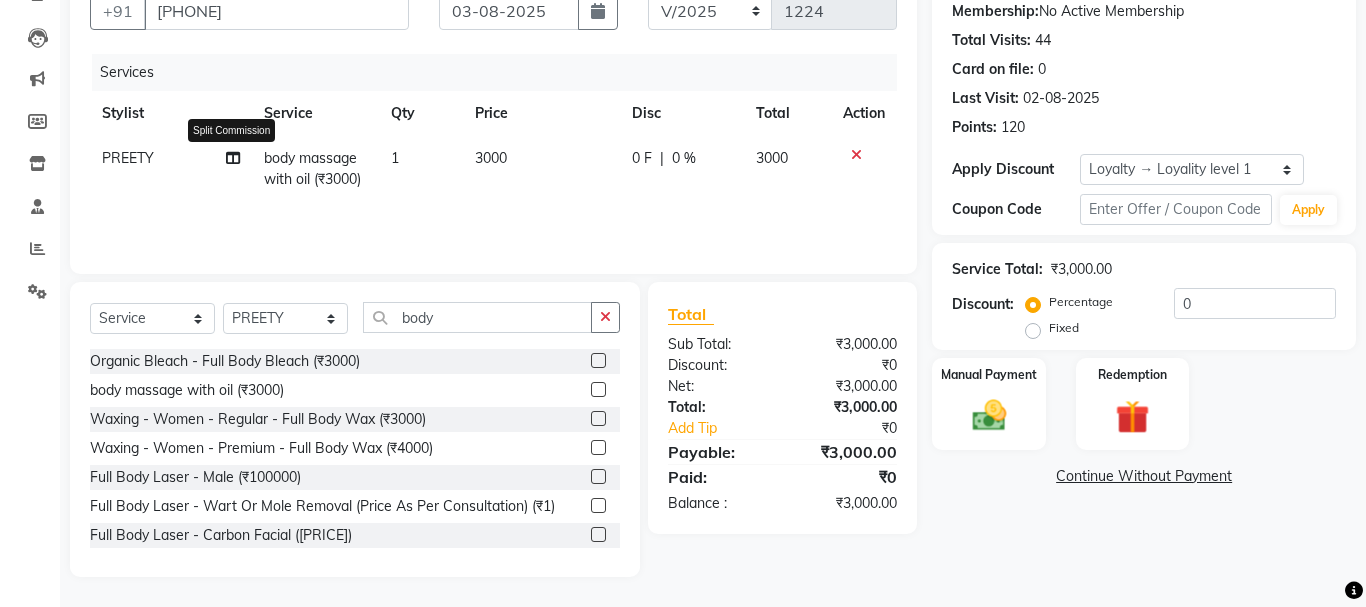 select on "64441" 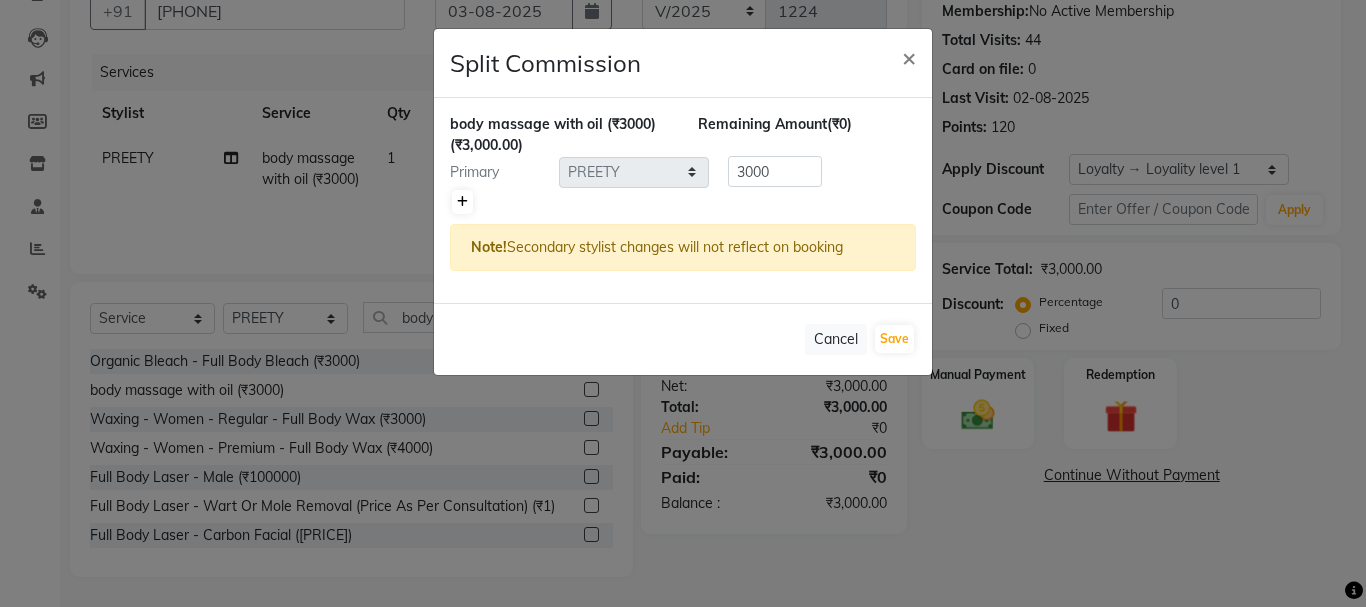 click 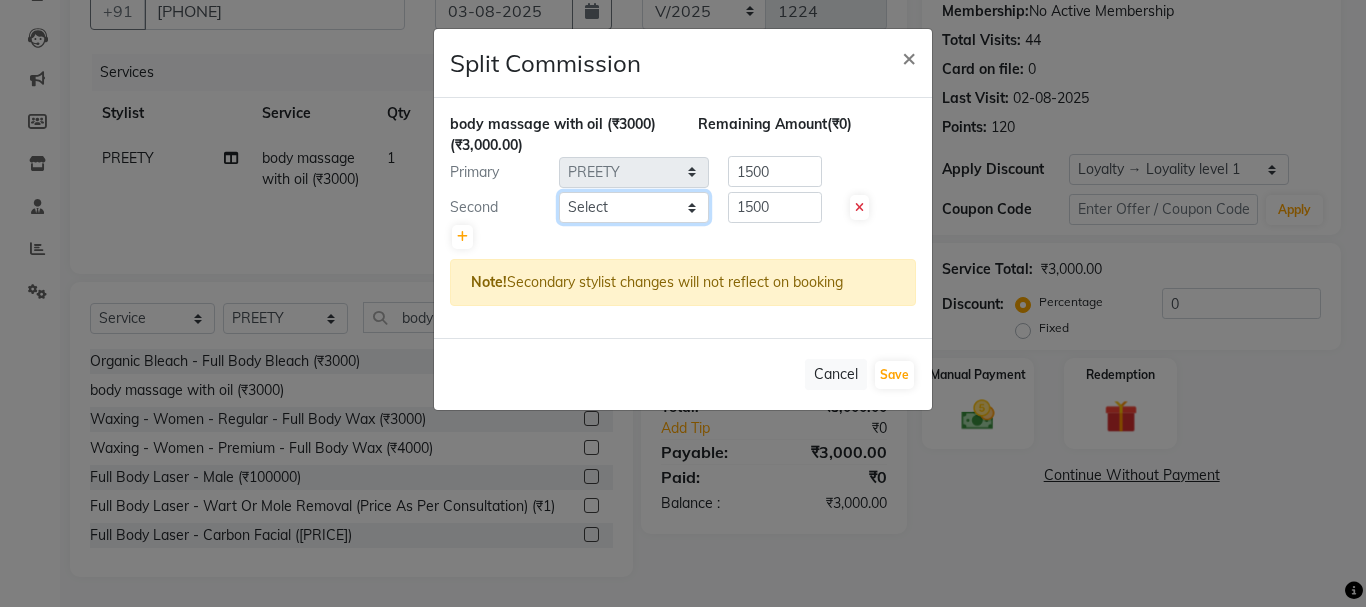 click on "Select  [FIRST]   A [LAST]   [FIRST]   BAPAN   [FIRST]    Namita   [LAST] [LAST]    [FIRST] [LAST]   PREETY    [FIRST] [LAST]   SANJANA   santosh kar   [LAST] [LAST]   zoya" 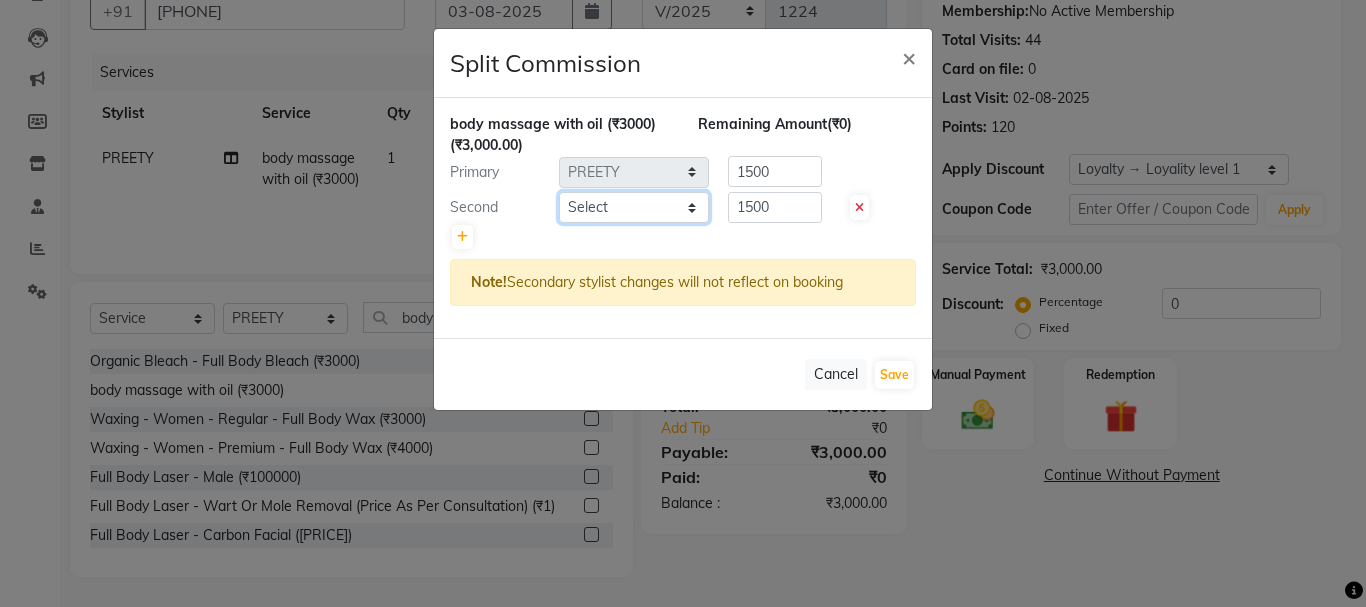 select on "60570" 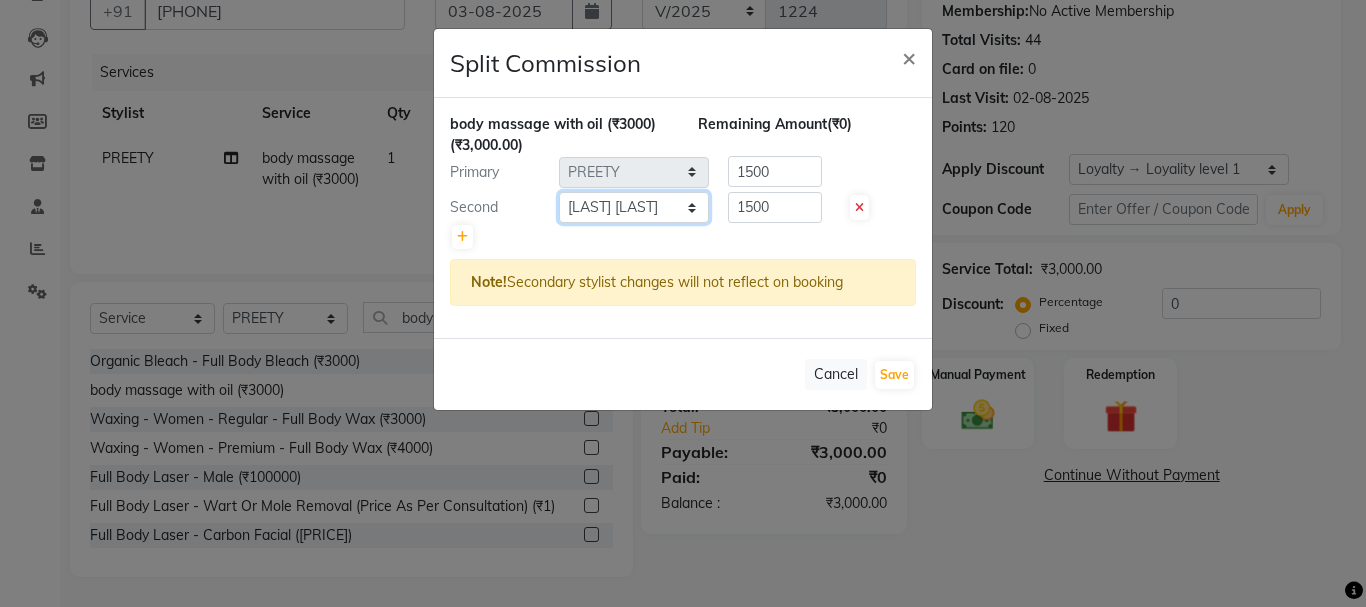 click on "Select  [FIRST]   A [LAST]   [FIRST]   BAPAN   [FIRST]    Namita   [LAST] [LAST]    [FIRST] [LAST]   PREETY    [FIRST] [LAST]   SANJANA   santosh kar   [LAST] [LAST]   zoya" 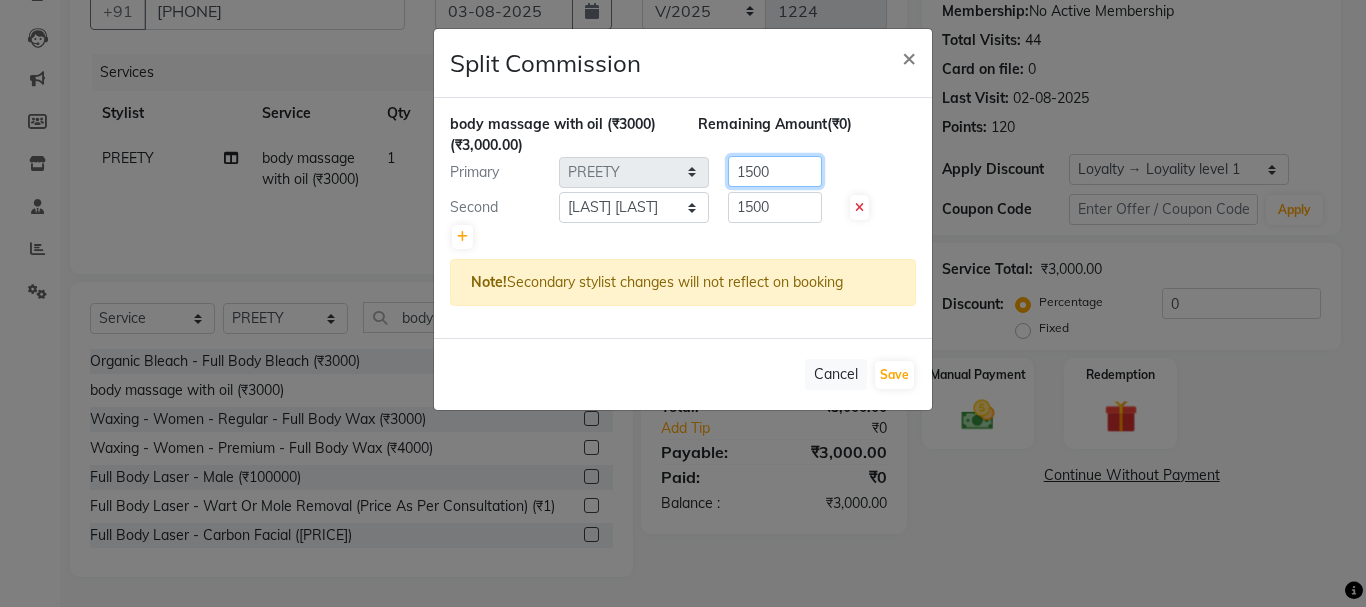 click on "1500" 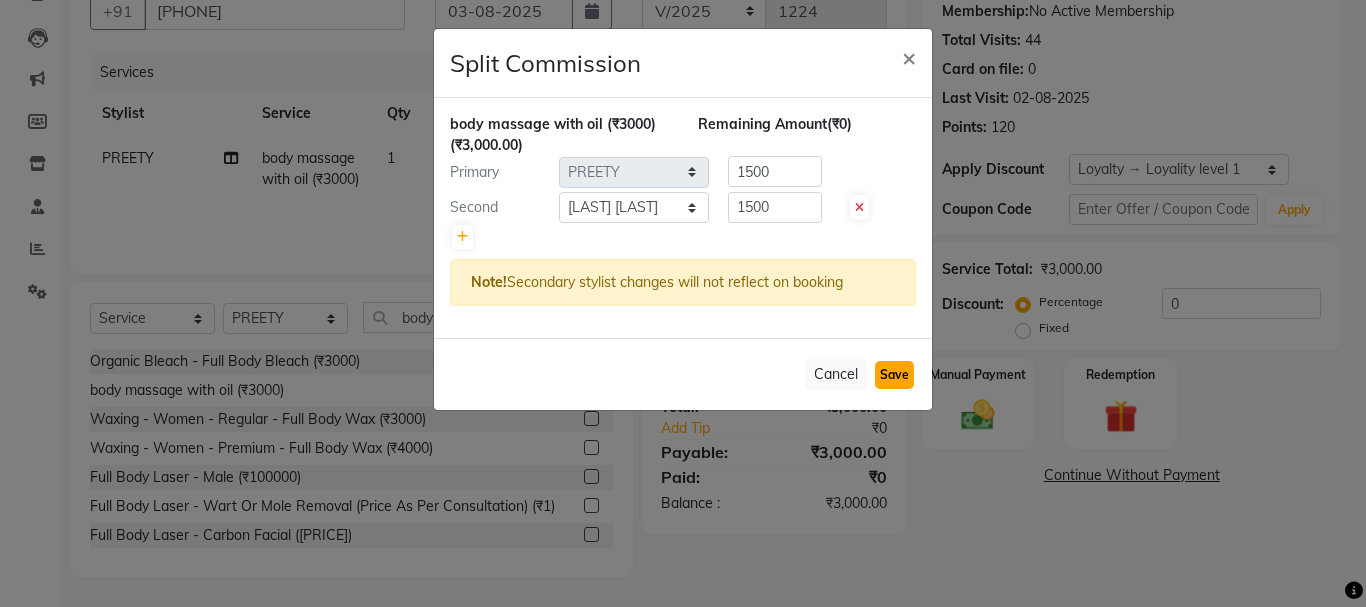 click on "Save" 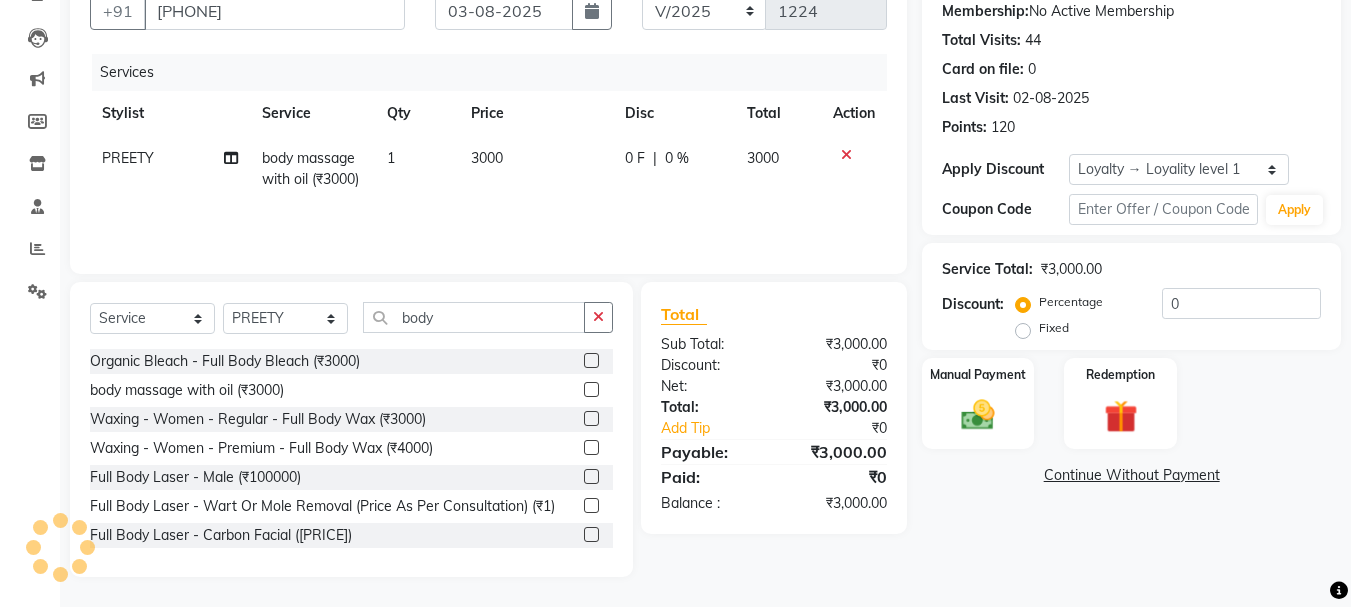 click on "3000" 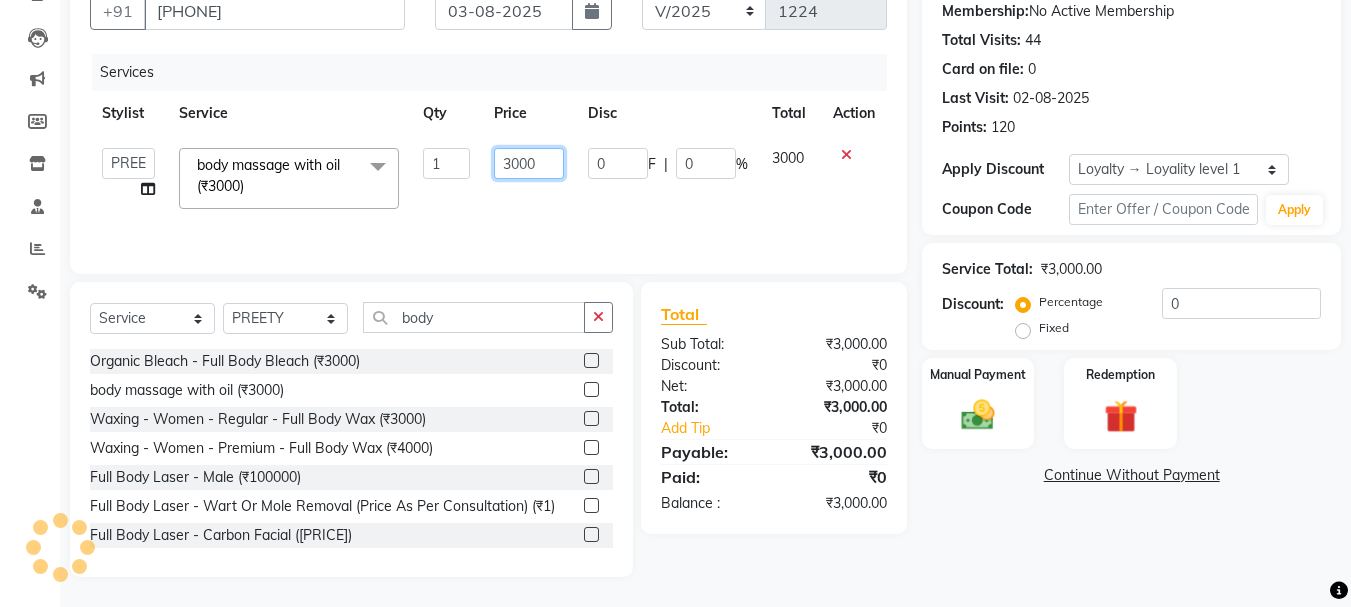 click on "3000" 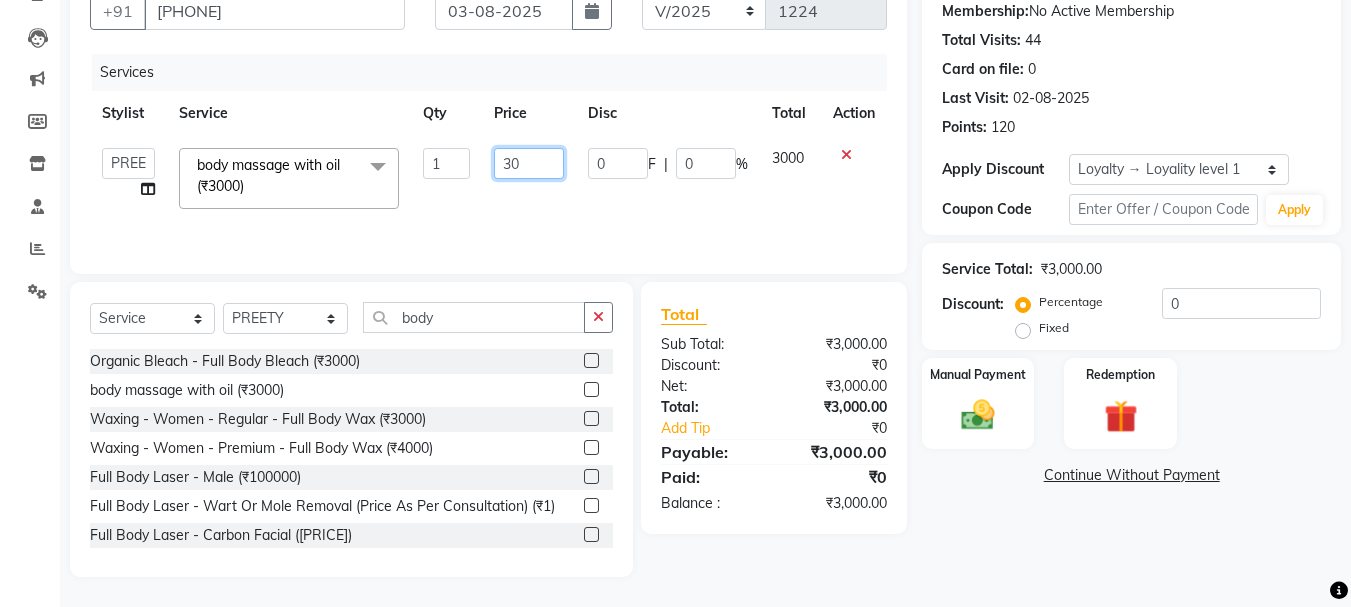 type on "3" 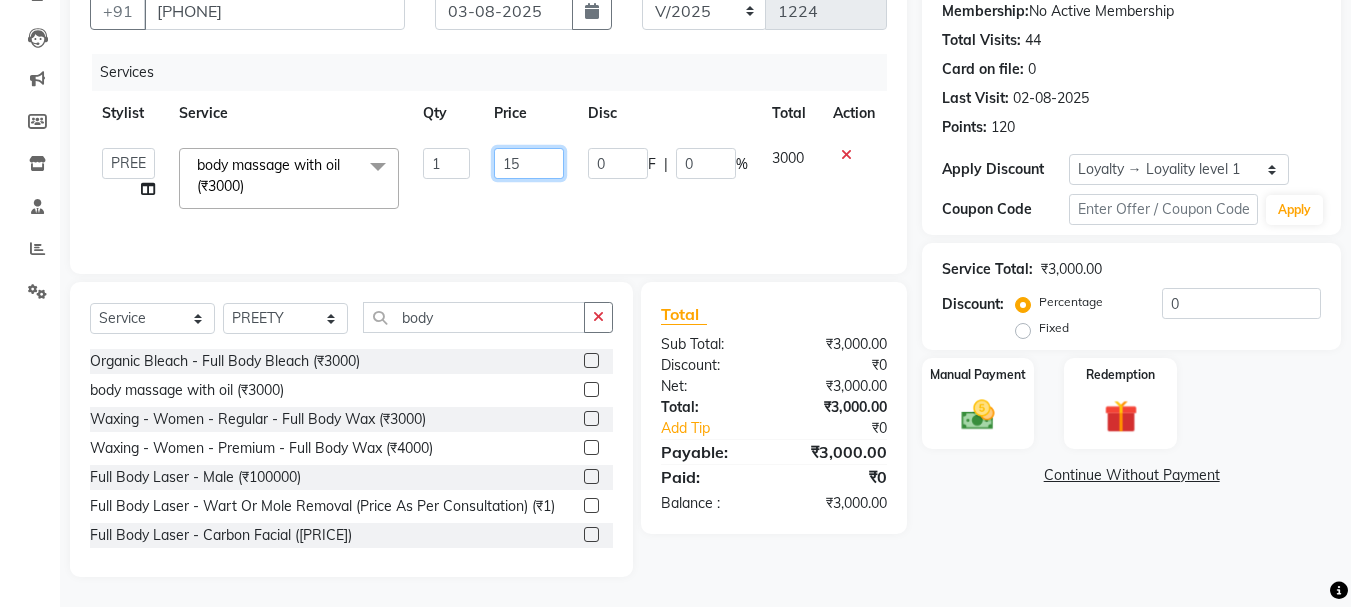 type on "1" 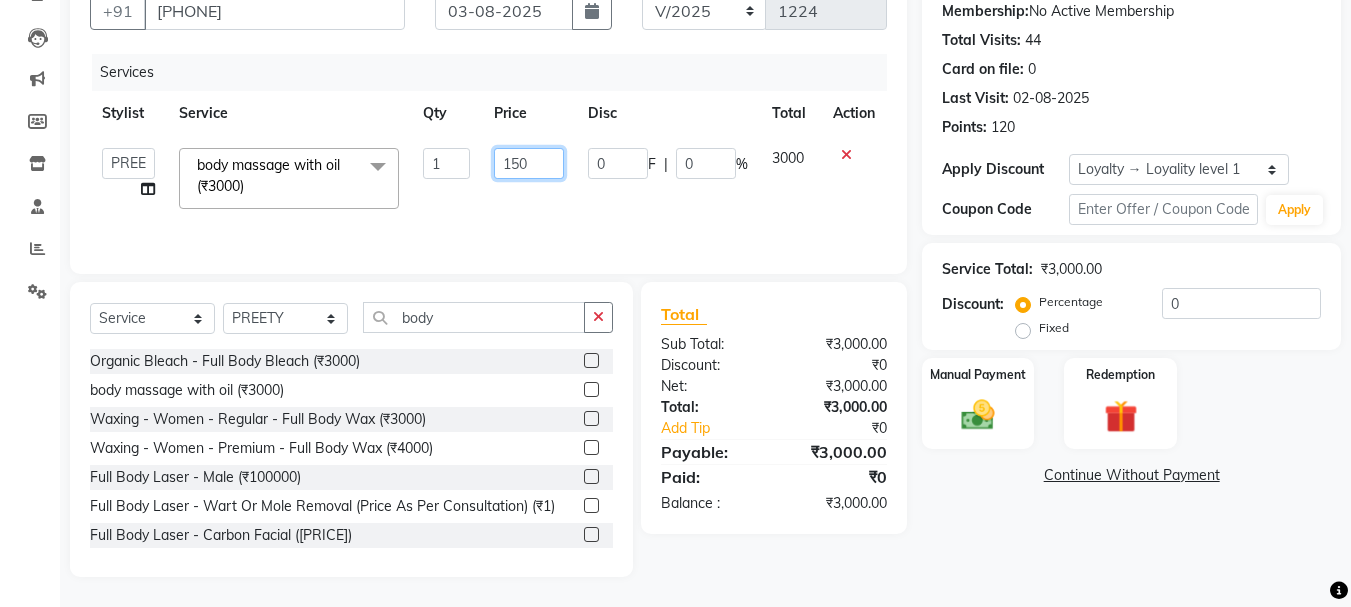 type on "1500" 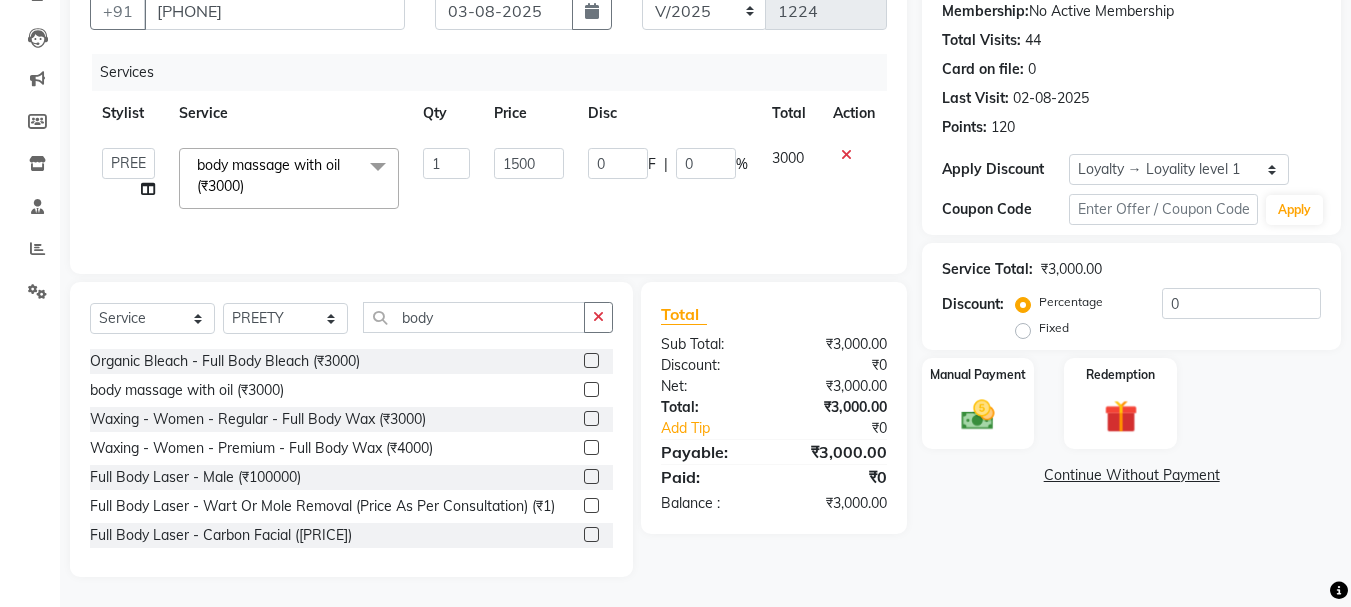 click on "1500" 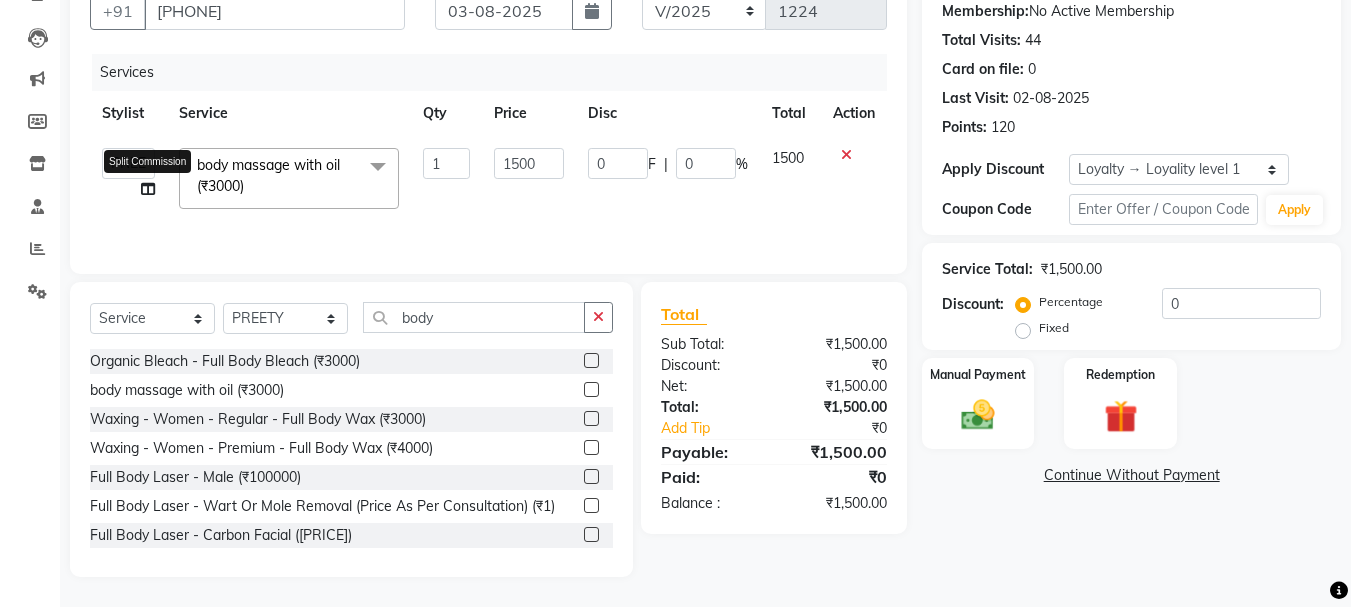 click 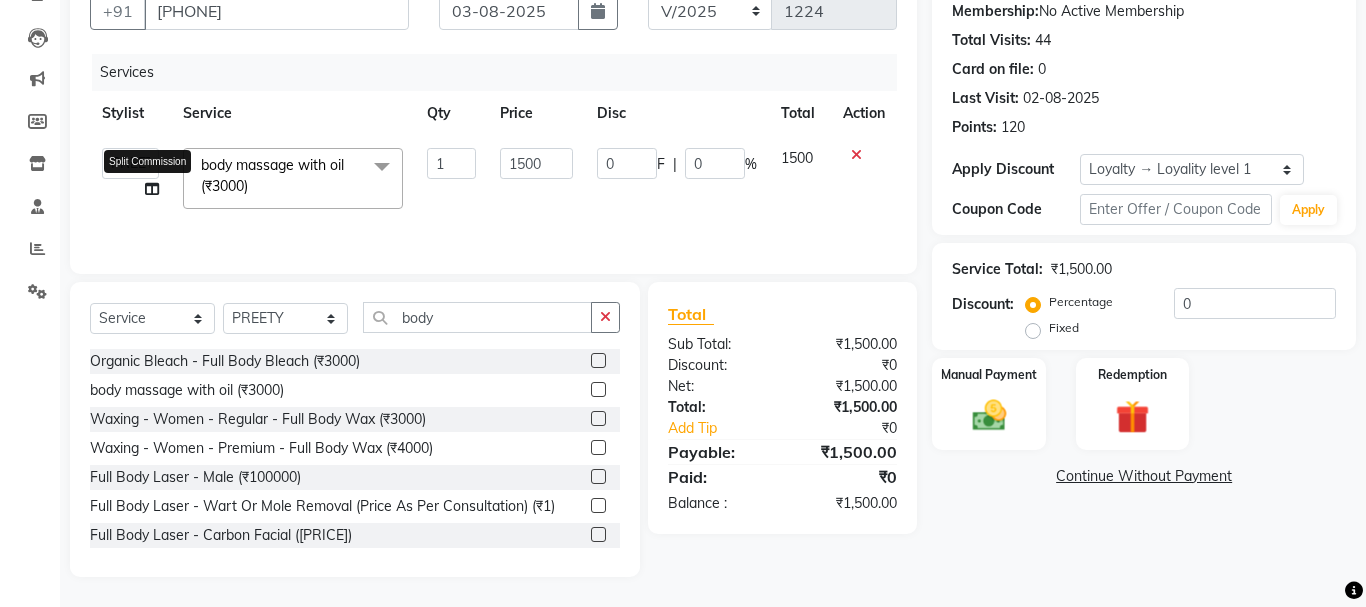 select on "64441" 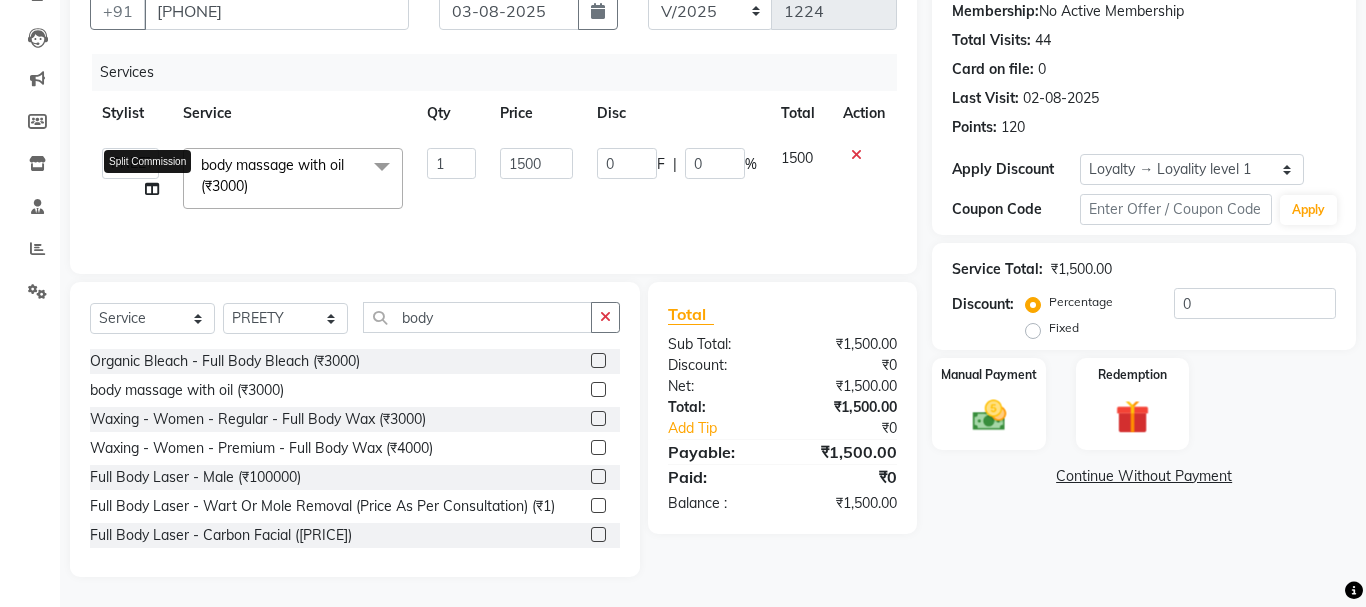 select on "60570" 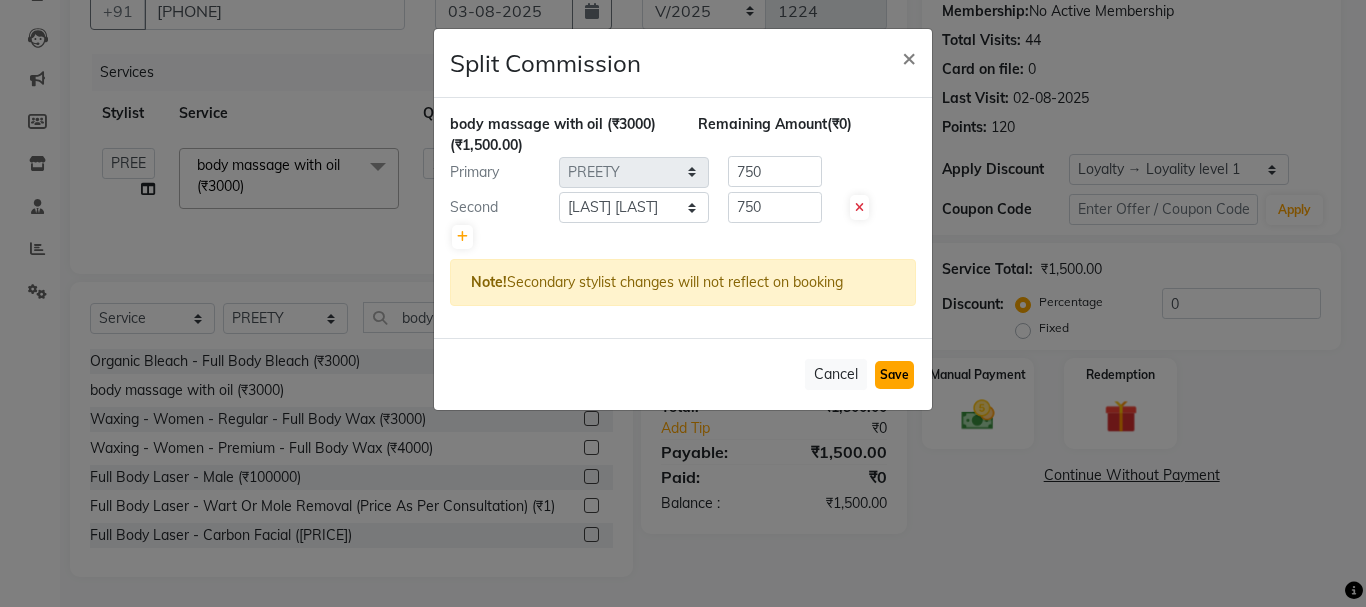 click on "Save" 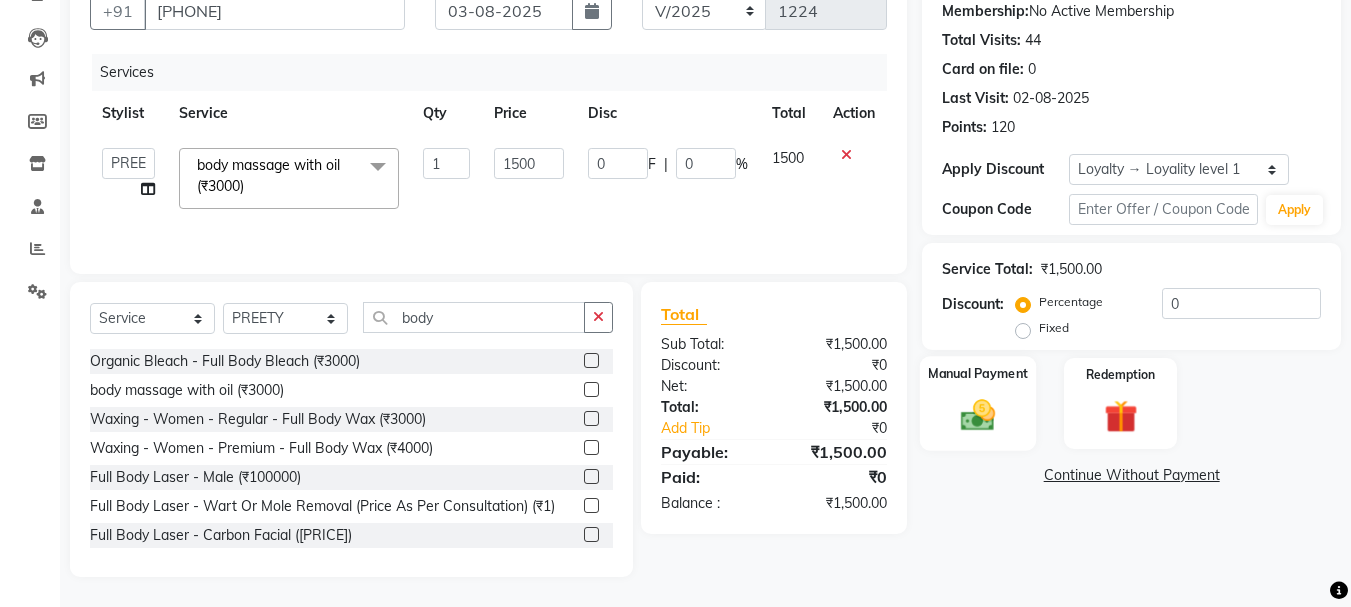 click 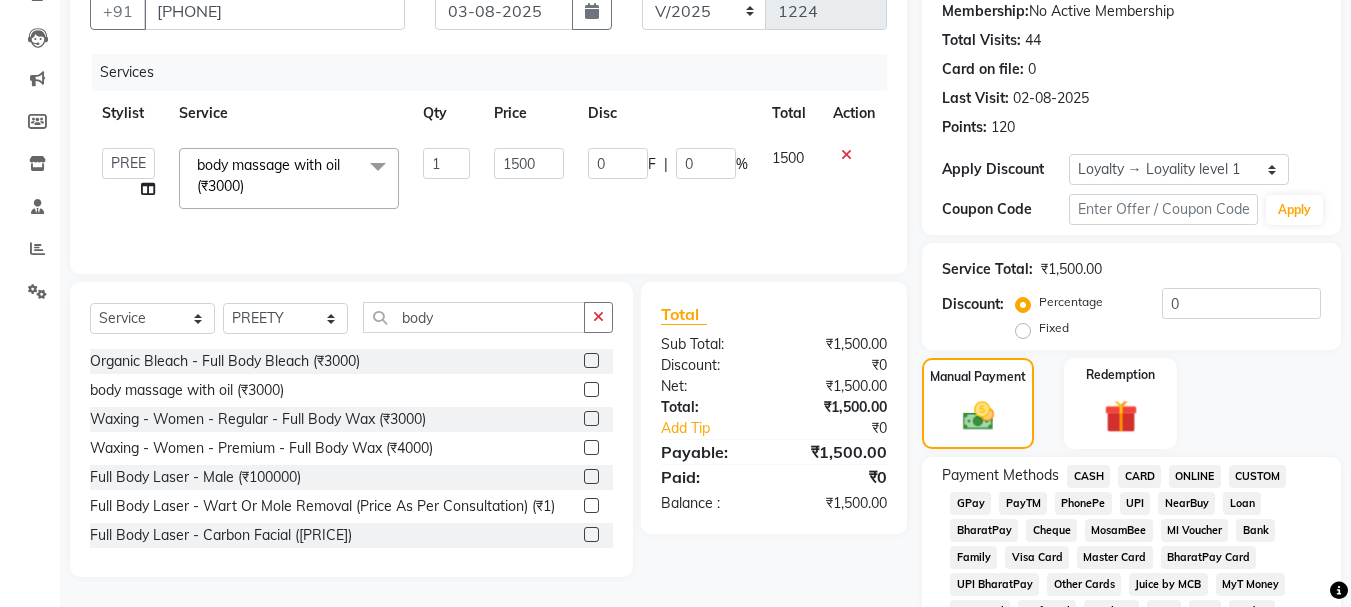click on "ONLINE" 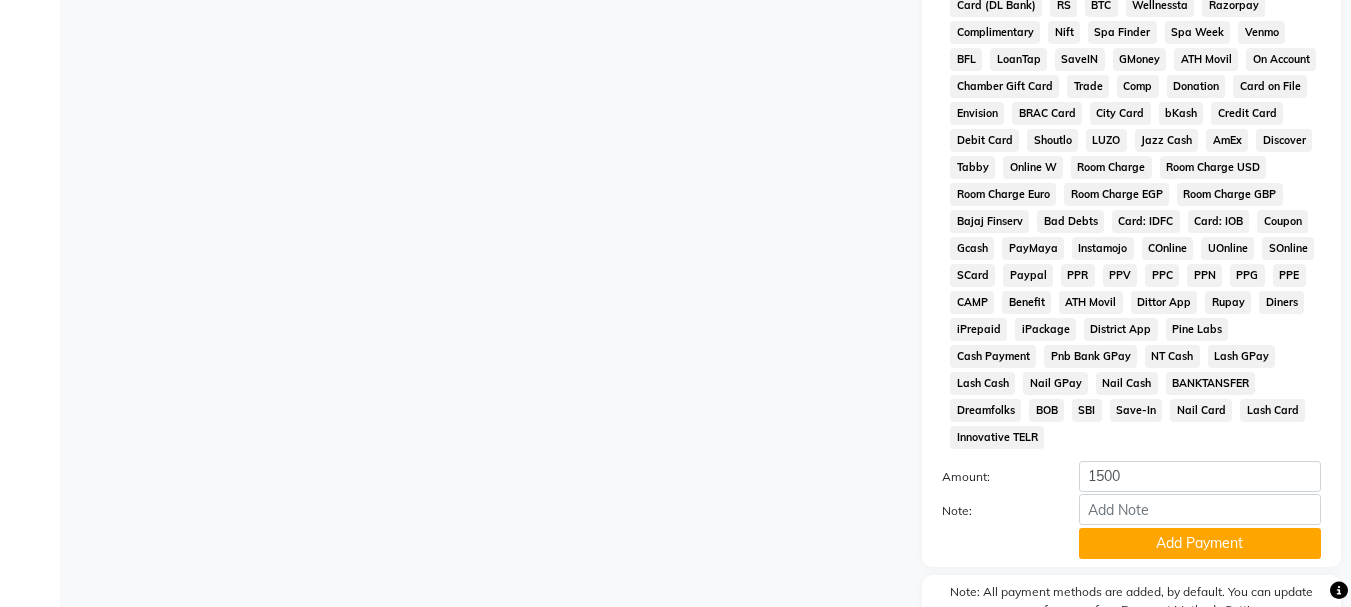 scroll, scrollTop: 934, scrollLeft: 0, axis: vertical 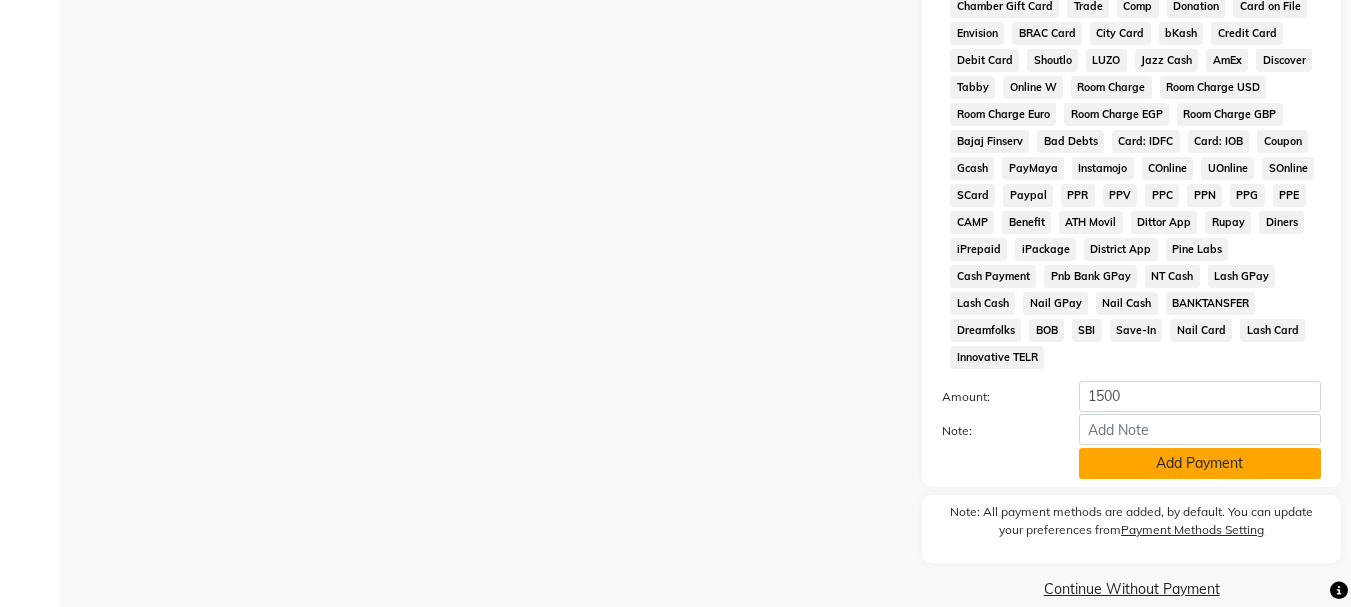 click on "Add Payment" 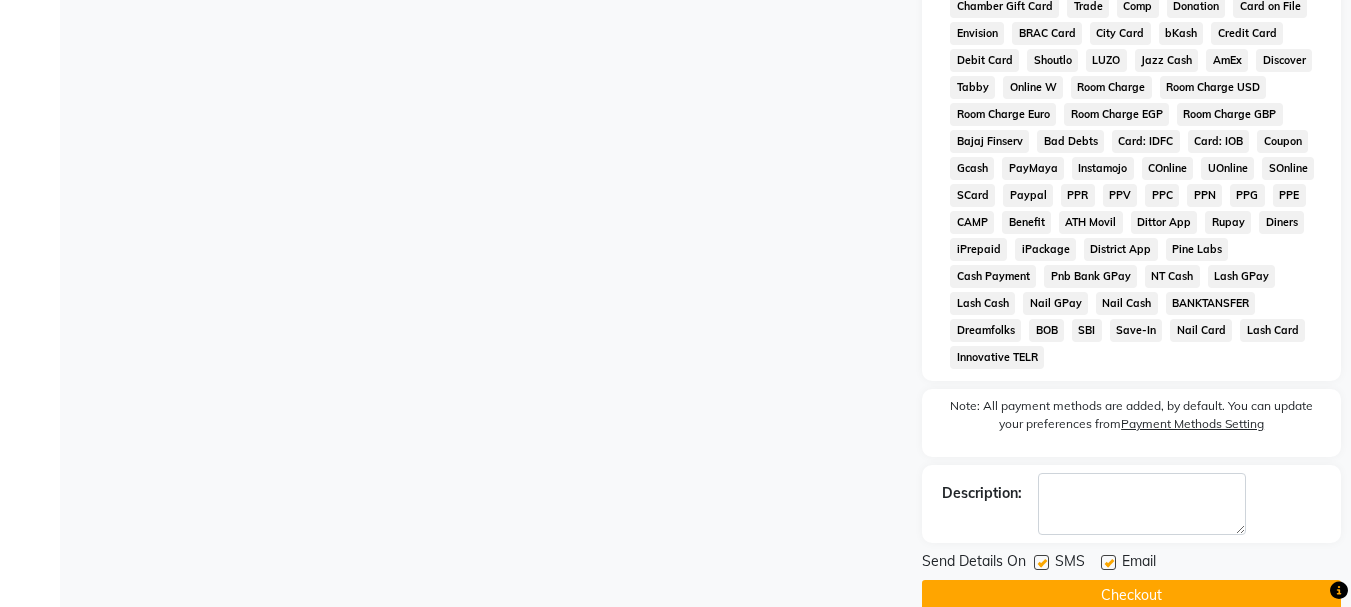 click 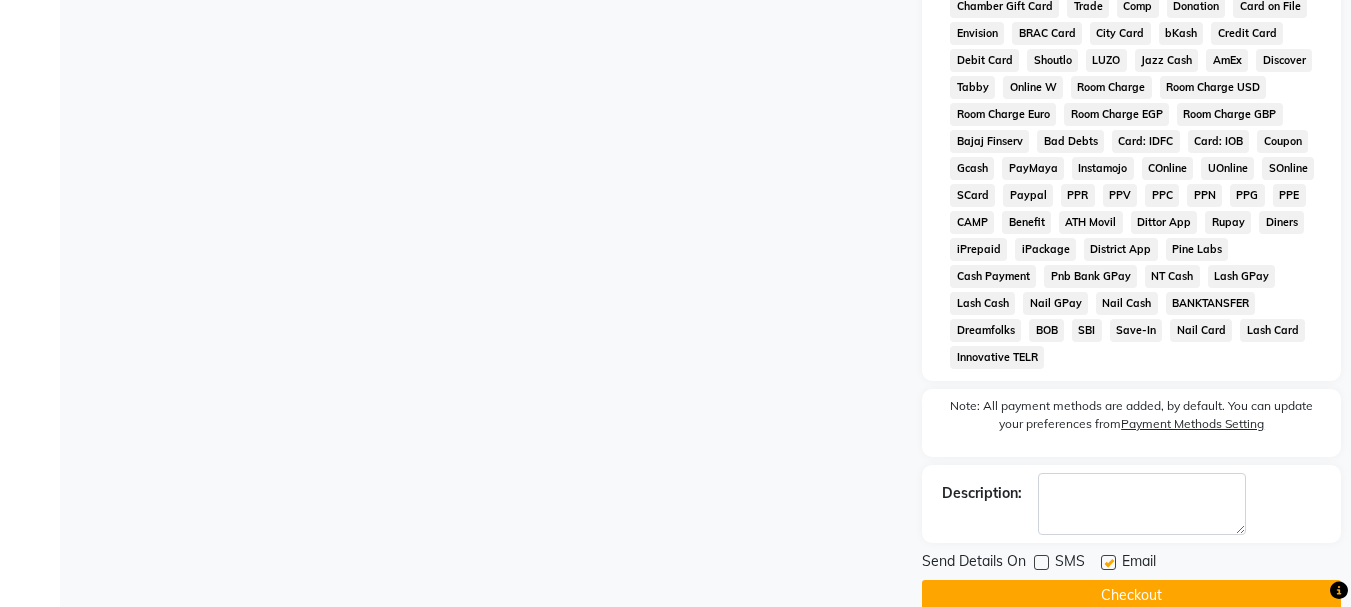 click 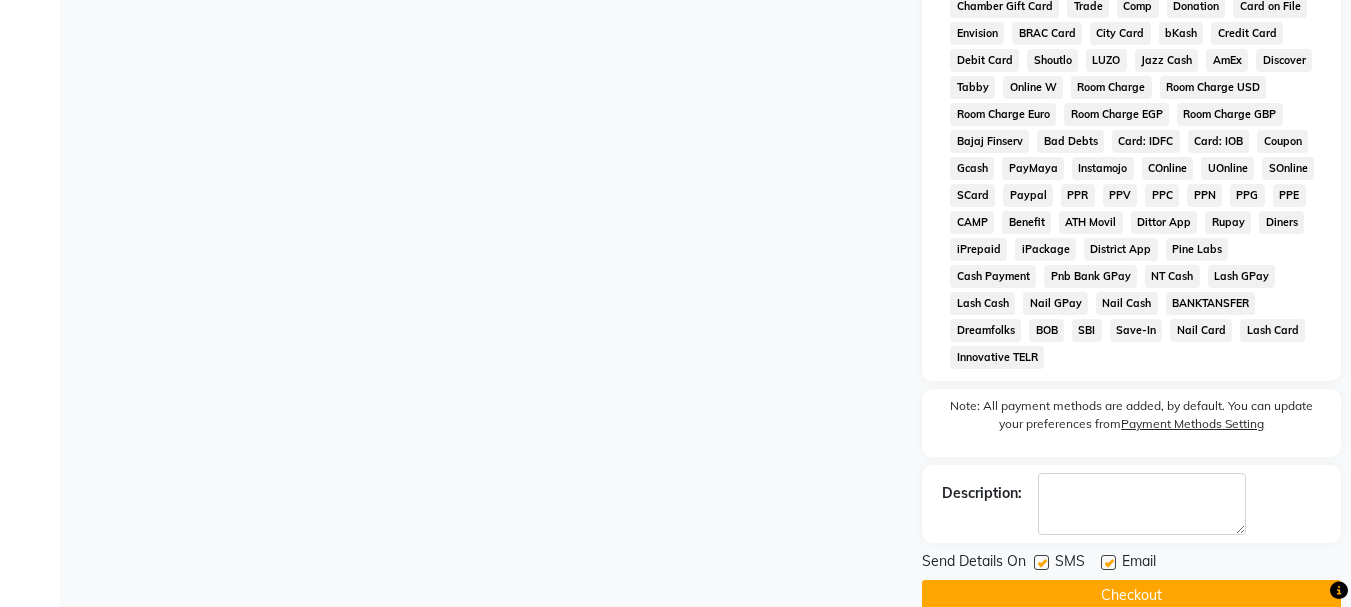 click 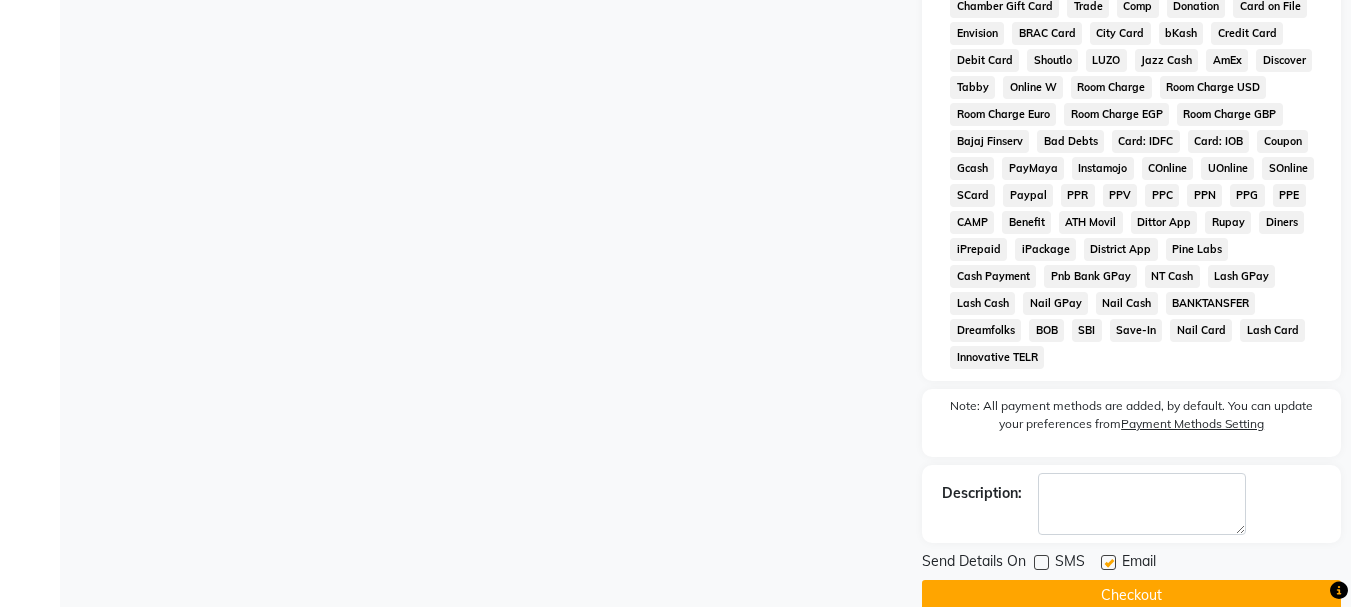 click 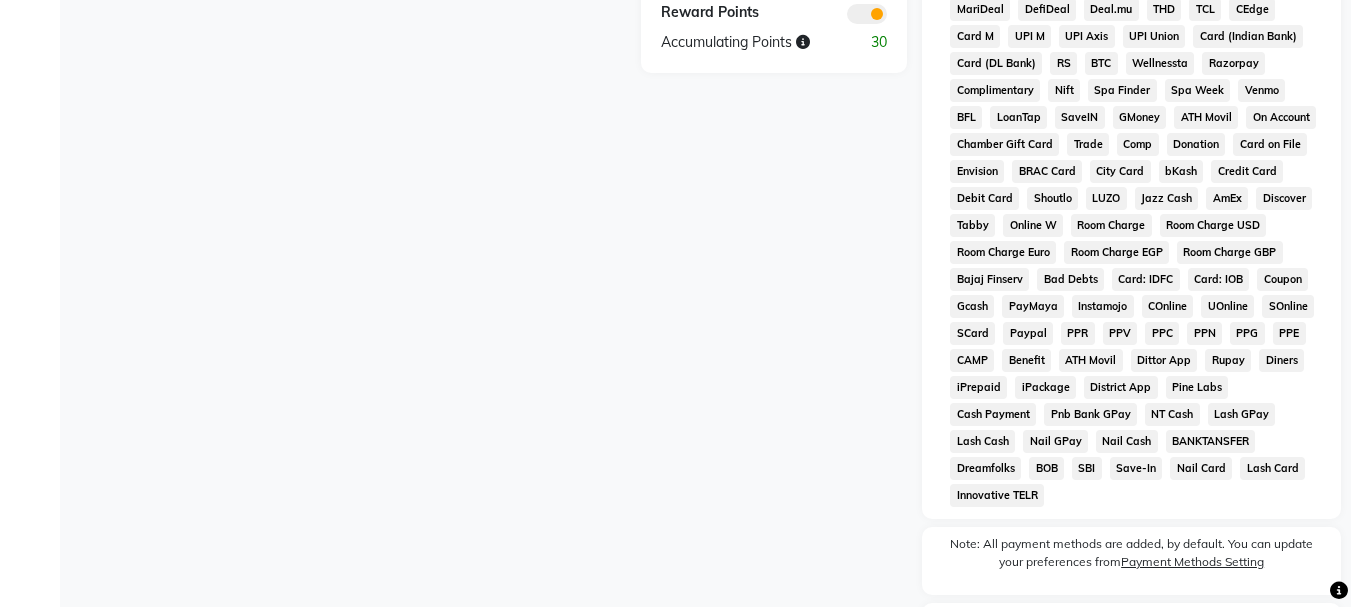 scroll, scrollTop: 941, scrollLeft: 0, axis: vertical 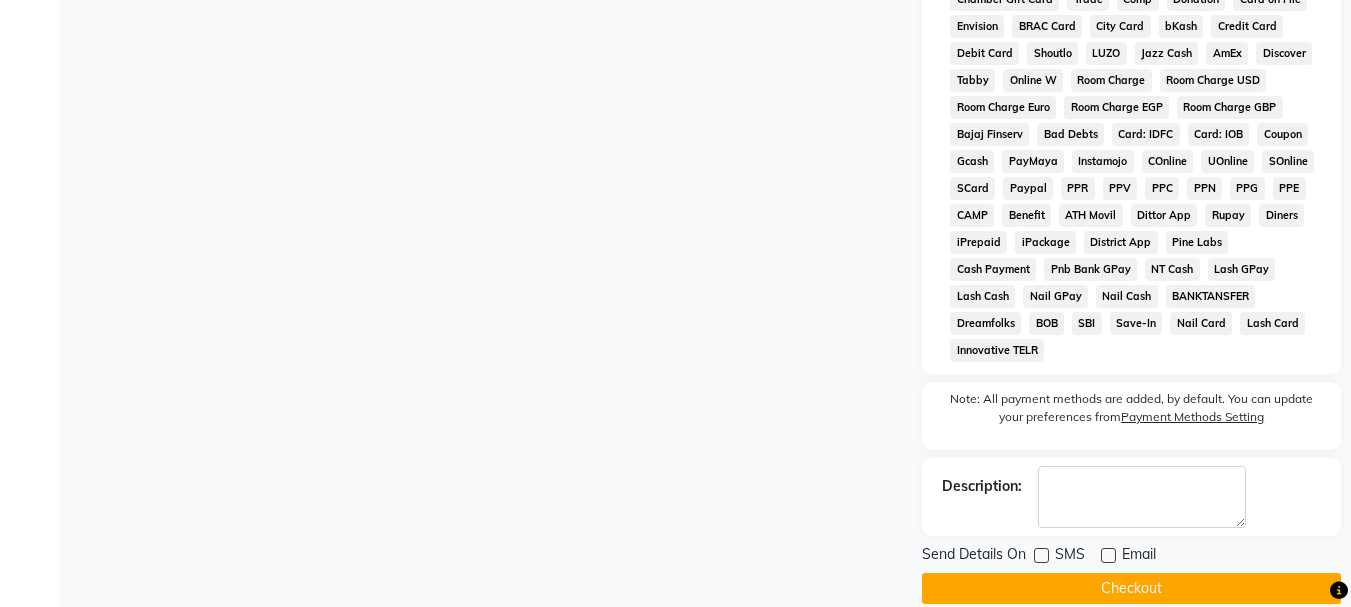 click on "Checkout" 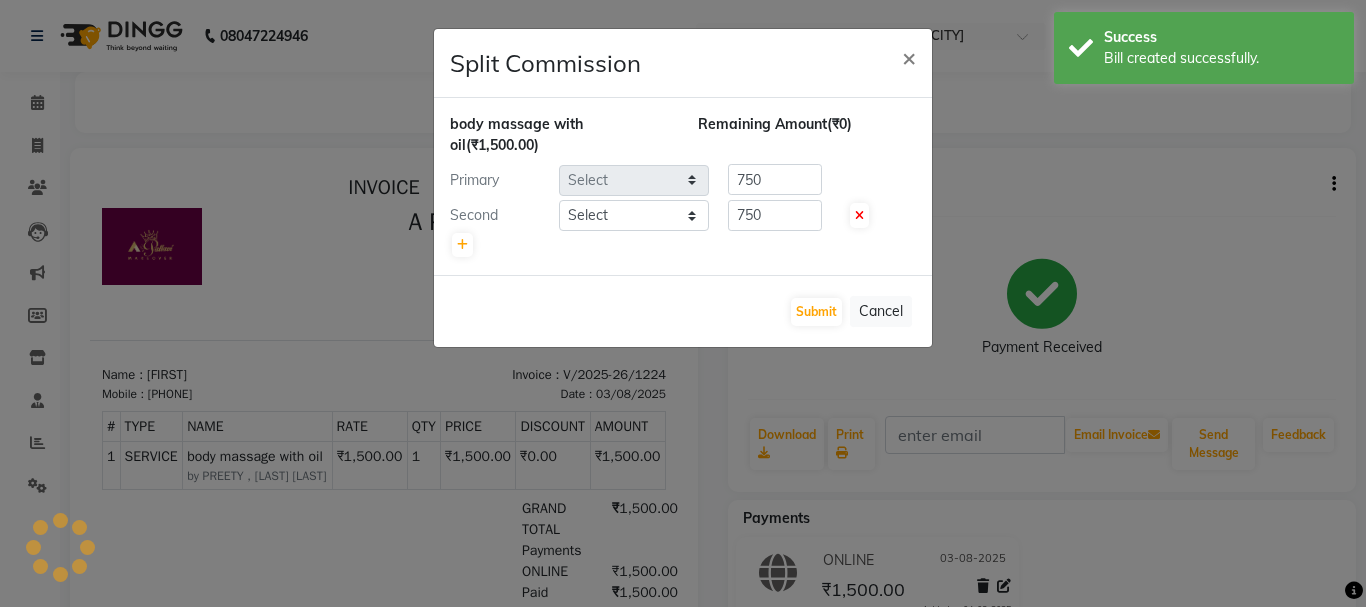 scroll, scrollTop: 0, scrollLeft: 0, axis: both 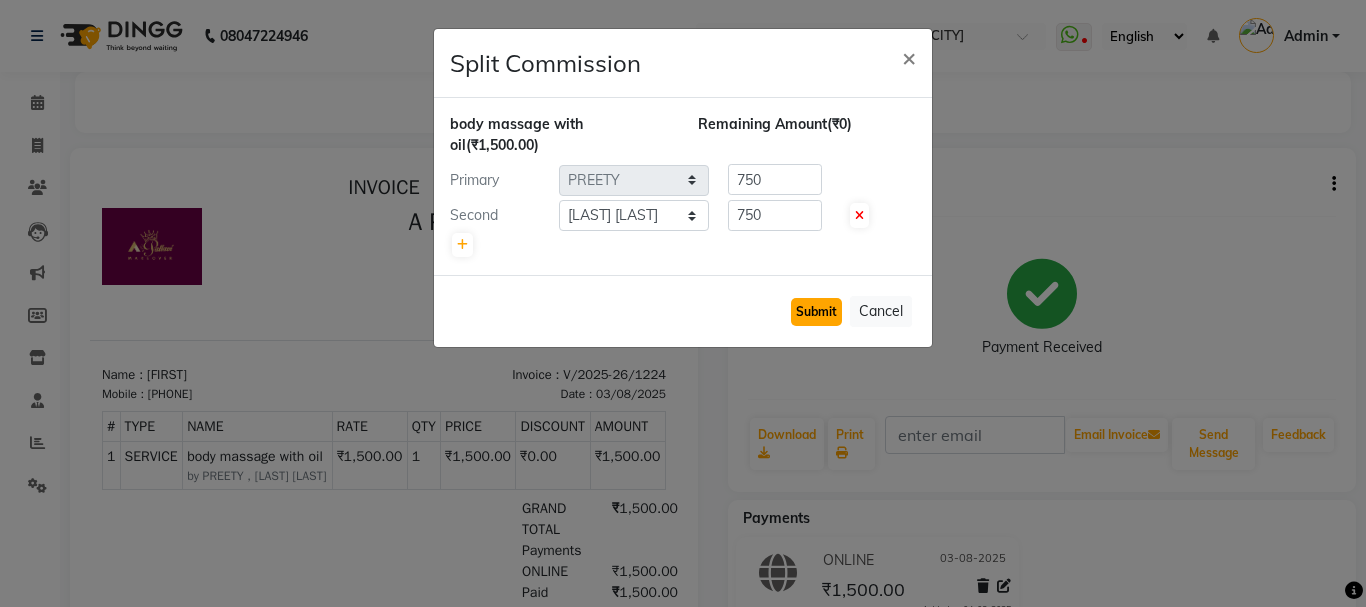 click on "Submit" 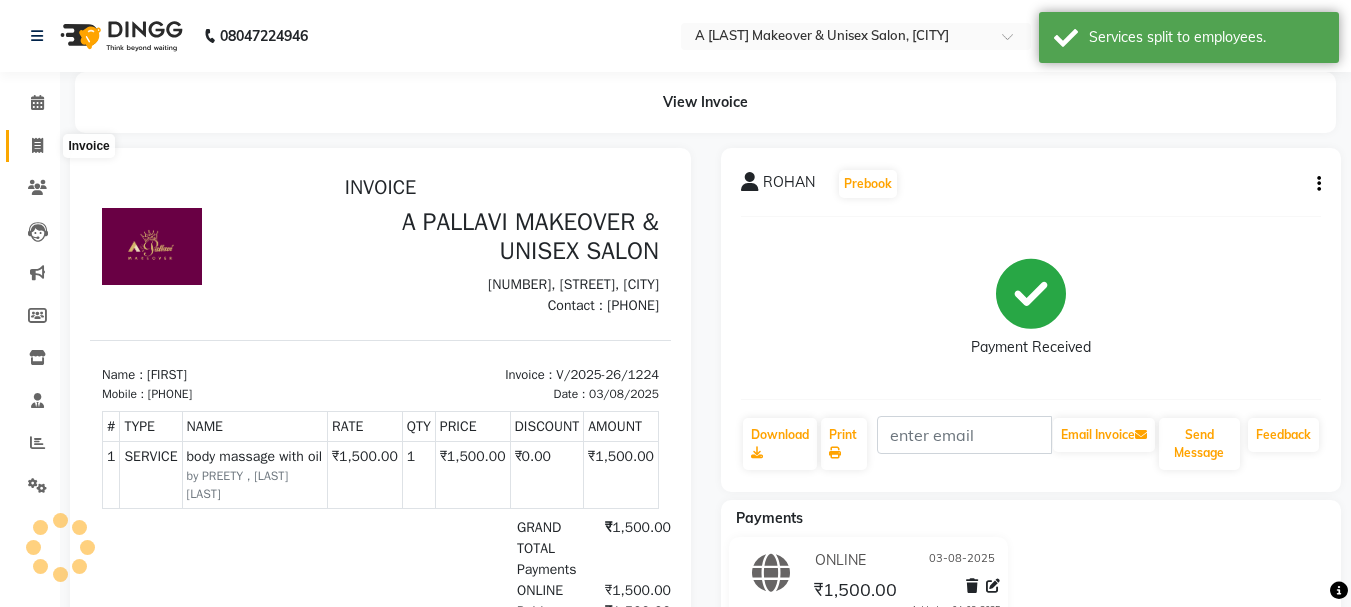 click 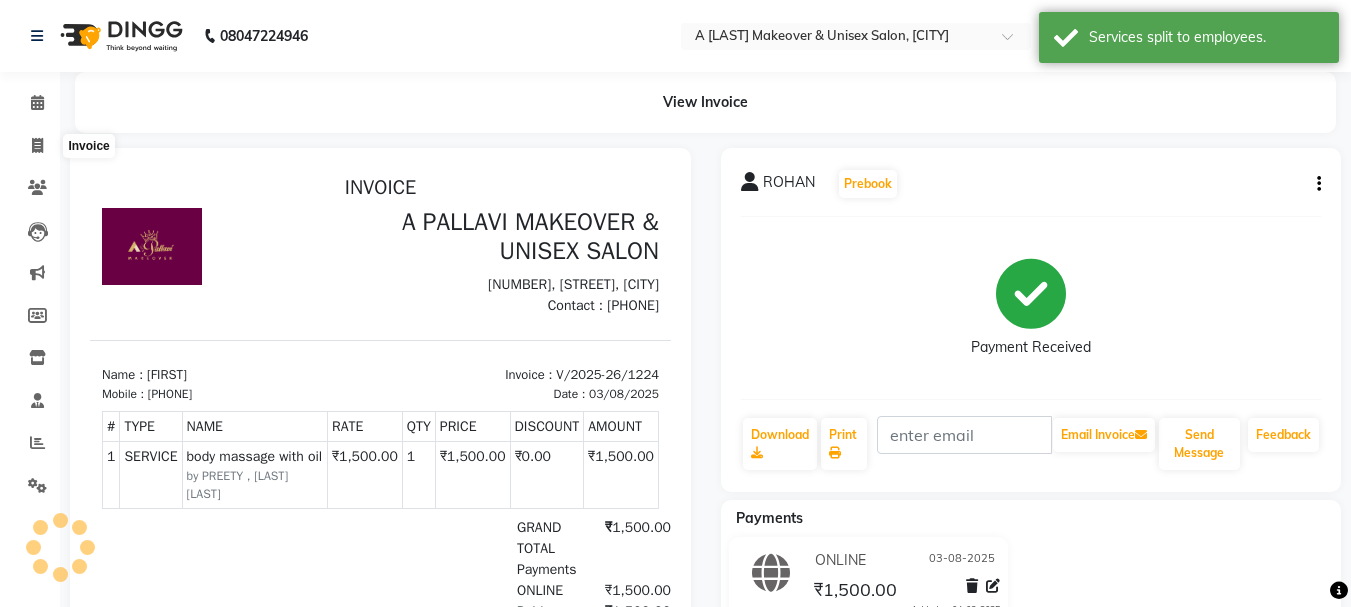 select on "service" 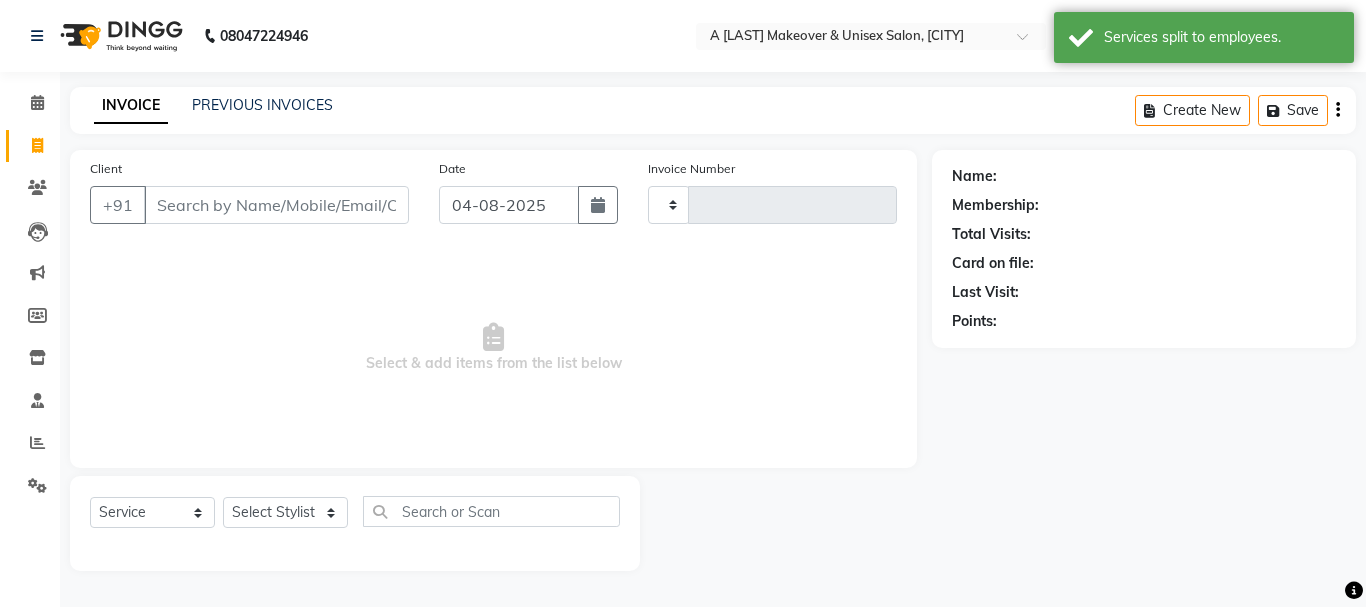 type on "1225" 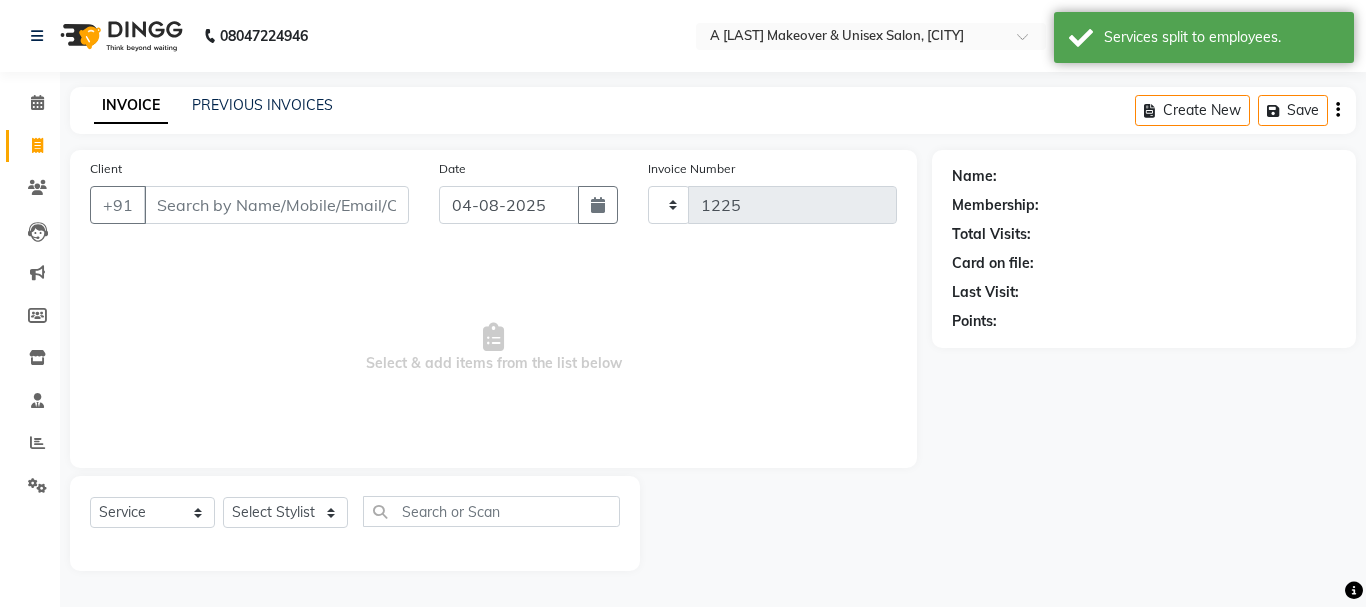 select on "3573" 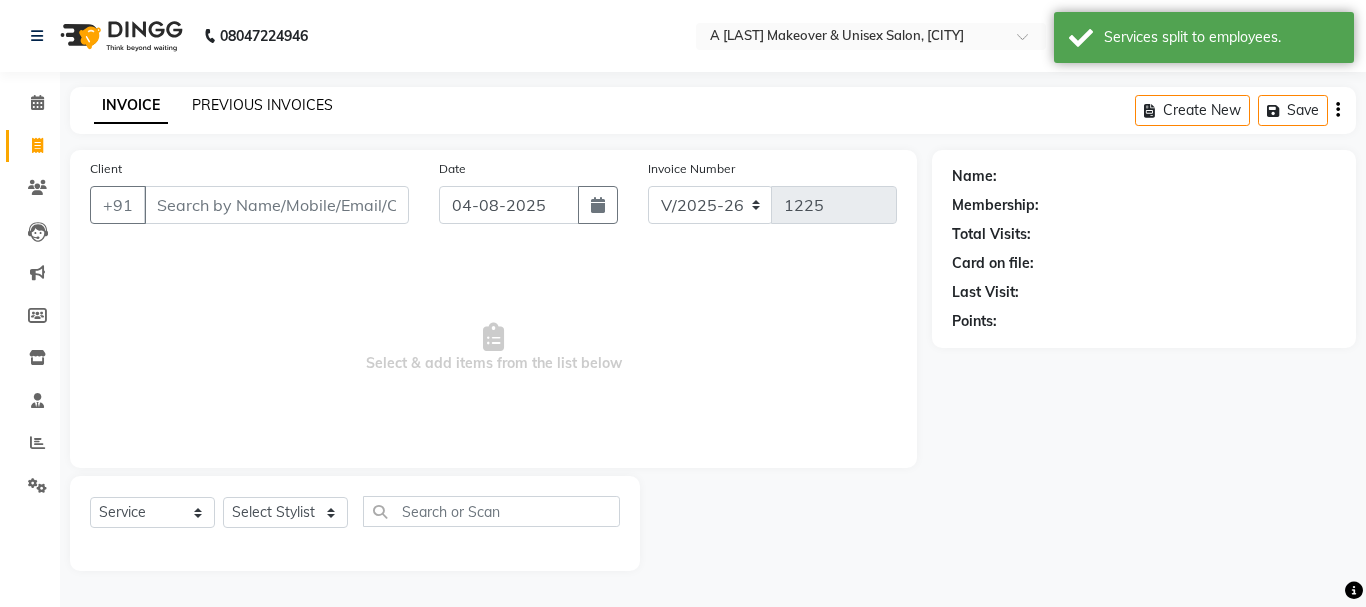 click on "PREVIOUS INVOICES" 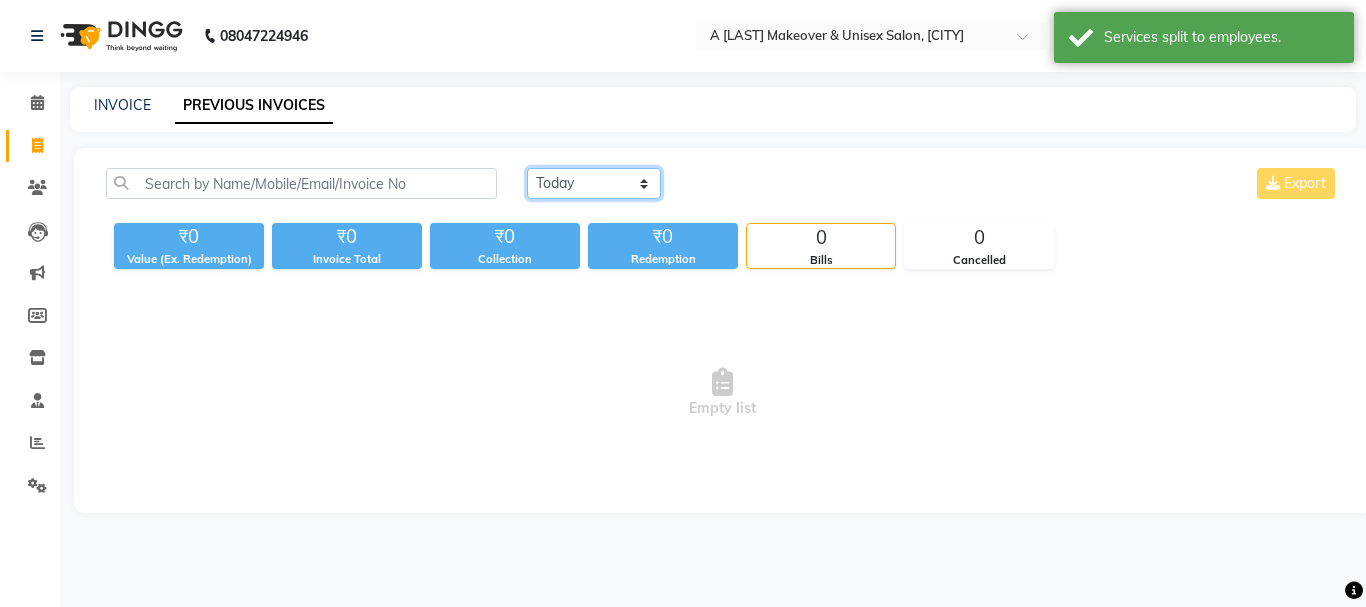 drag, startPoint x: 623, startPoint y: 179, endPoint x: 622, endPoint y: 193, distance: 14.035668 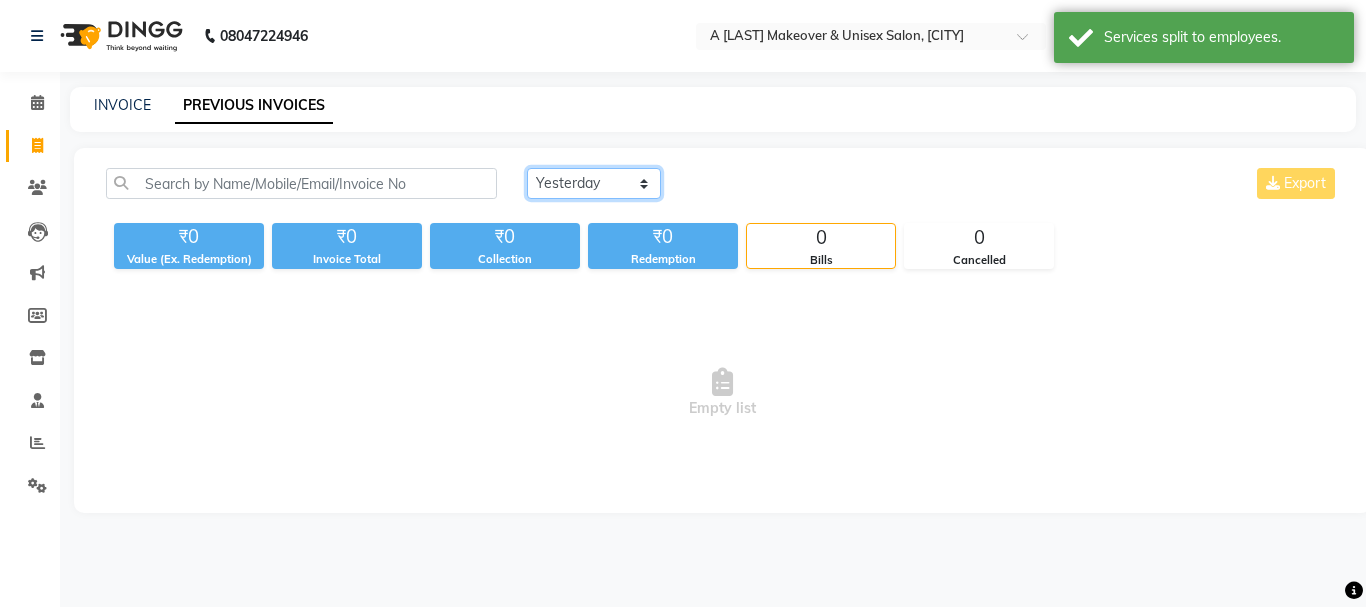 click on "Today Yesterday Custom Range" 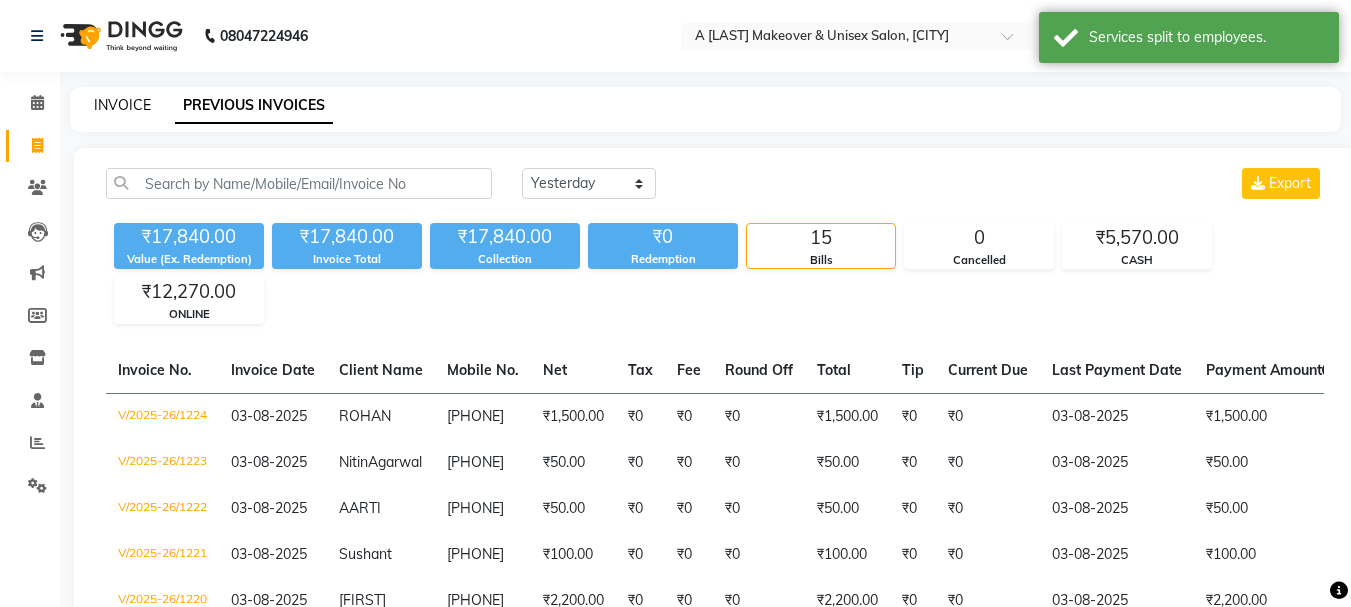 click on "INVOICE" 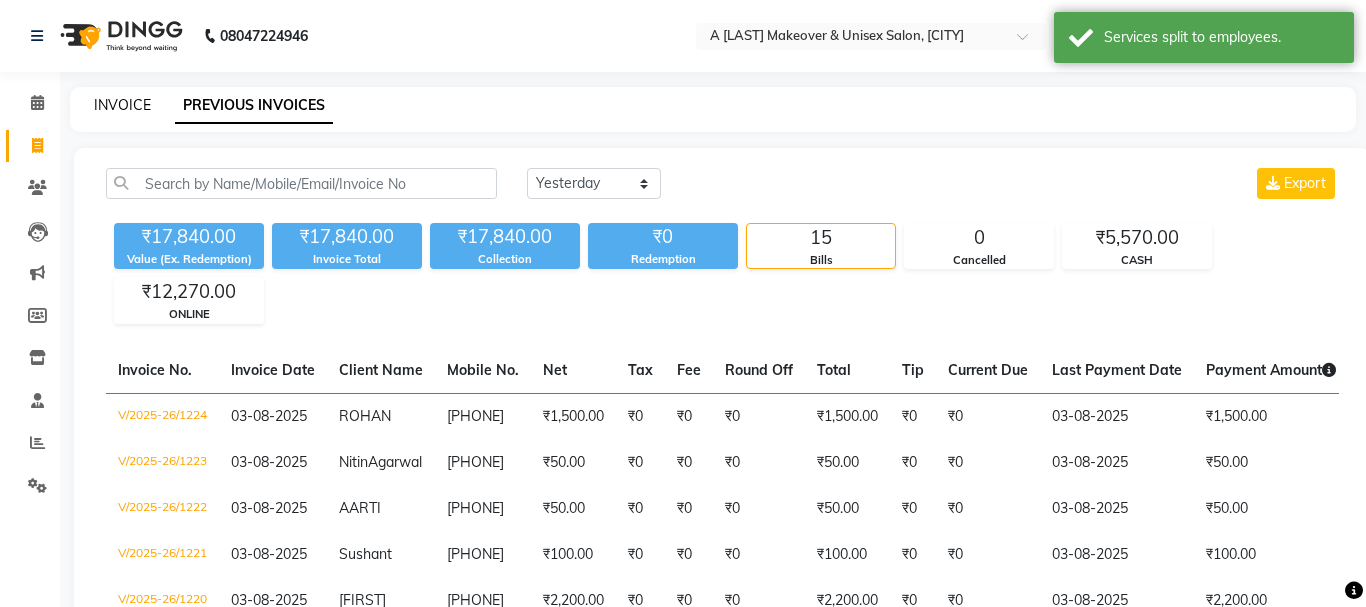 select on "service" 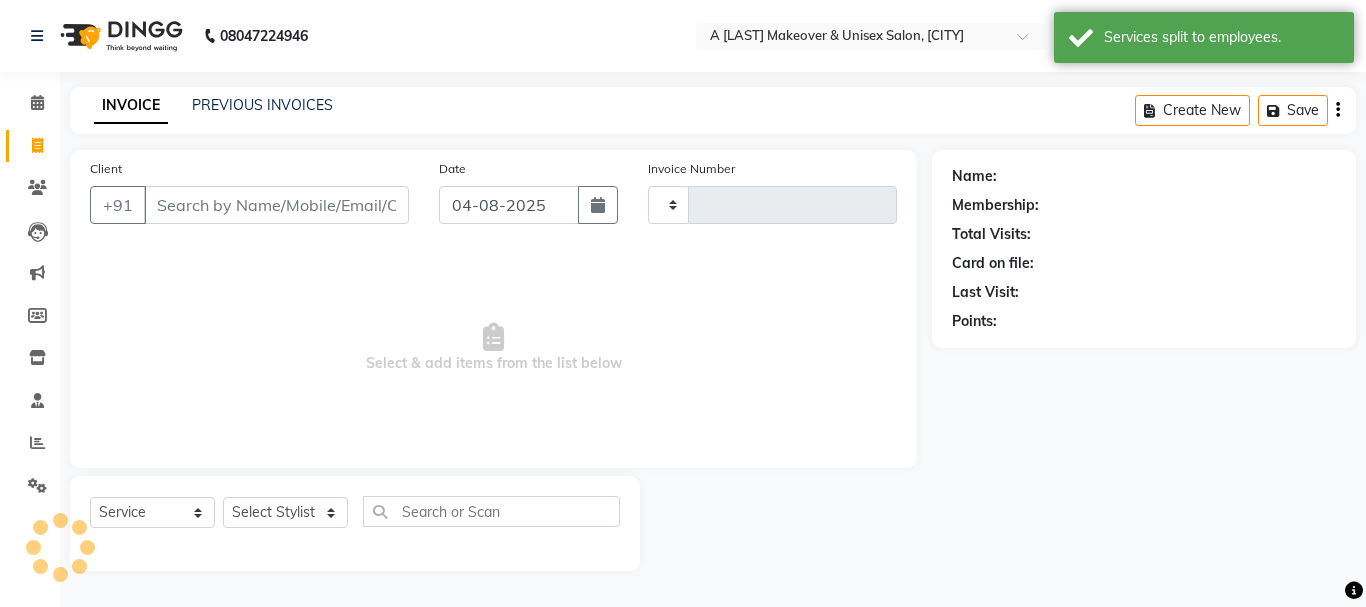 type on "1225" 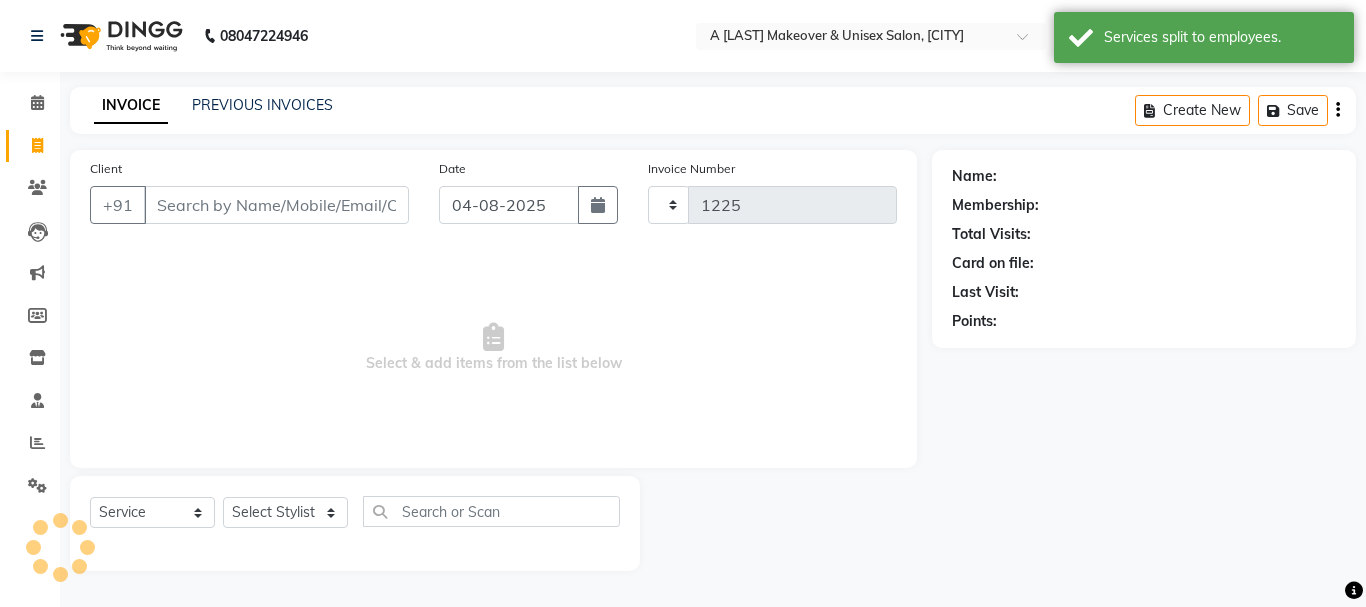 select on "3573" 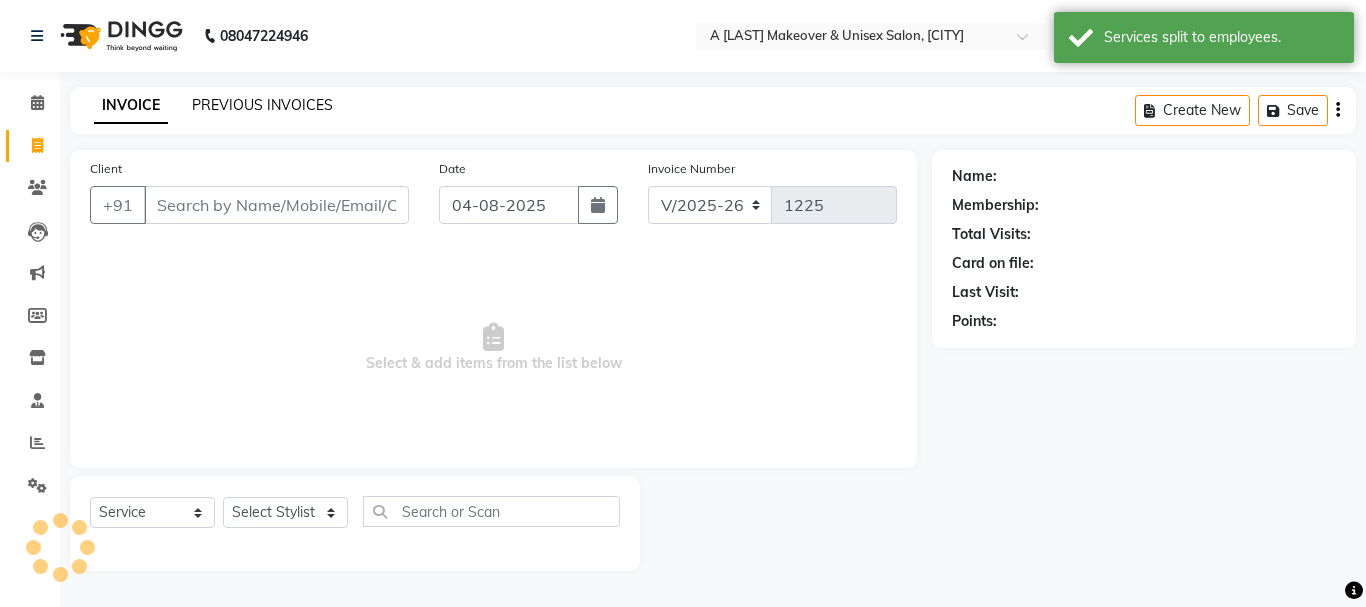 click on "PREVIOUS INVOICES" 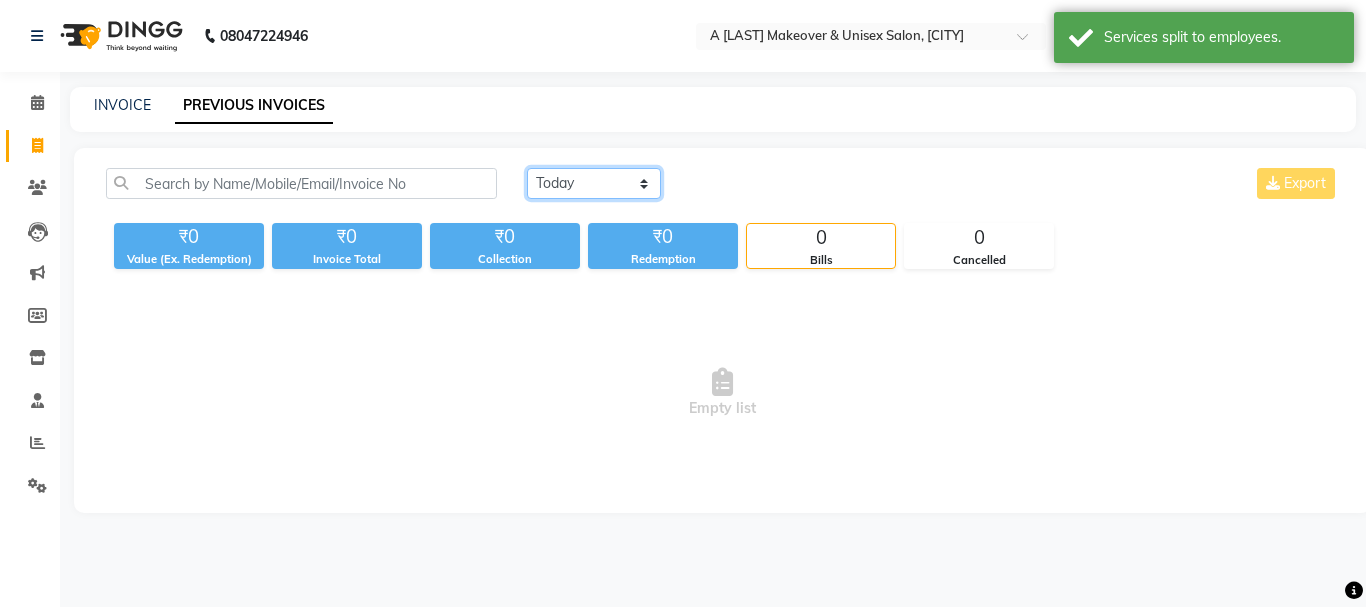 click on "Today Yesterday Custom Range" 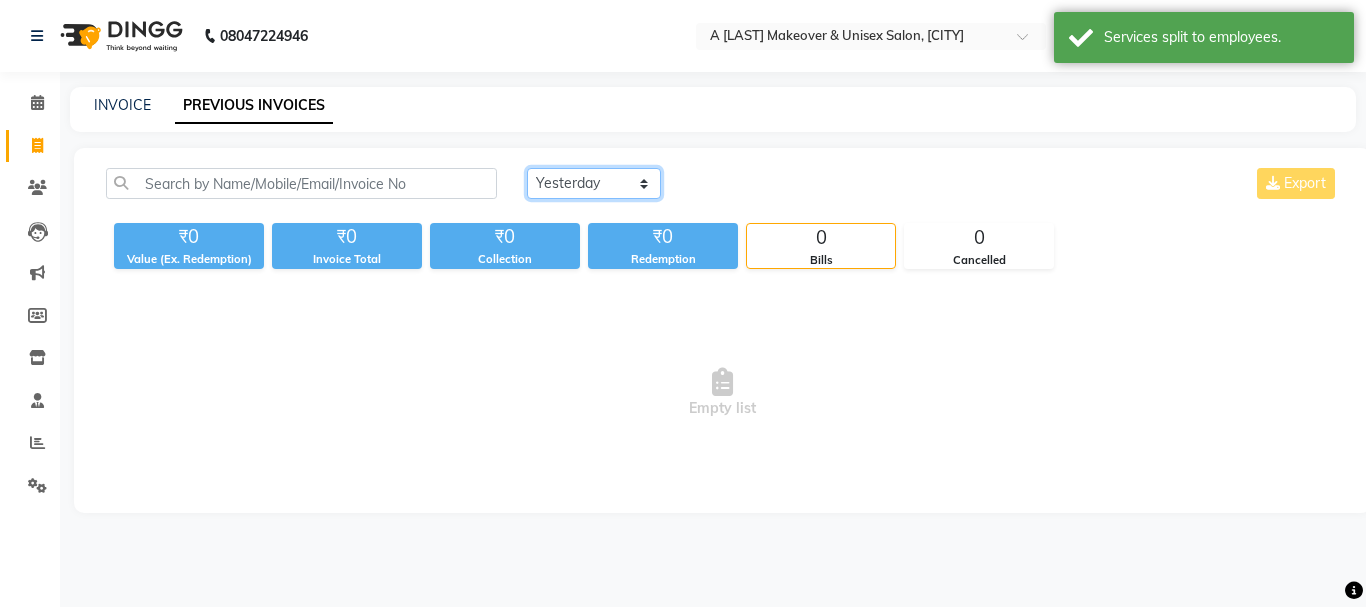 click on "Today Yesterday Custom Range" 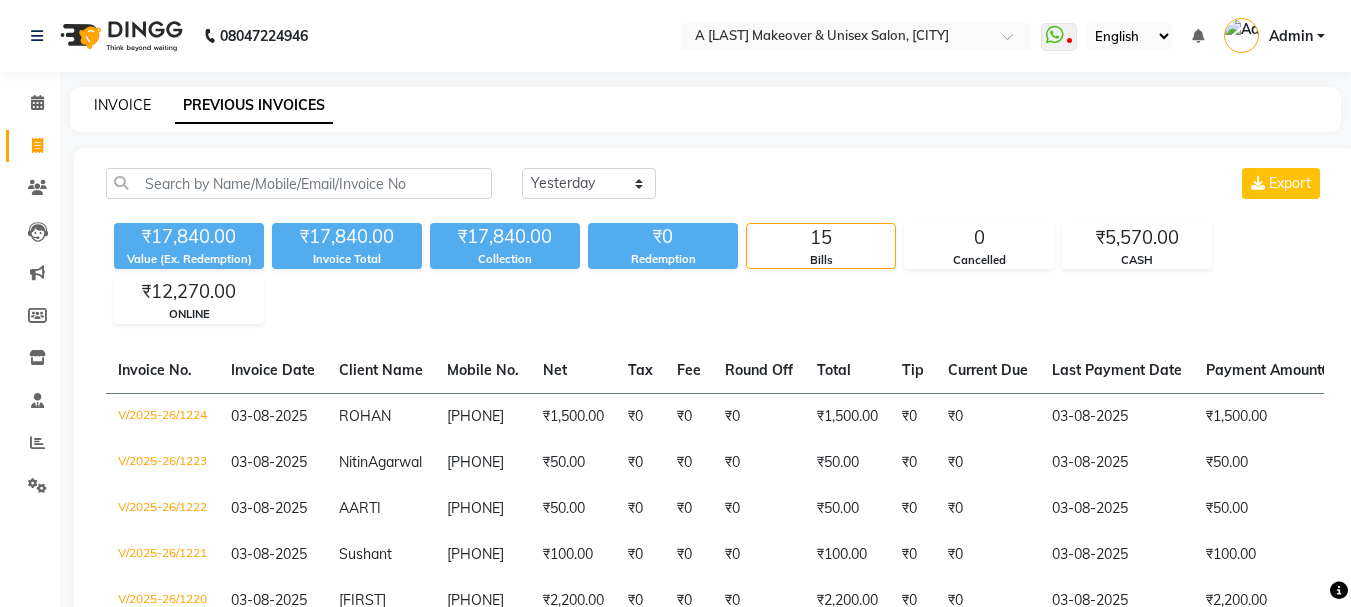 click on "INVOICE" 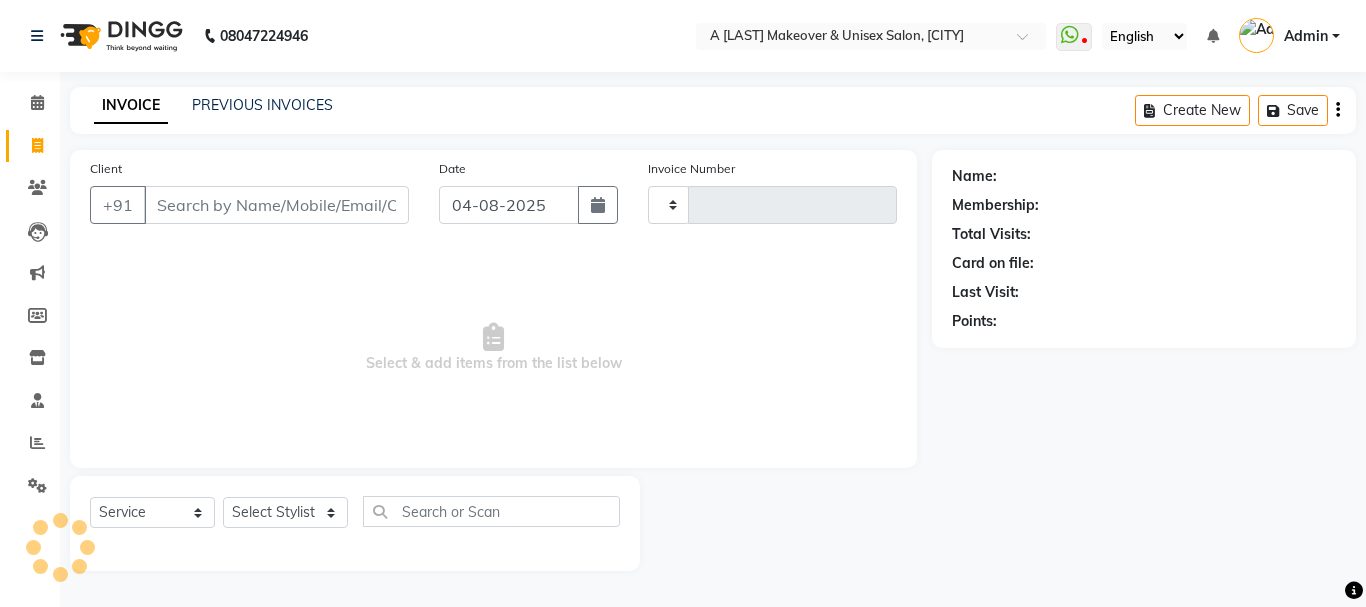 type on "1225" 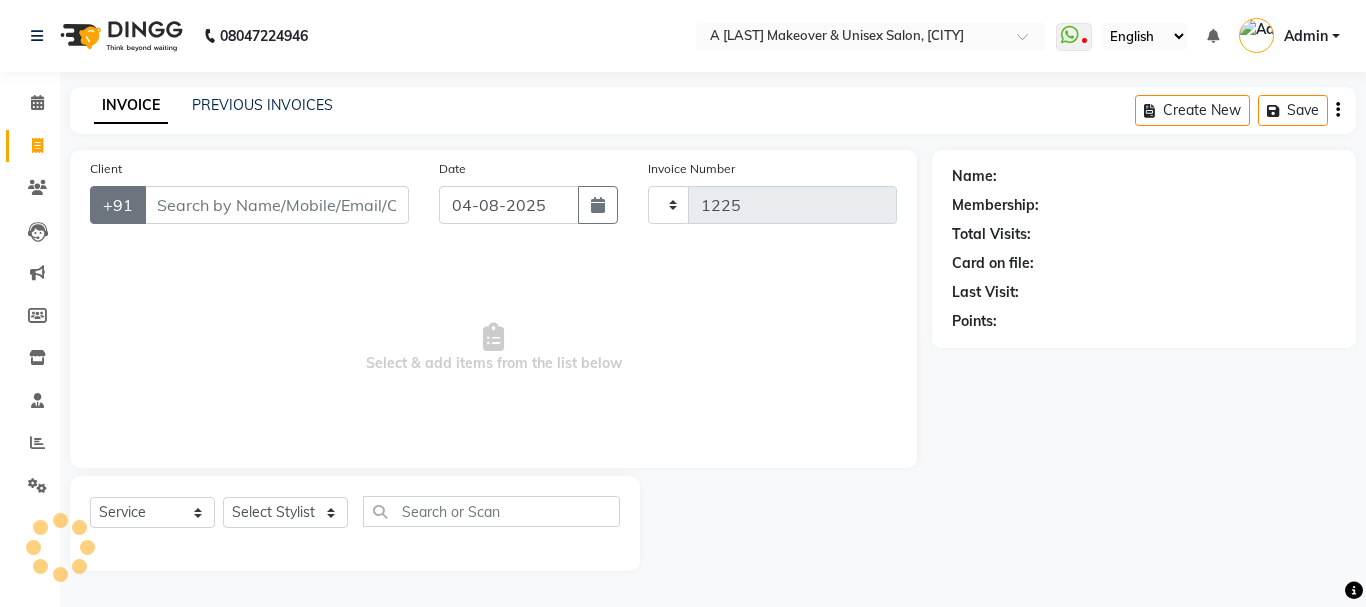 select on "3573" 